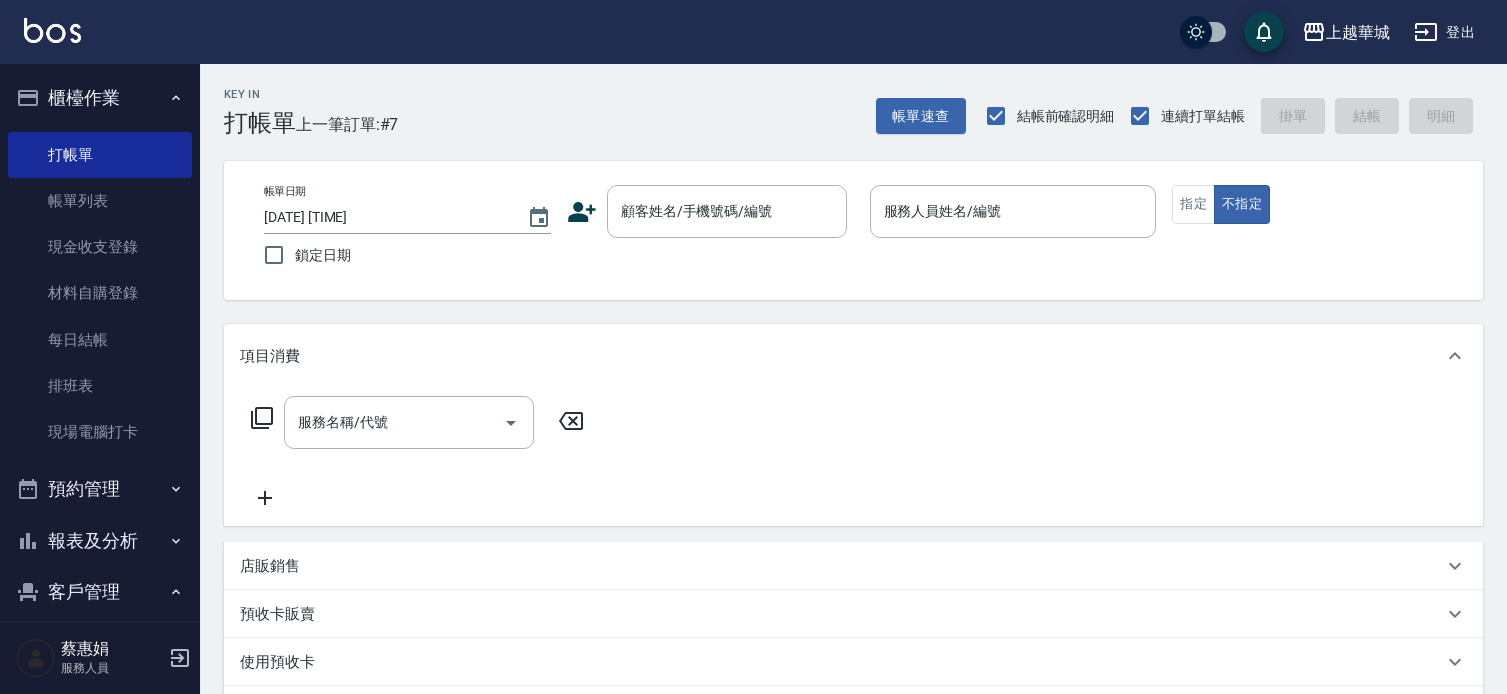 scroll, scrollTop: 171, scrollLeft: 0, axis: vertical 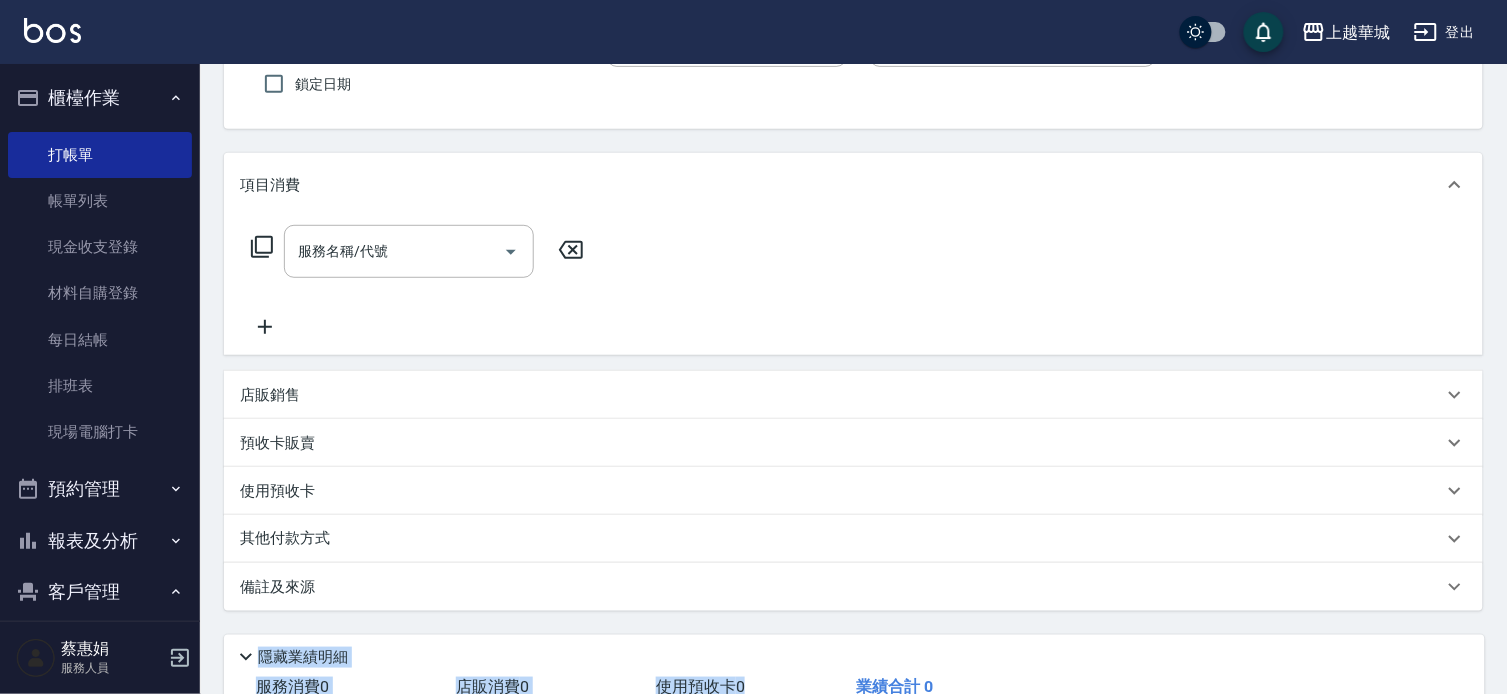 click on "使用預收卡" at bounding box center [853, 491] 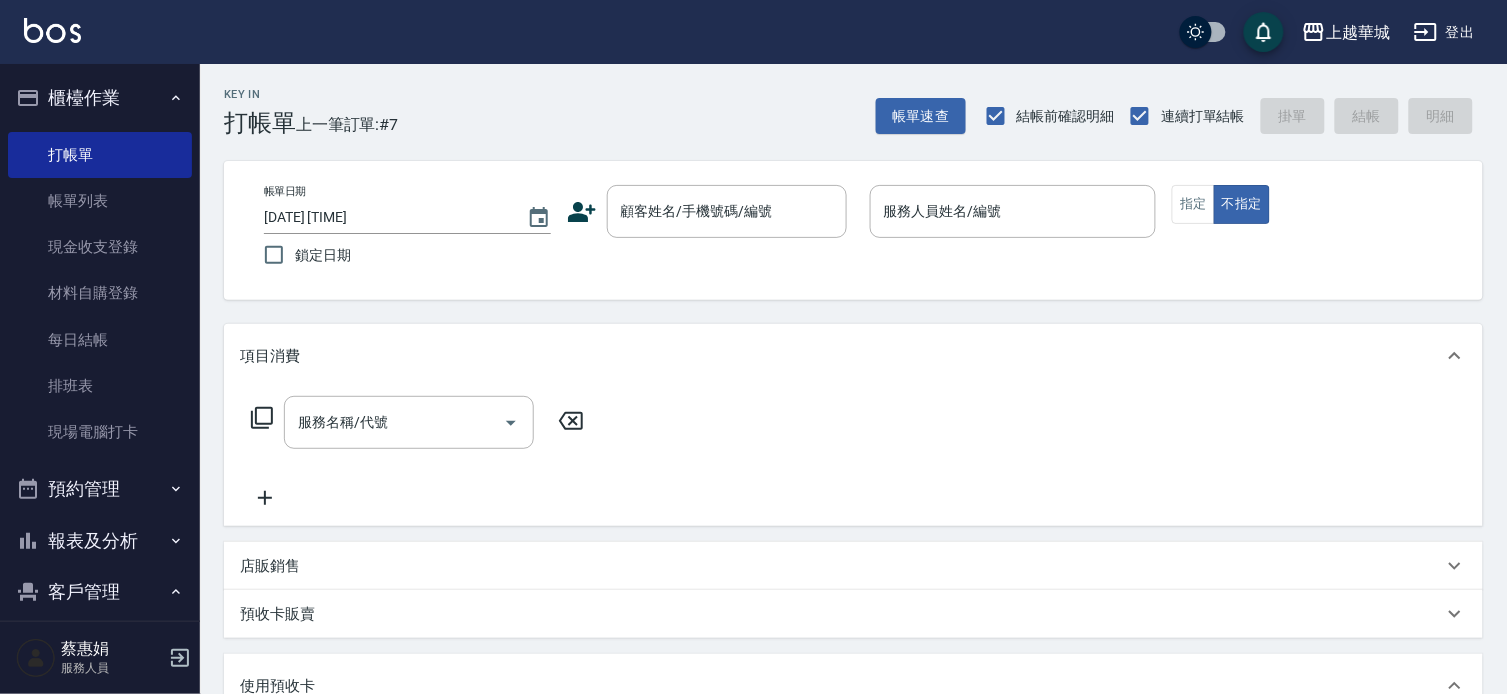 scroll, scrollTop: 0, scrollLeft: 0, axis: both 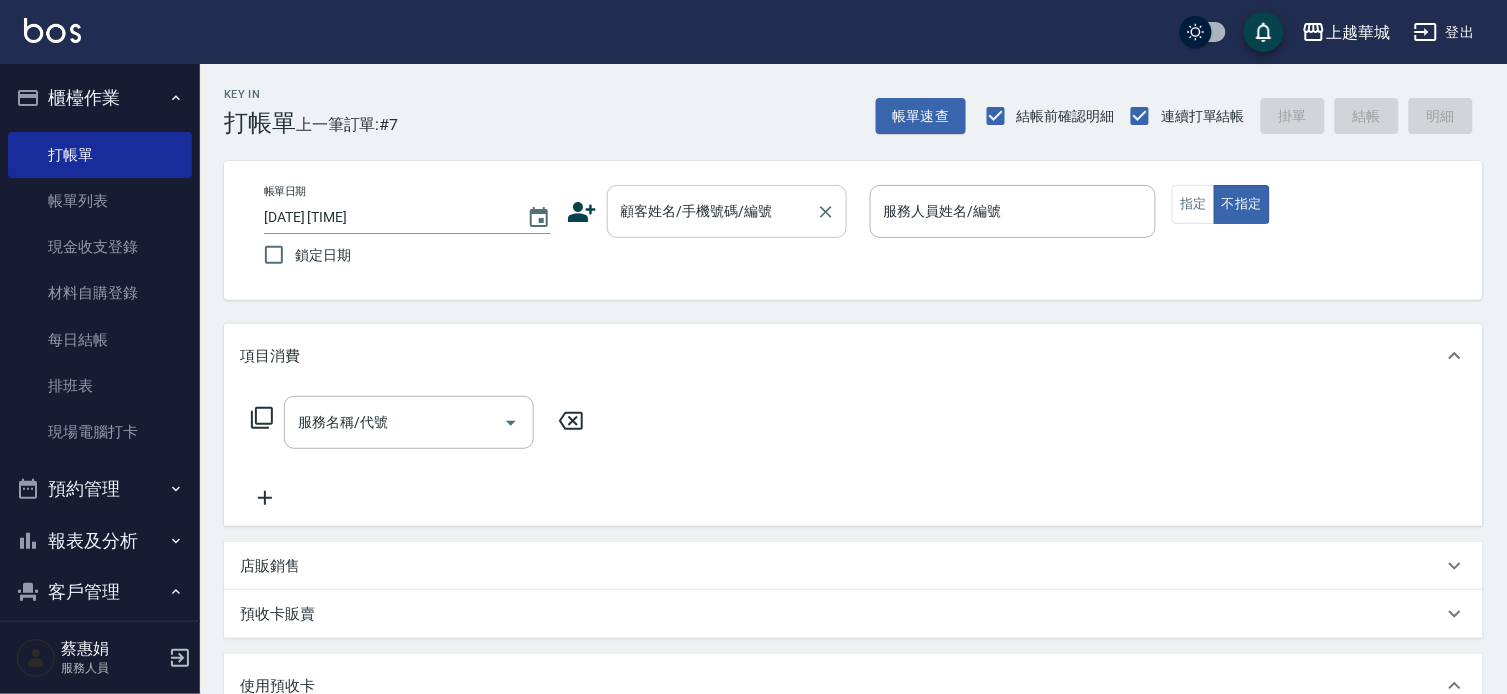 click on "顧客姓名/手機號碼/編號" at bounding box center (712, 211) 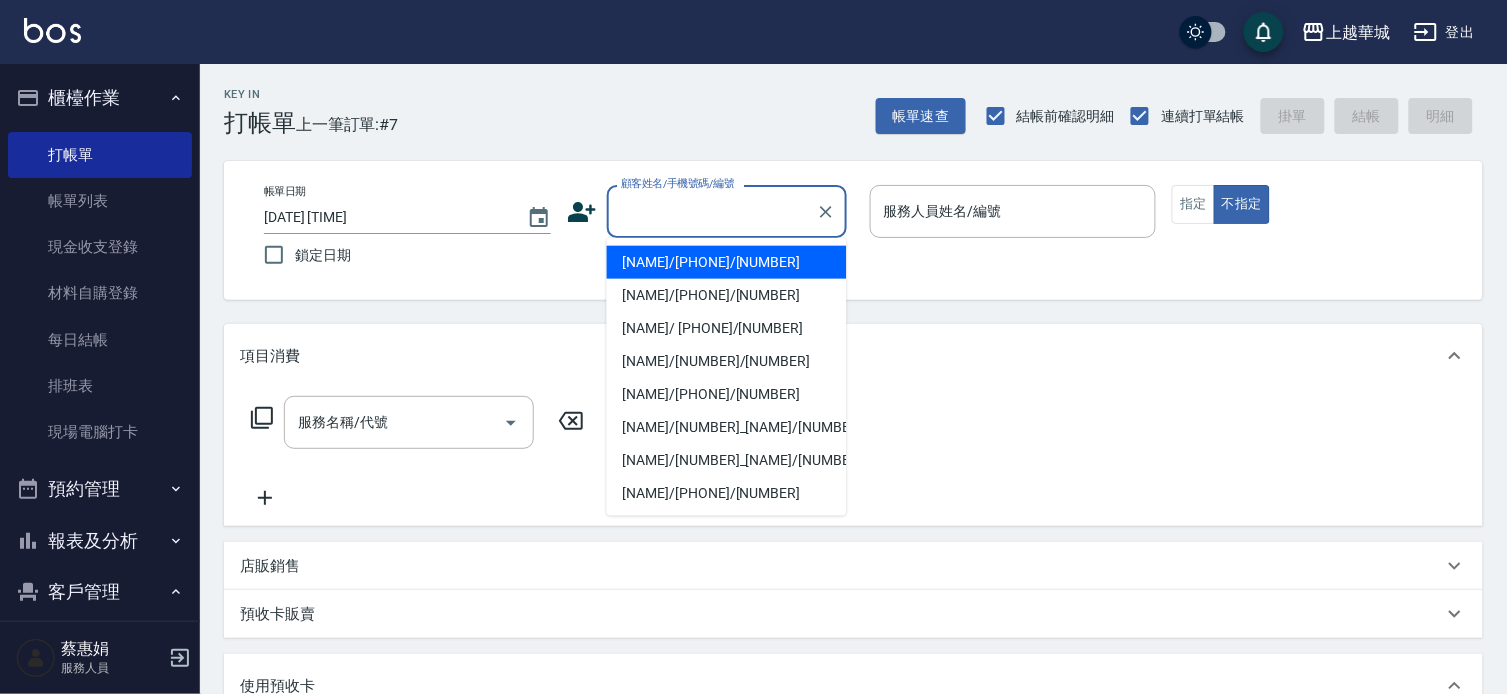 click on "櫃檯作業" at bounding box center (100, 98) 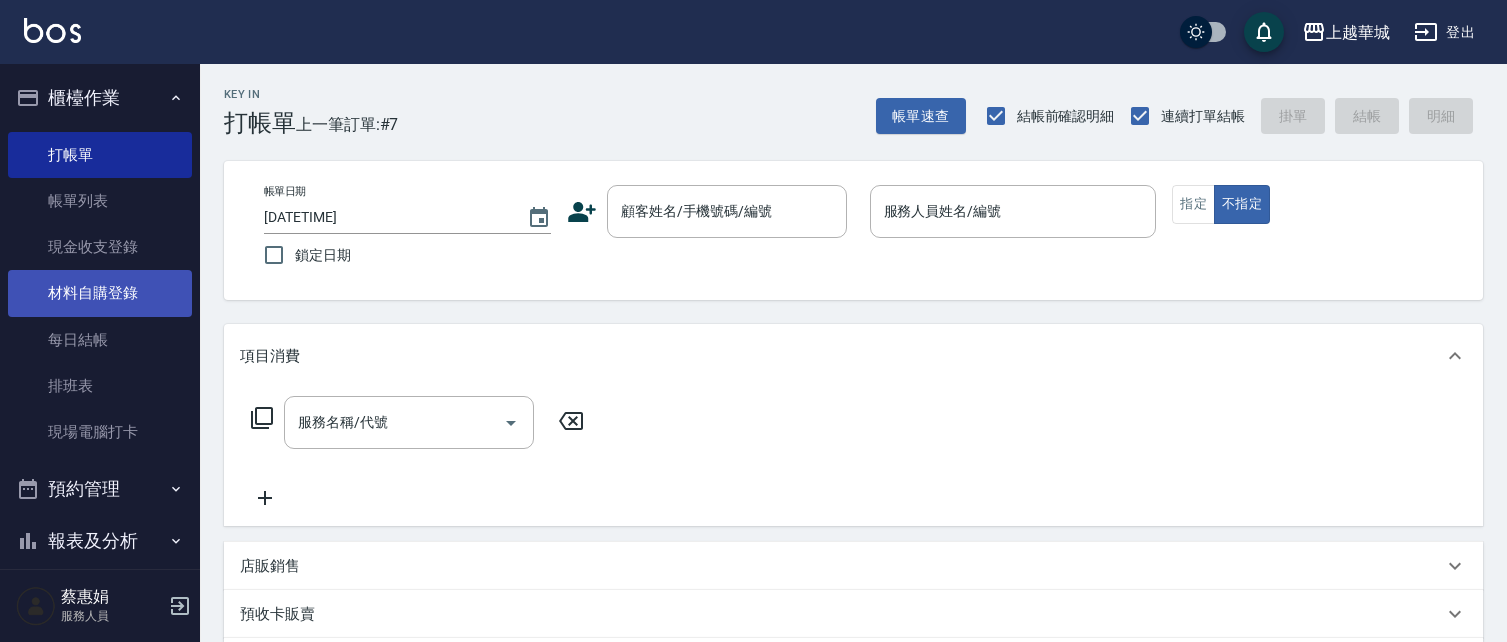 scroll, scrollTop: 0, scrollLeft: 0, axis: both 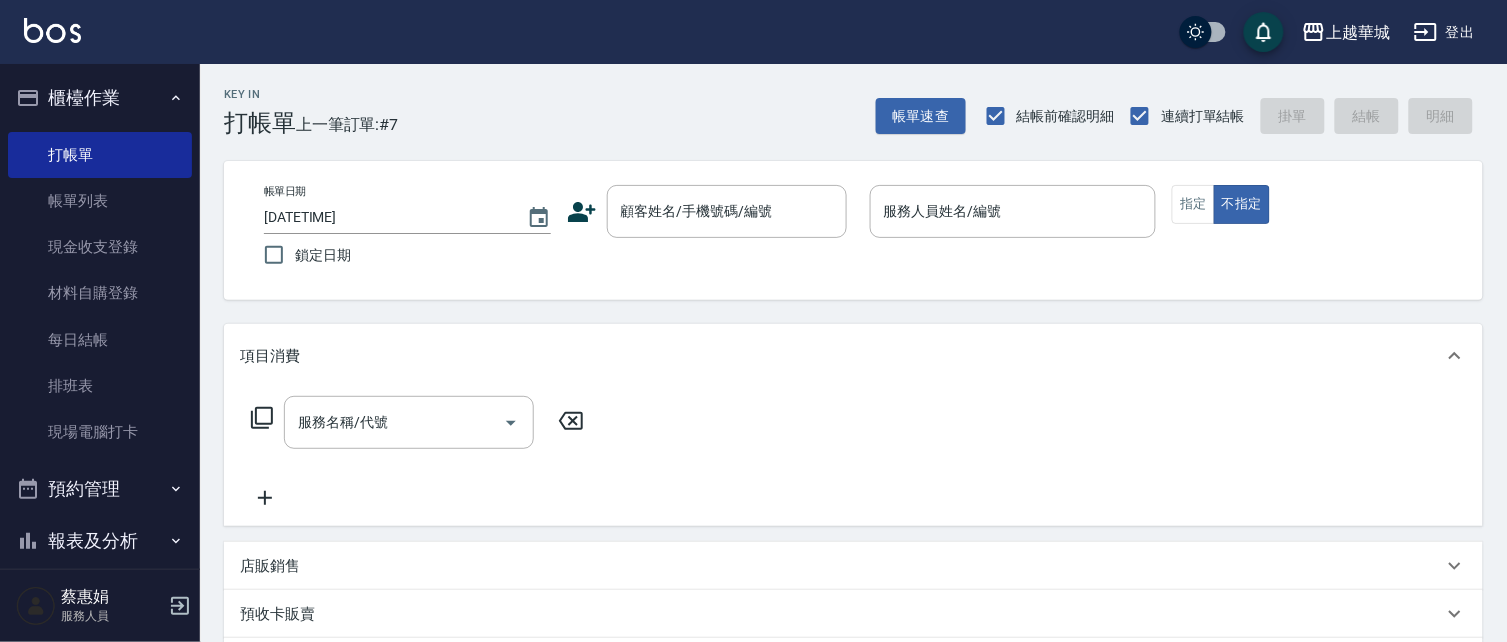 click on "報表及分析" at bounding box center [100, 541] 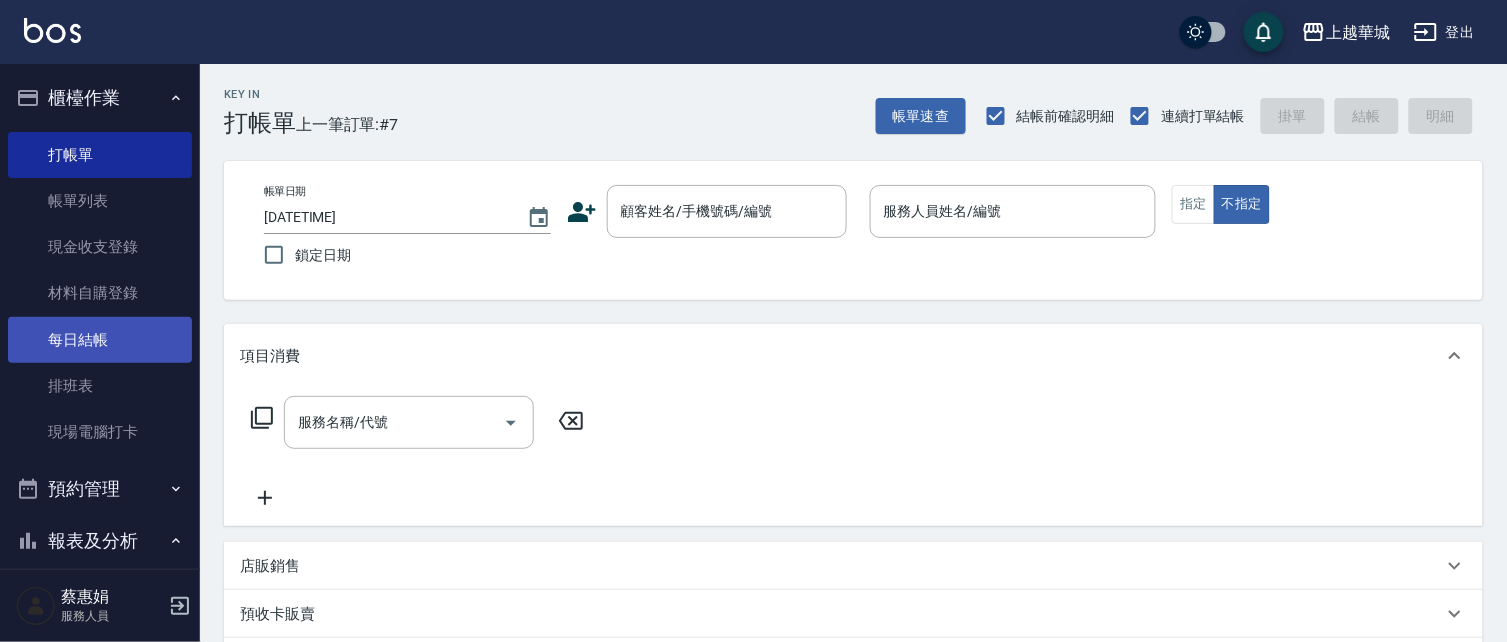 scroll, scrollTop: 151, scrollLeft: 0, axis: vertical 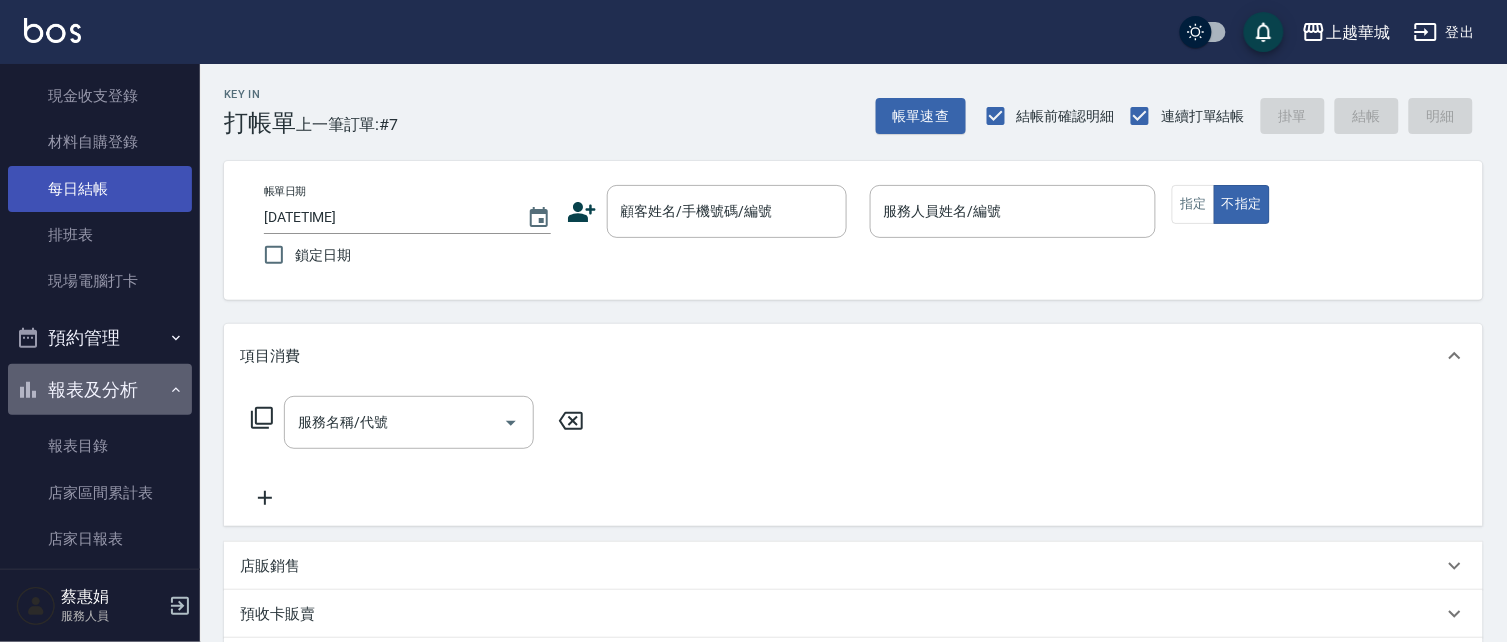 drag, startPoint x: 104, startPoint y: 385, endPoint x: 91, endPoint y: 167, distance: 218.38727 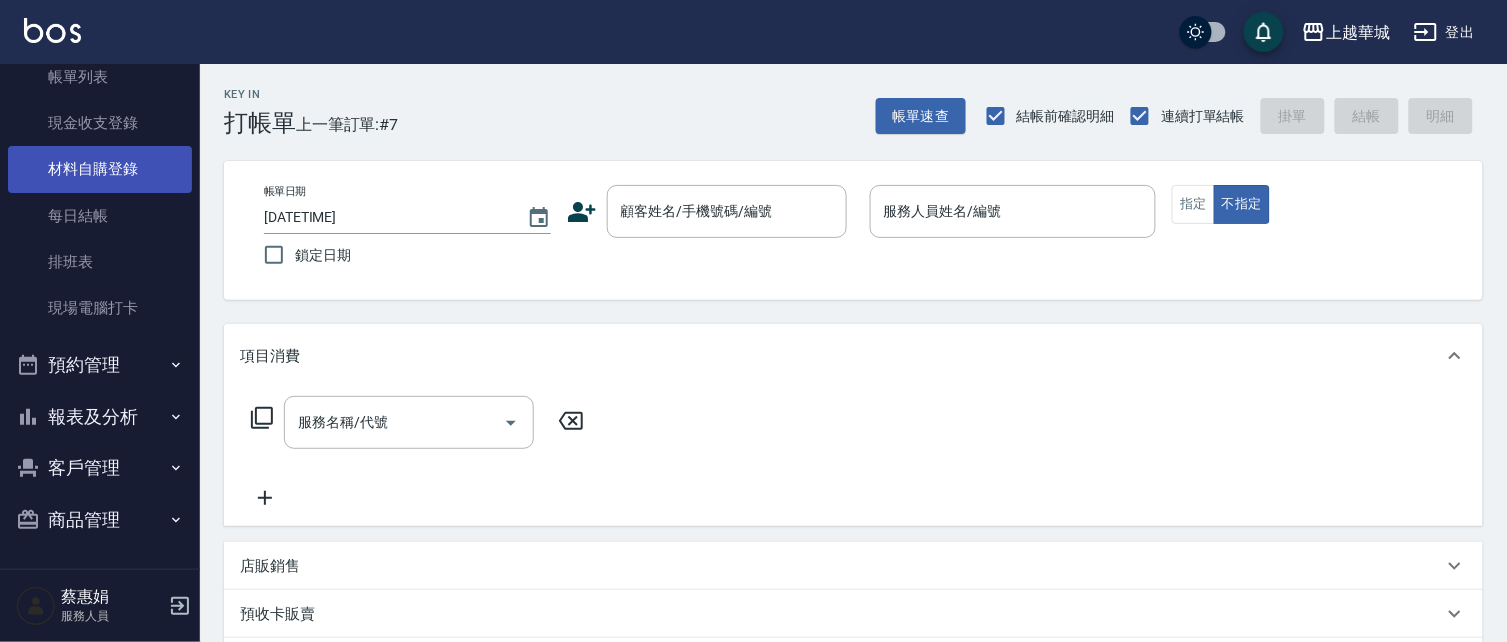 scroll, scrollTop: 123, scrollLeft: 0, axis: vertical 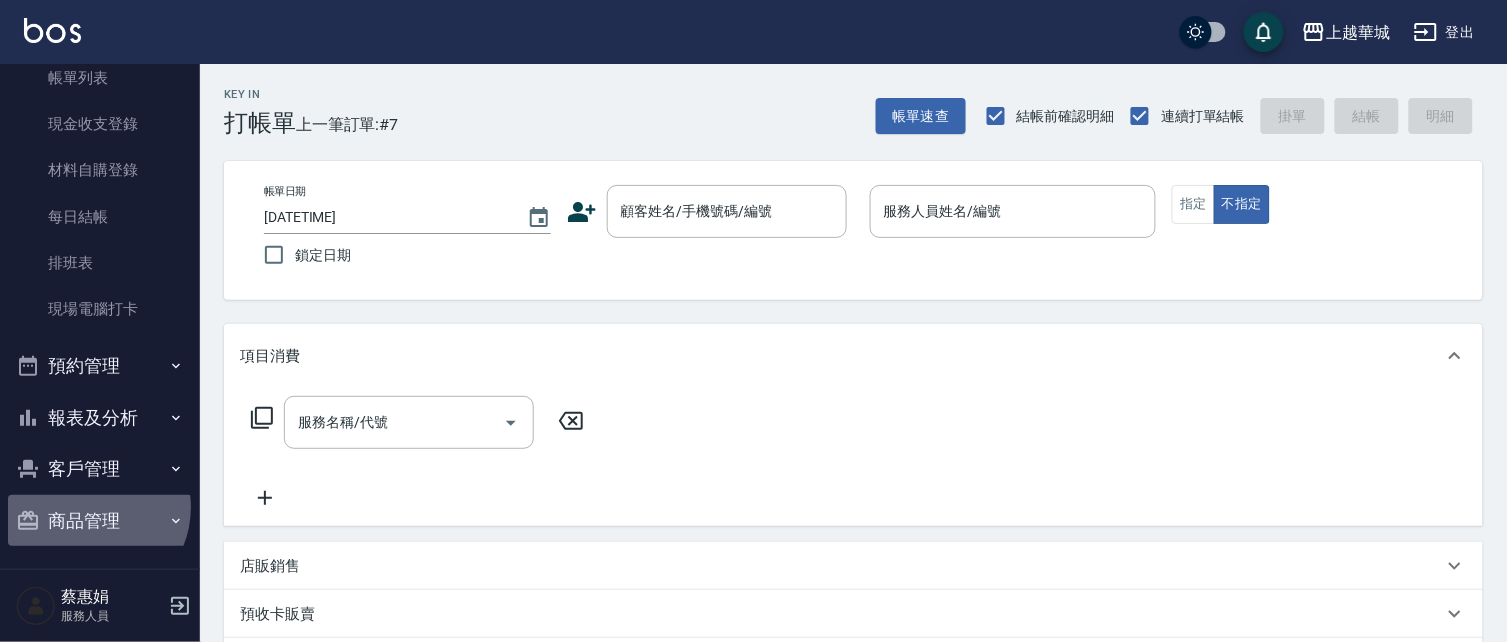 click on "商品管理" at bounding box center (100, 521) 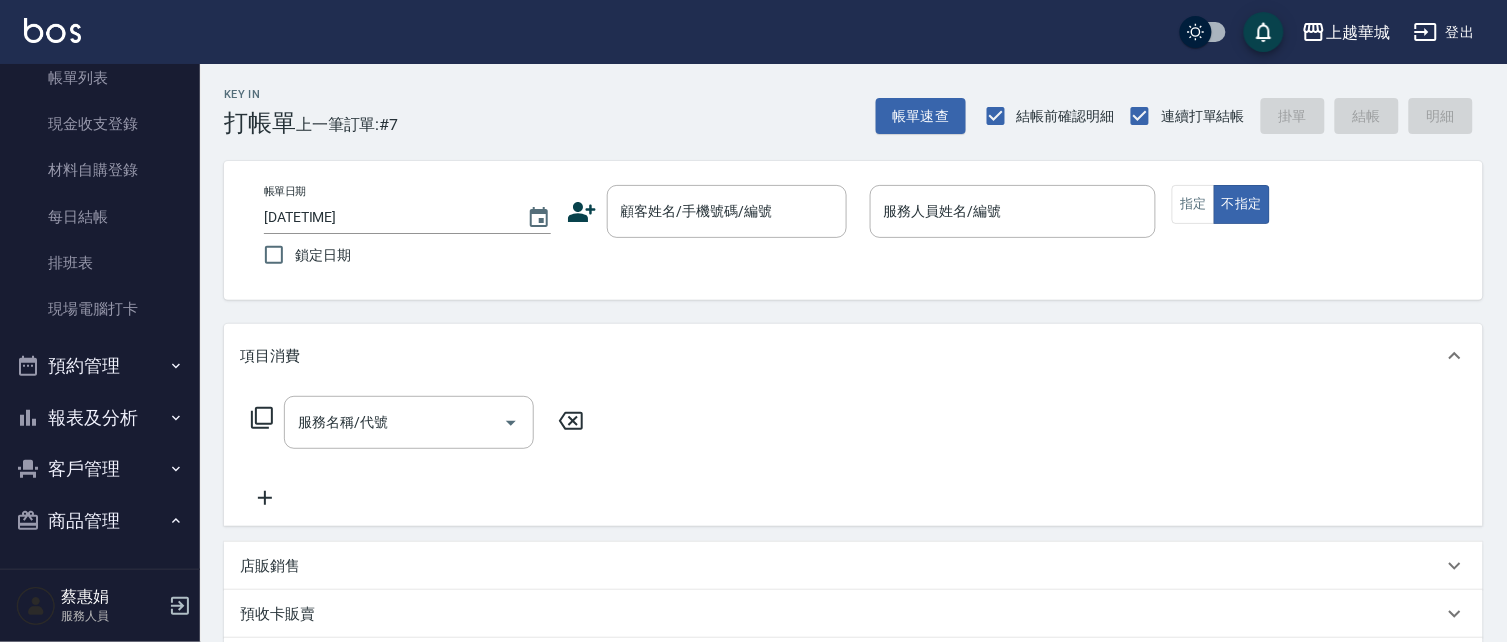 click on "客戶管理" at bounding box center (100, 469) 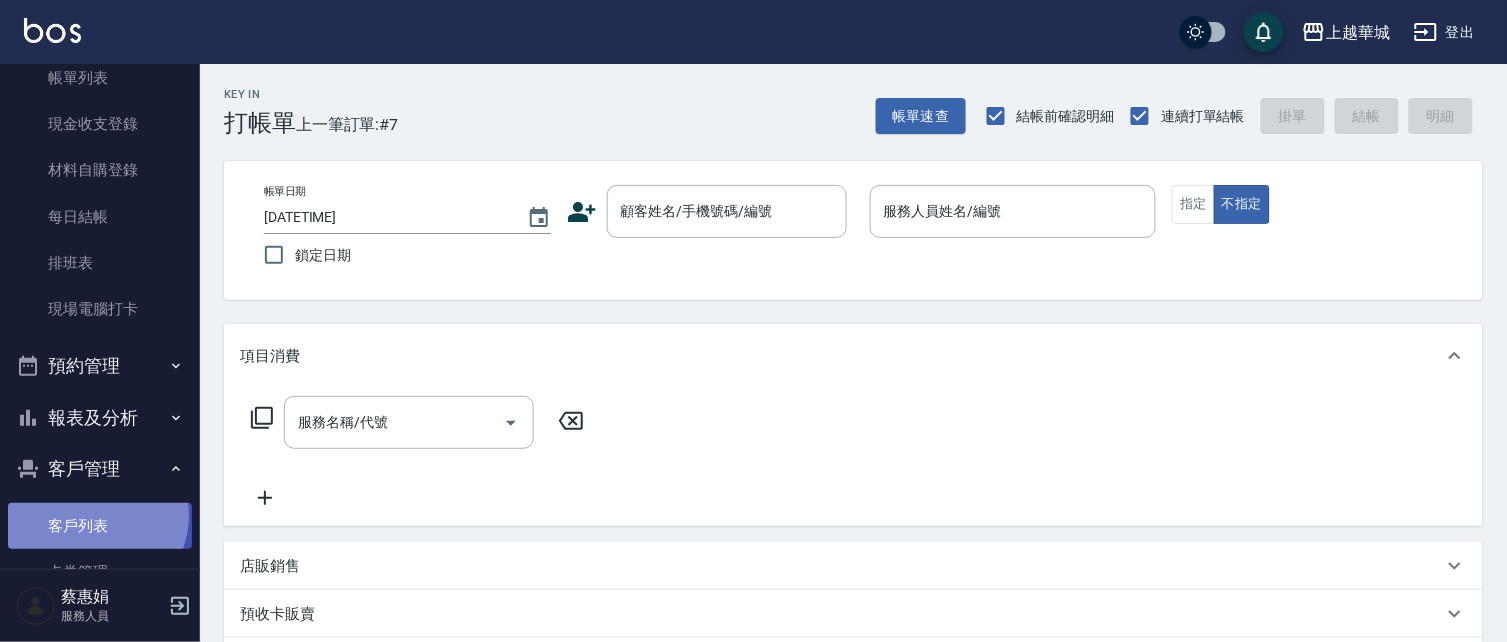 click on "客戶列表" at bounding box center [100, 526] 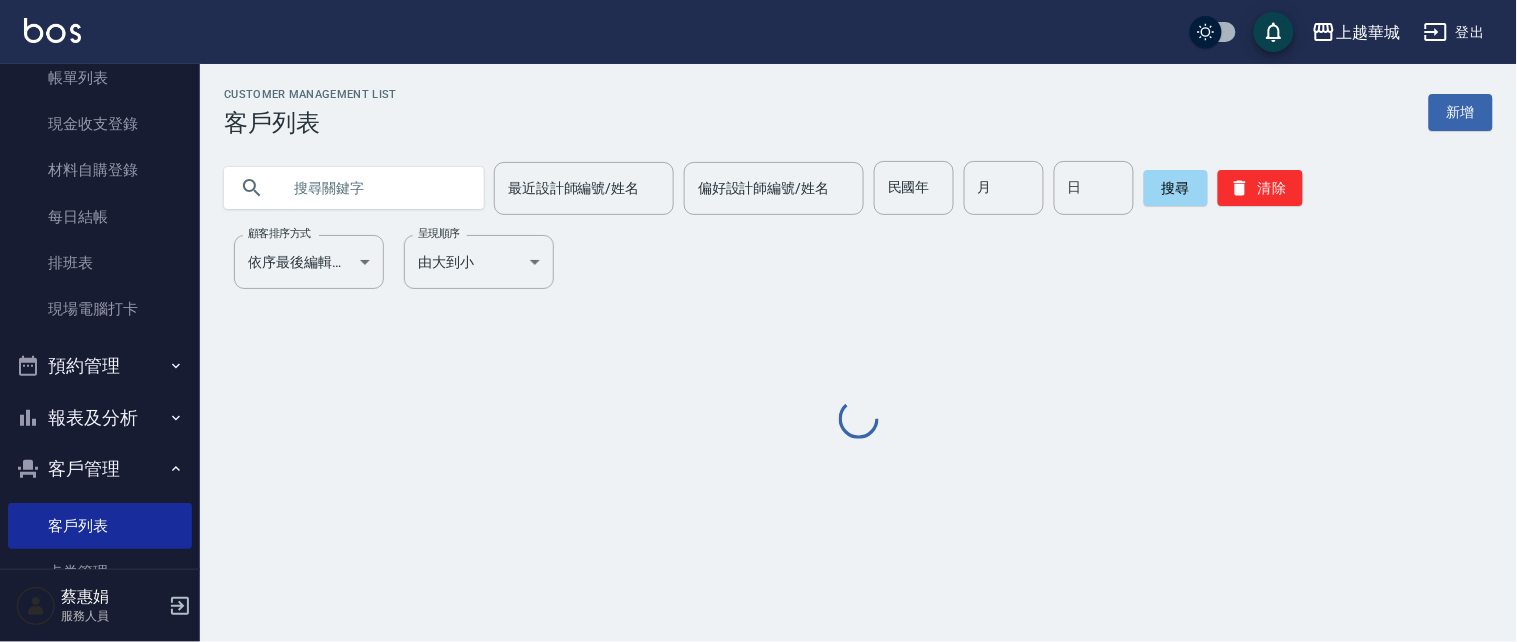 drag, startPoint x: 311, startPoint y: 192, endPoint x: 262, endPoint y: 77, distance: 125.004 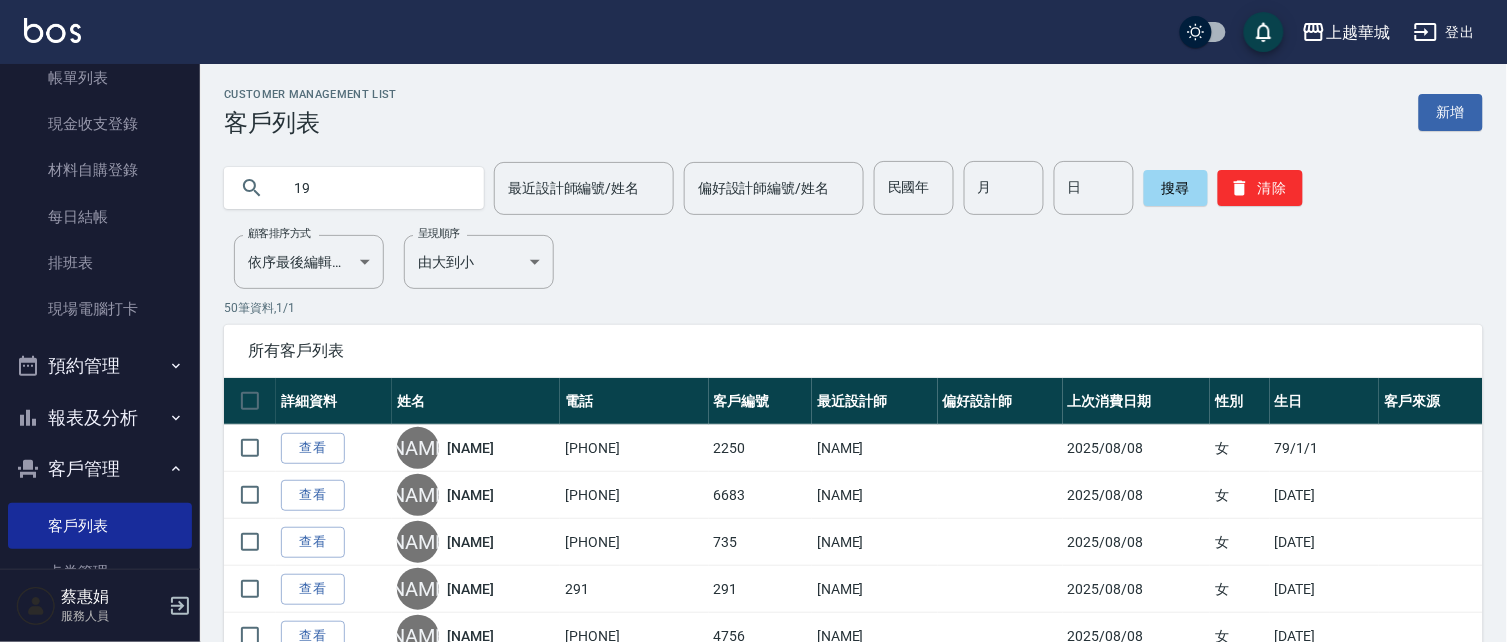 type on "1" 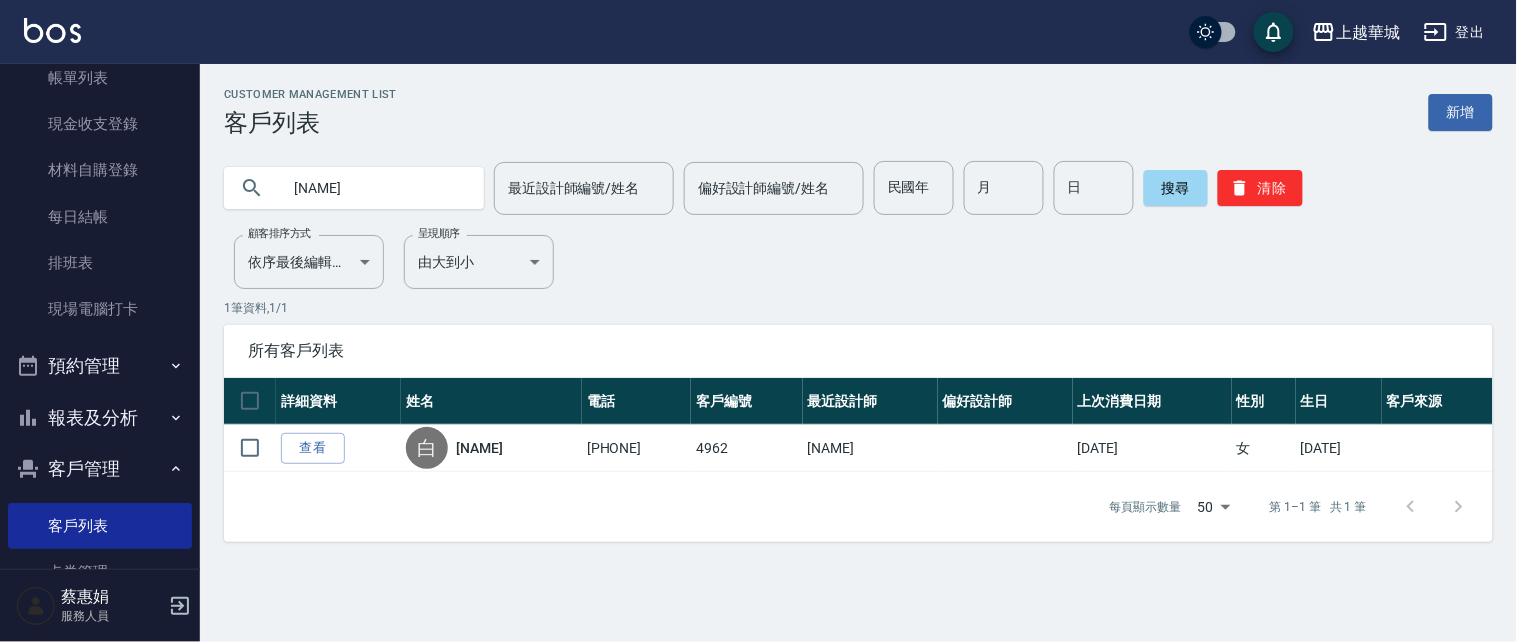 type on "白" 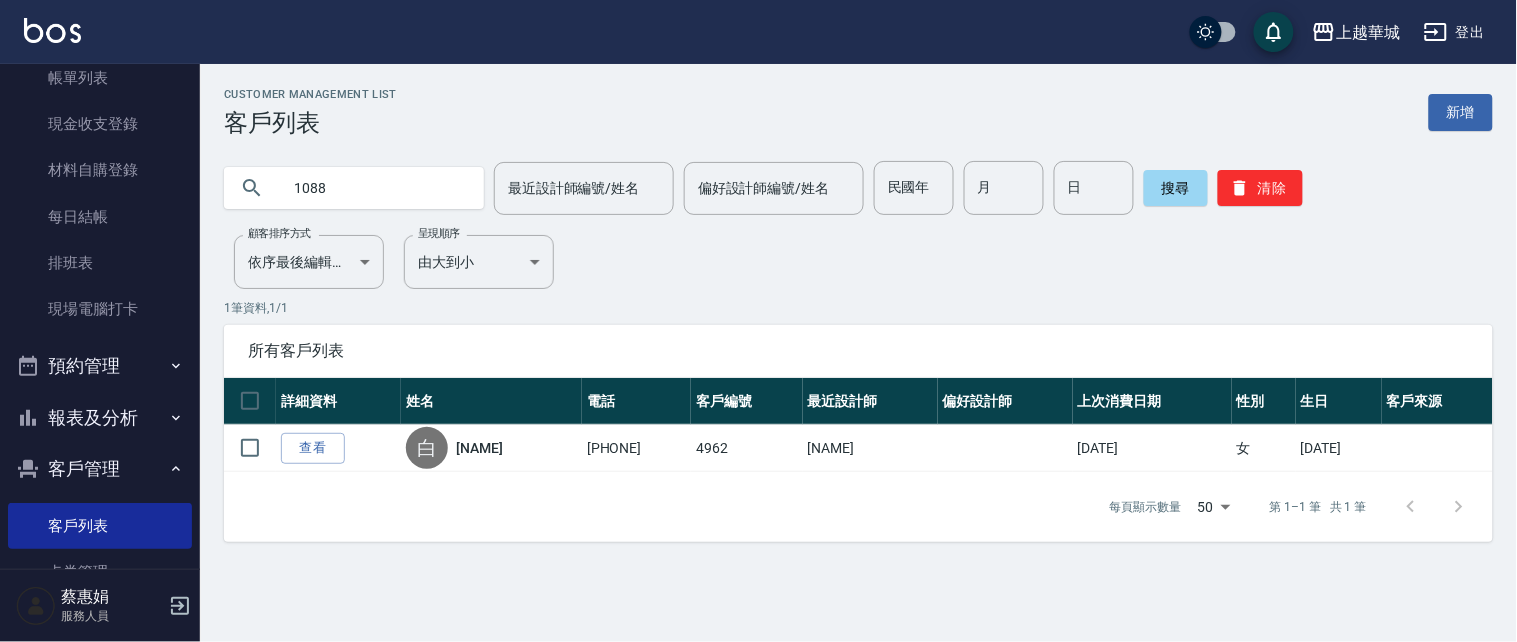 type on "1088" 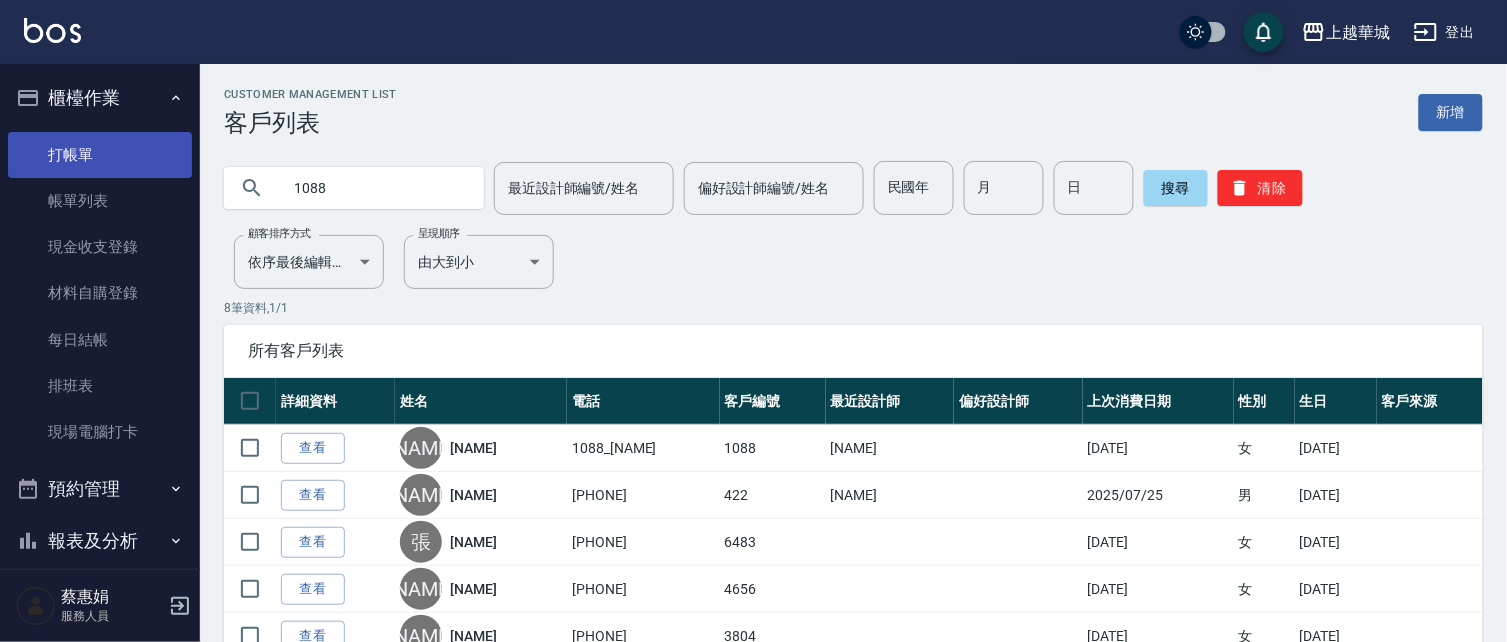 scroll, scrollTop: 0, scrollLeft: 0, axis: both 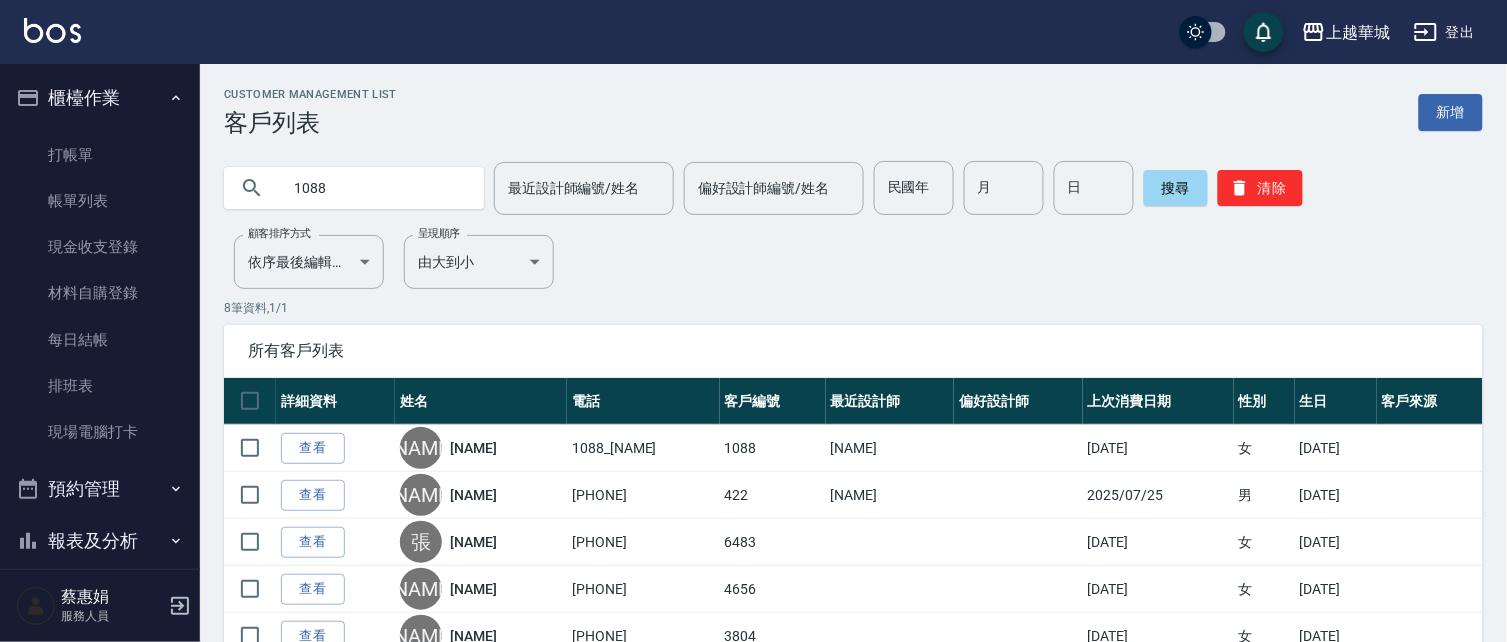drag, startPoint x: 93, startPoint y: 163, endPoint x: 420, endPoint y: 135, distance: 328.1966 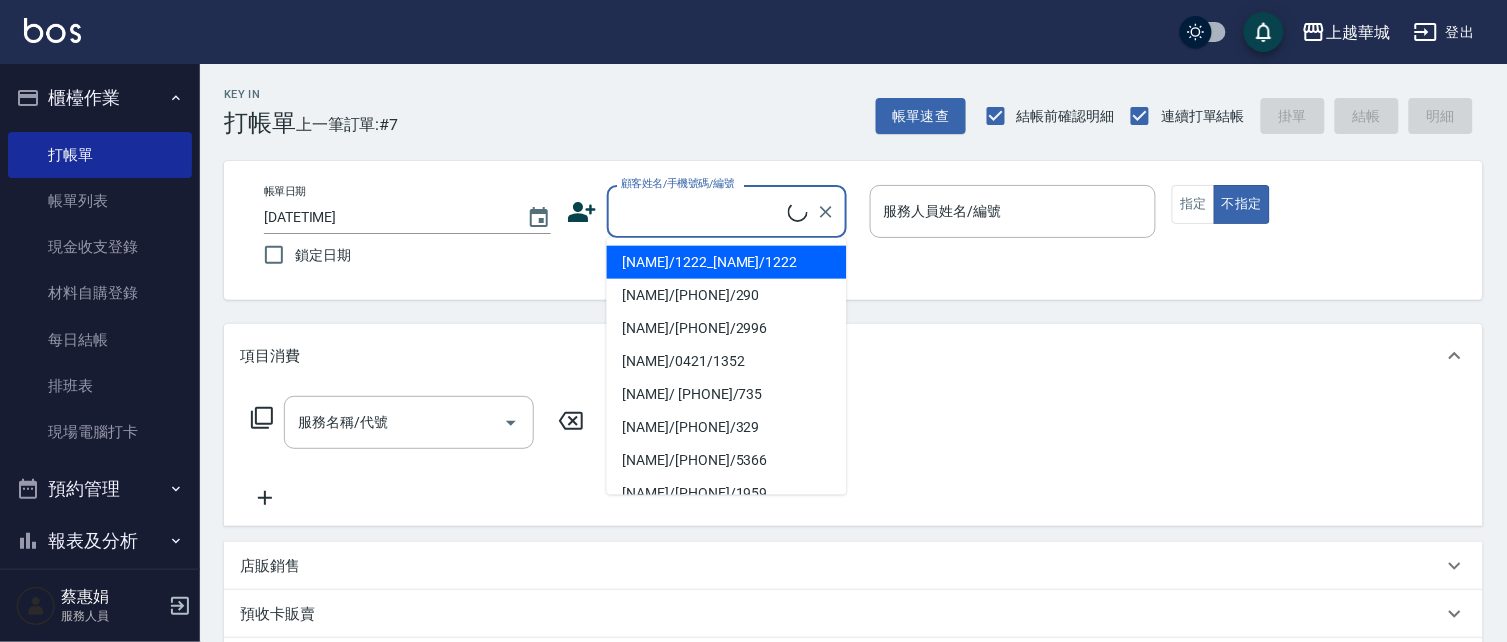 drag, startPoint x: 676, startPoint y: 204, endPoint x: 642, endPoint y: 175, distance: 44.687805 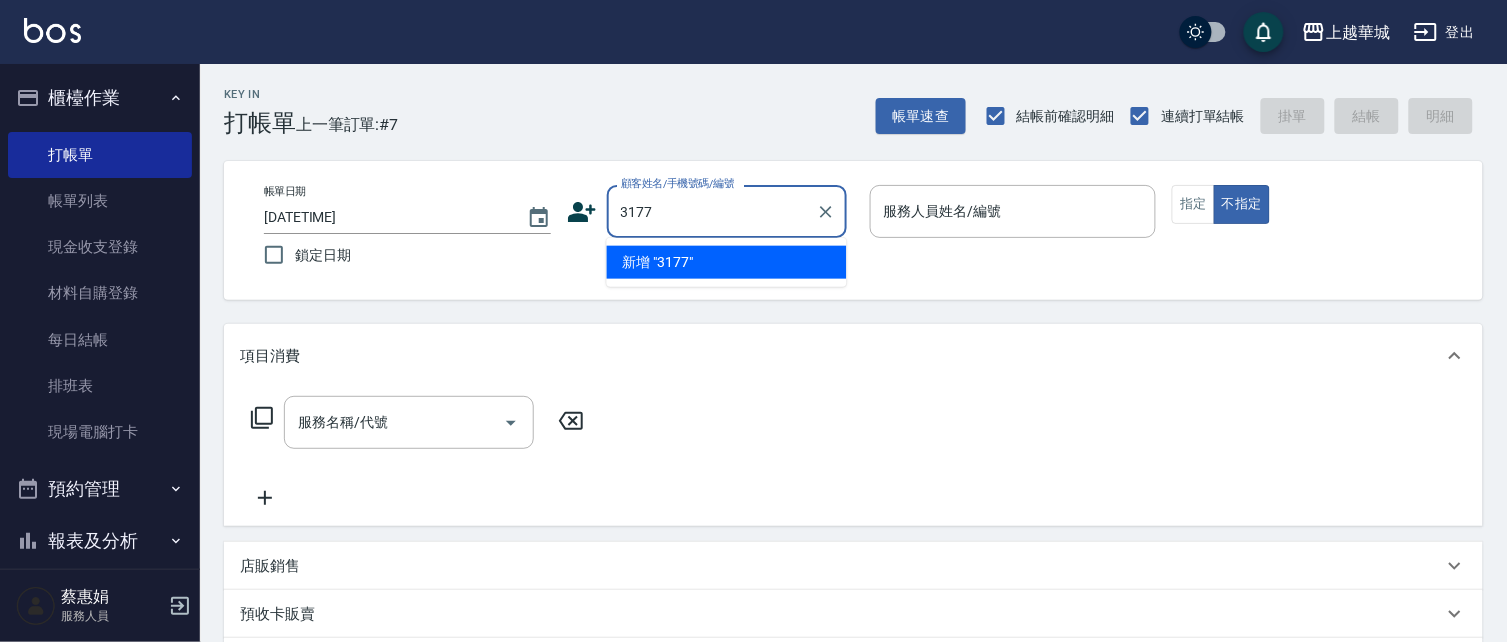 type on "3177" 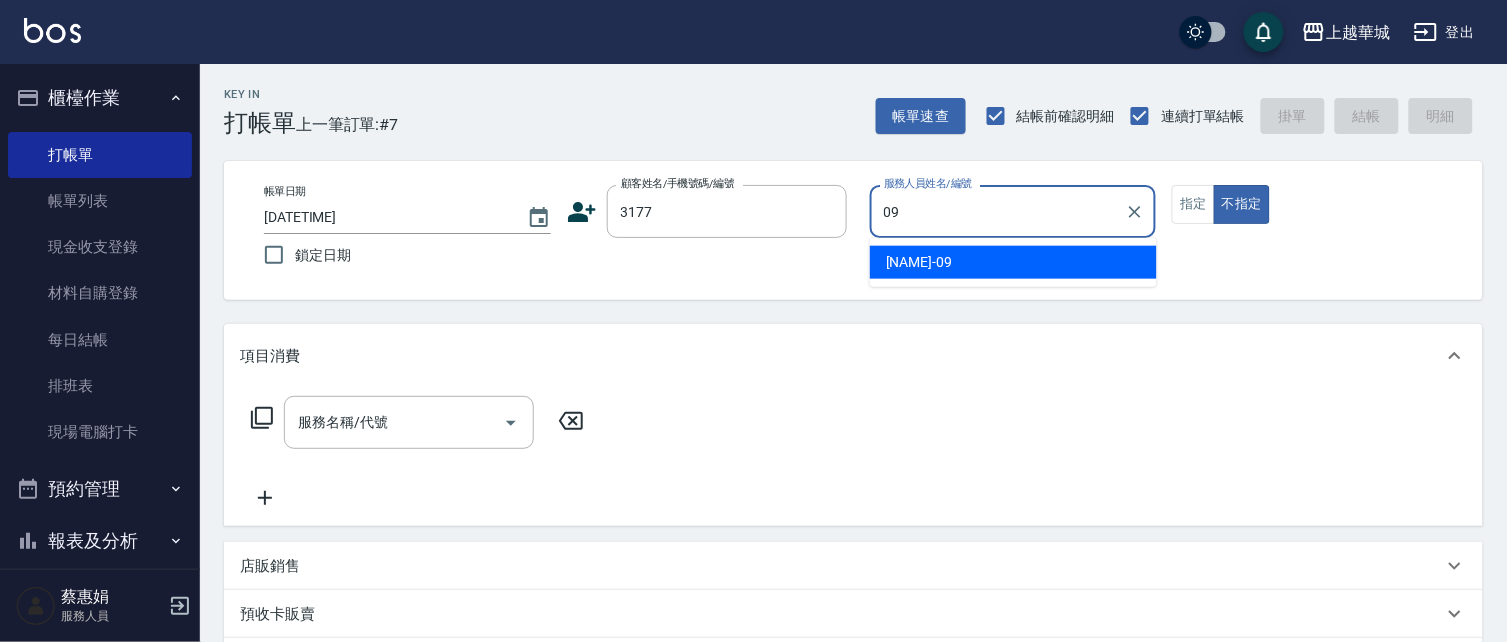 type on "[NAME]-09" 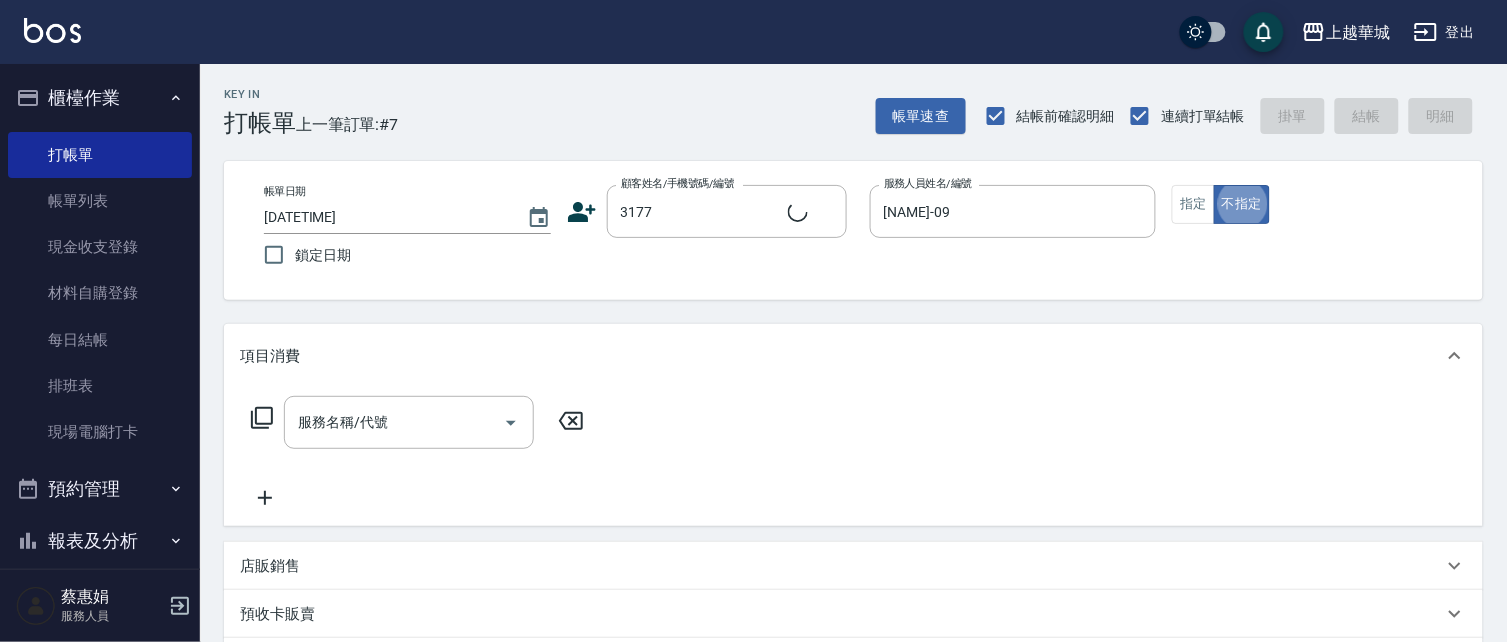 type on "false" 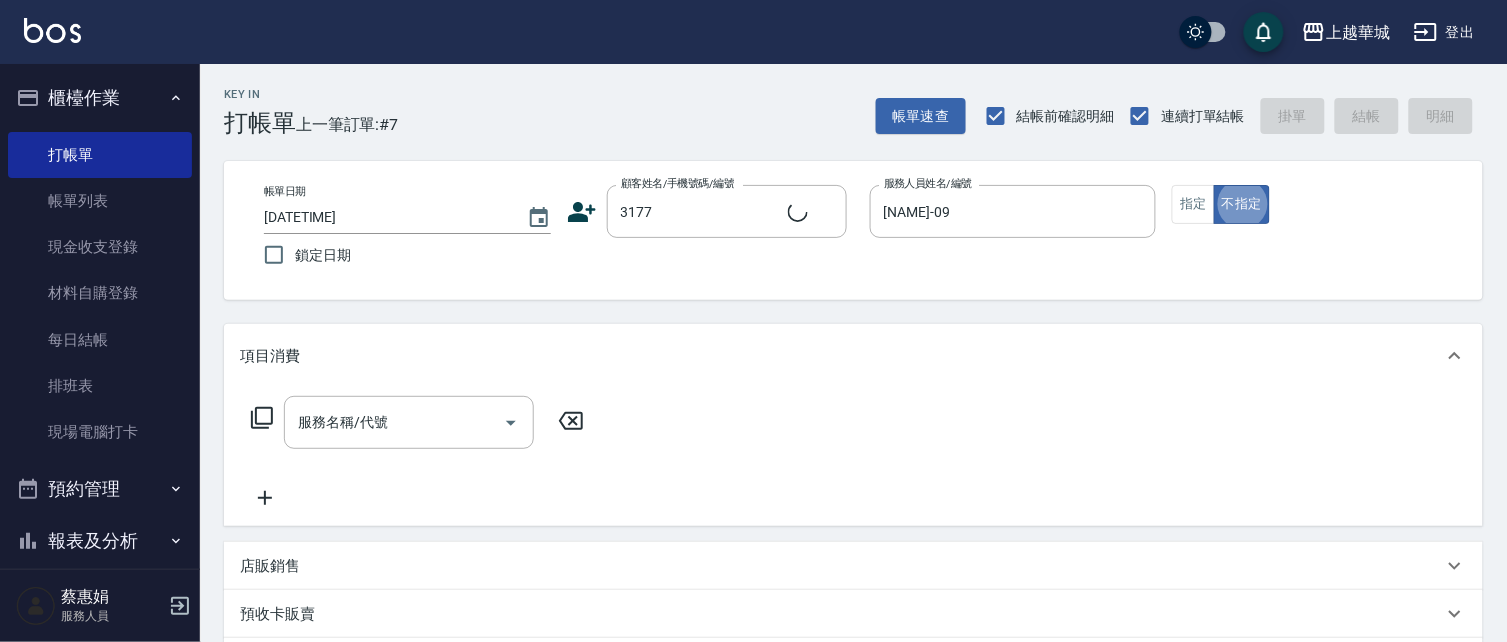 type on "[NAME]/3177/3177" 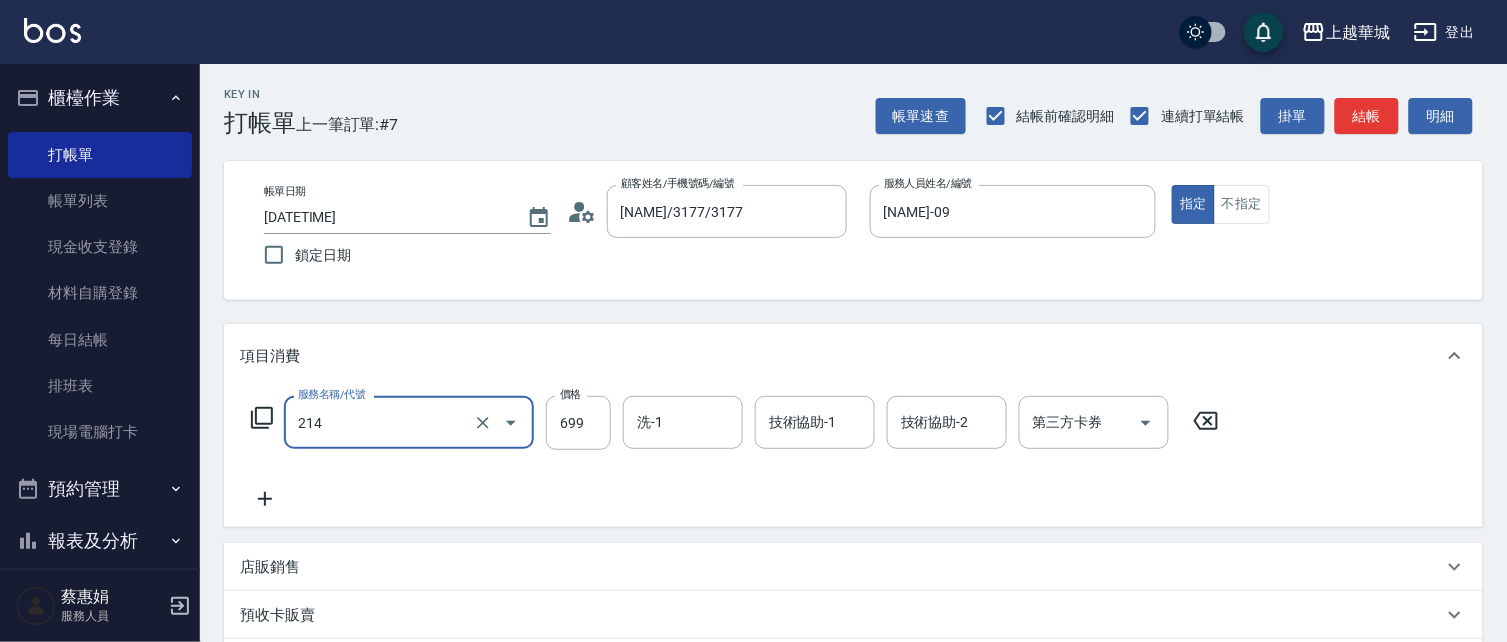 type on "滾珠洗髪699(214)" 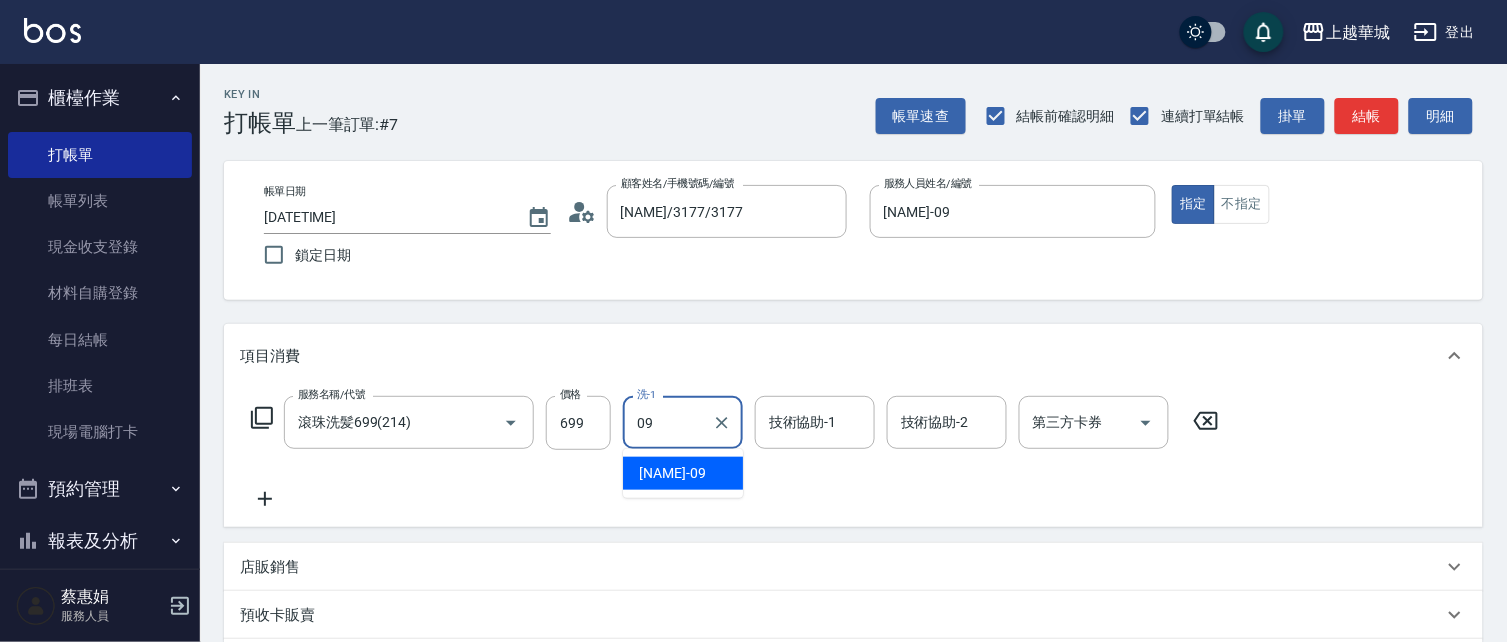 type on "[NAME]-09" 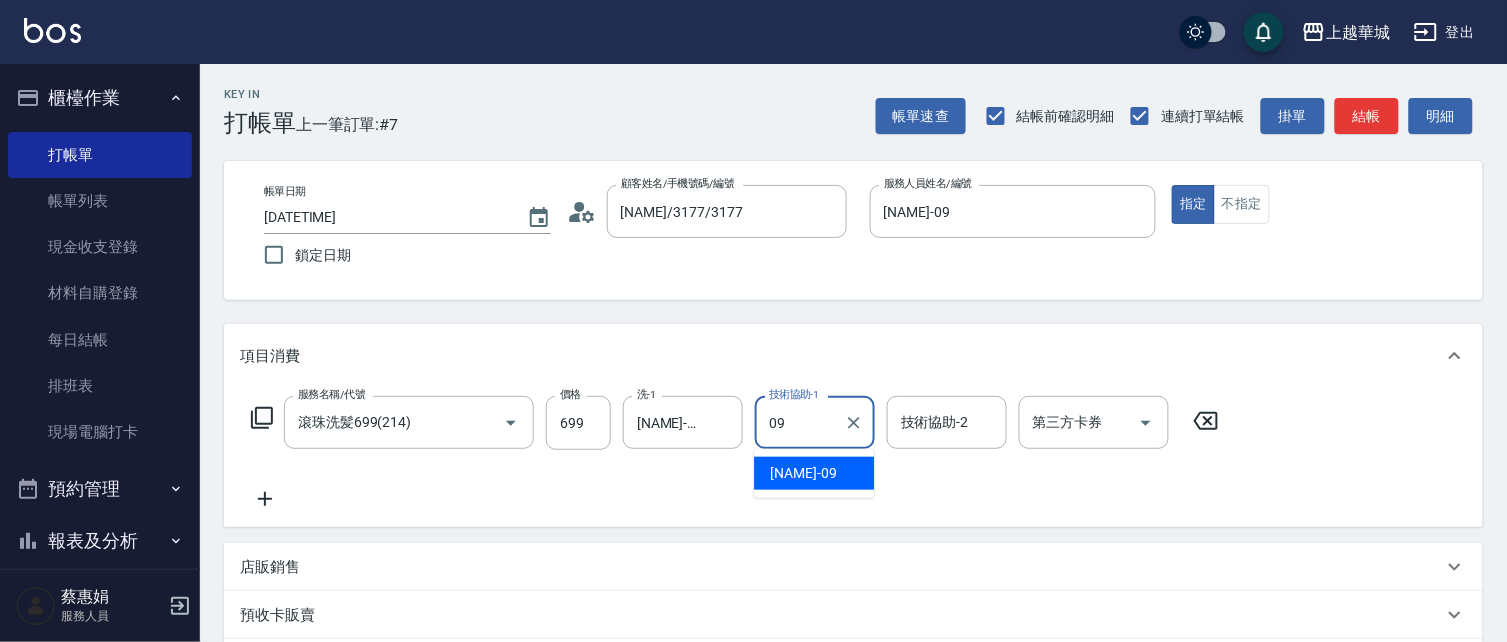 type on "[NAME]-09" 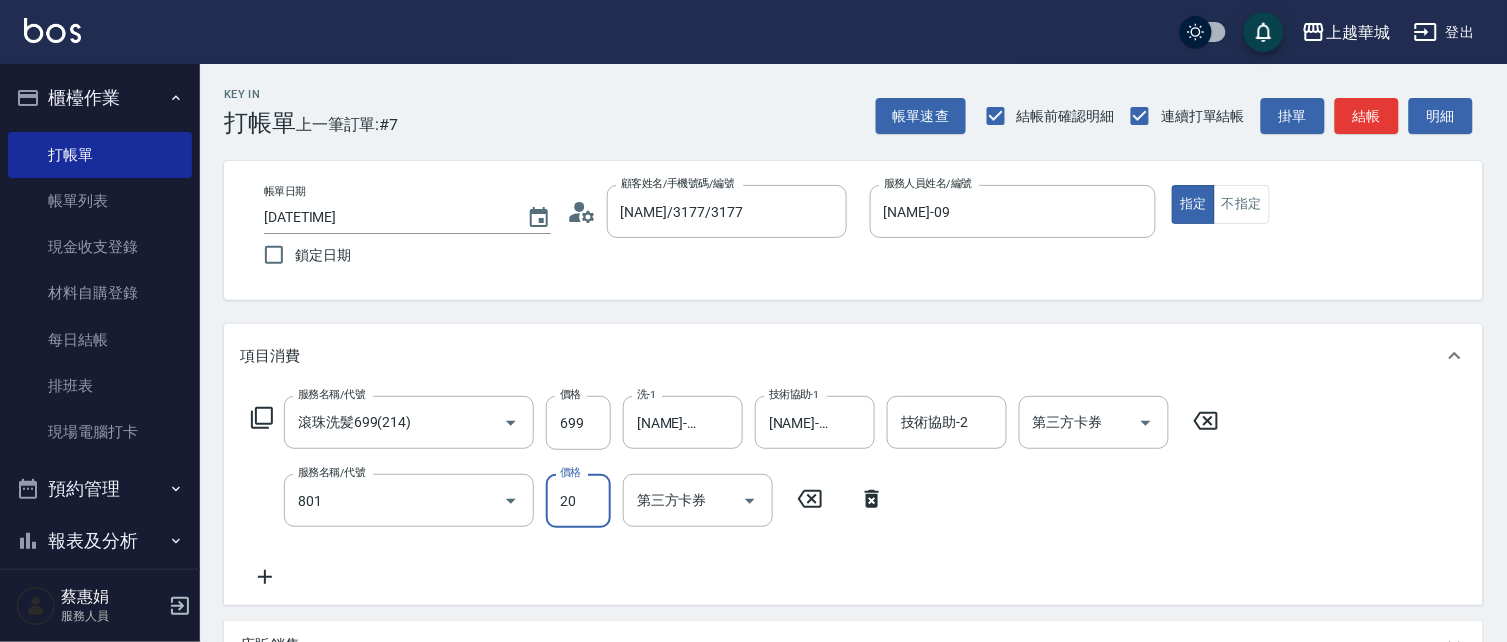 type on "潤絲(801)" 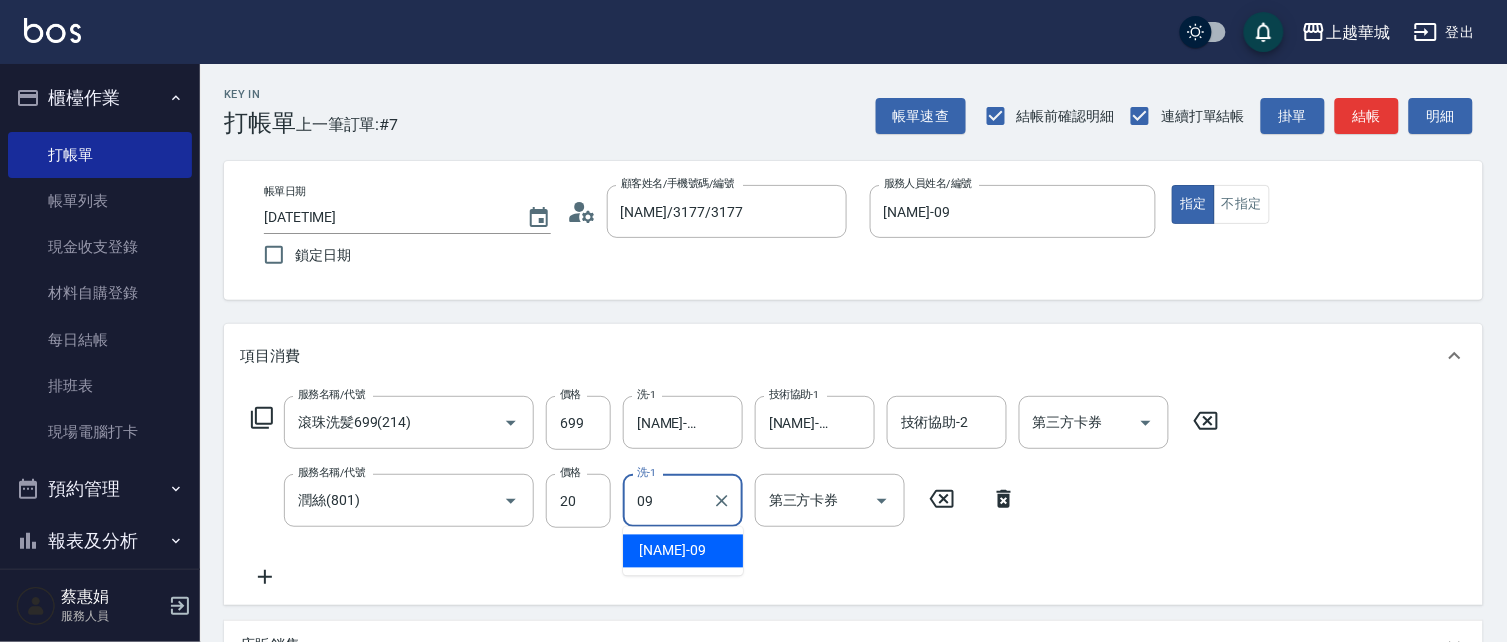 type on "[NAME]-09" 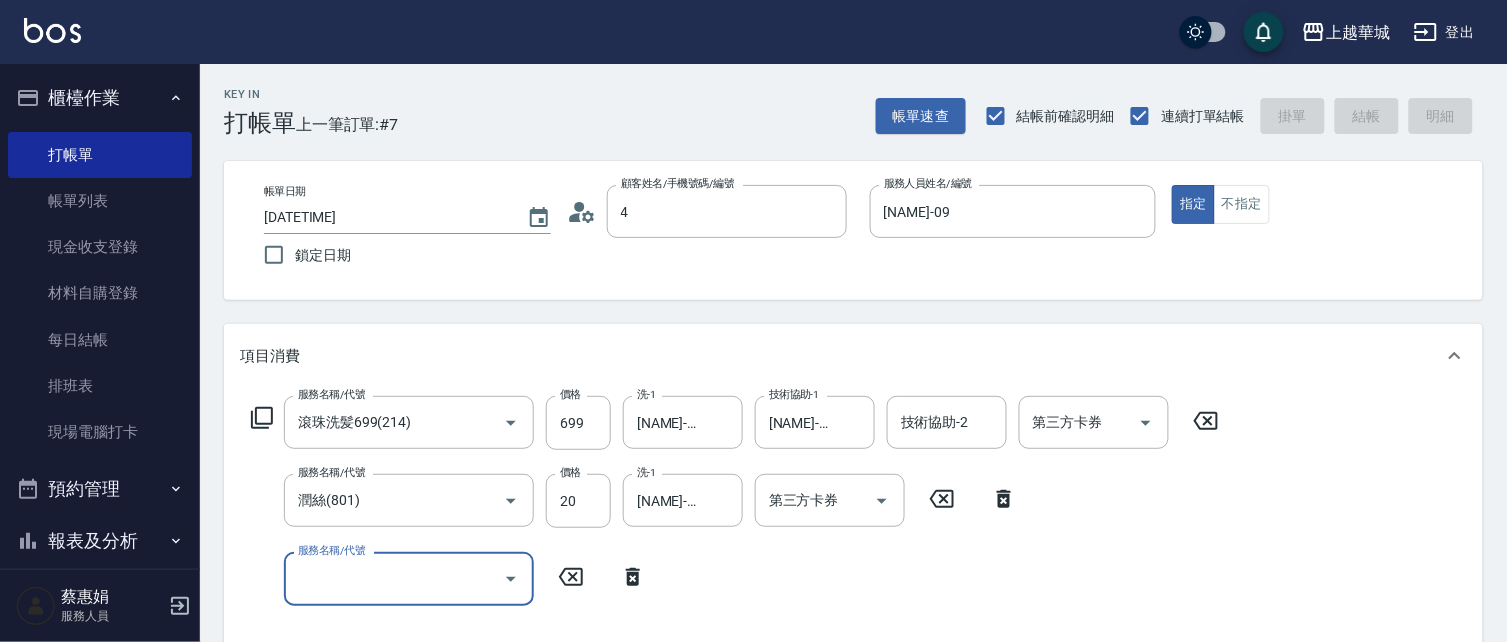 type on "43" 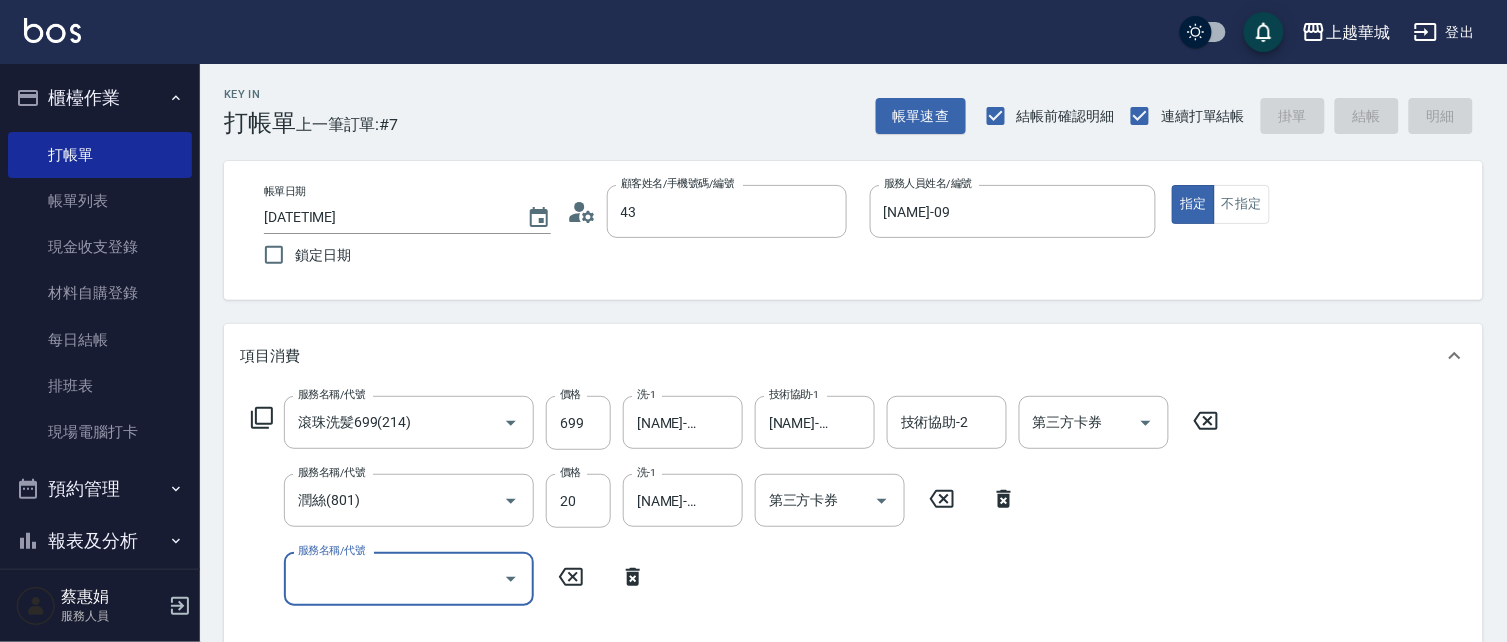 type 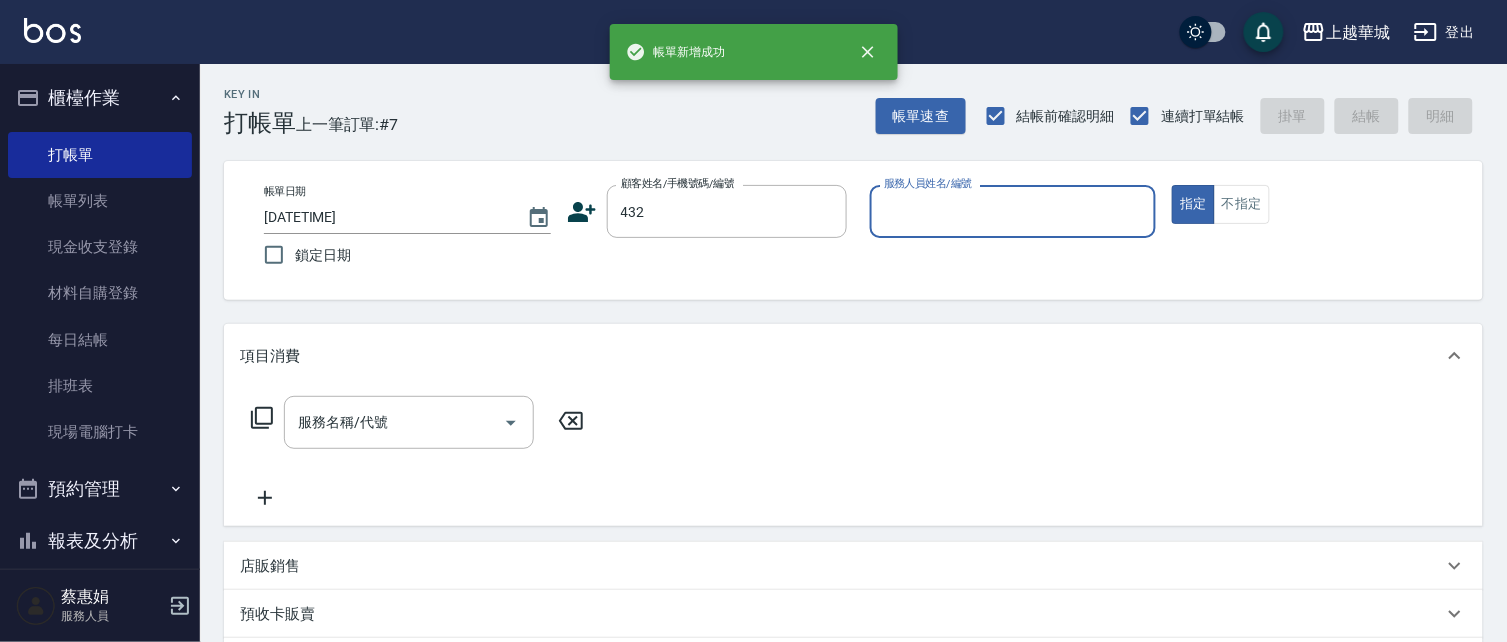 type on "432" 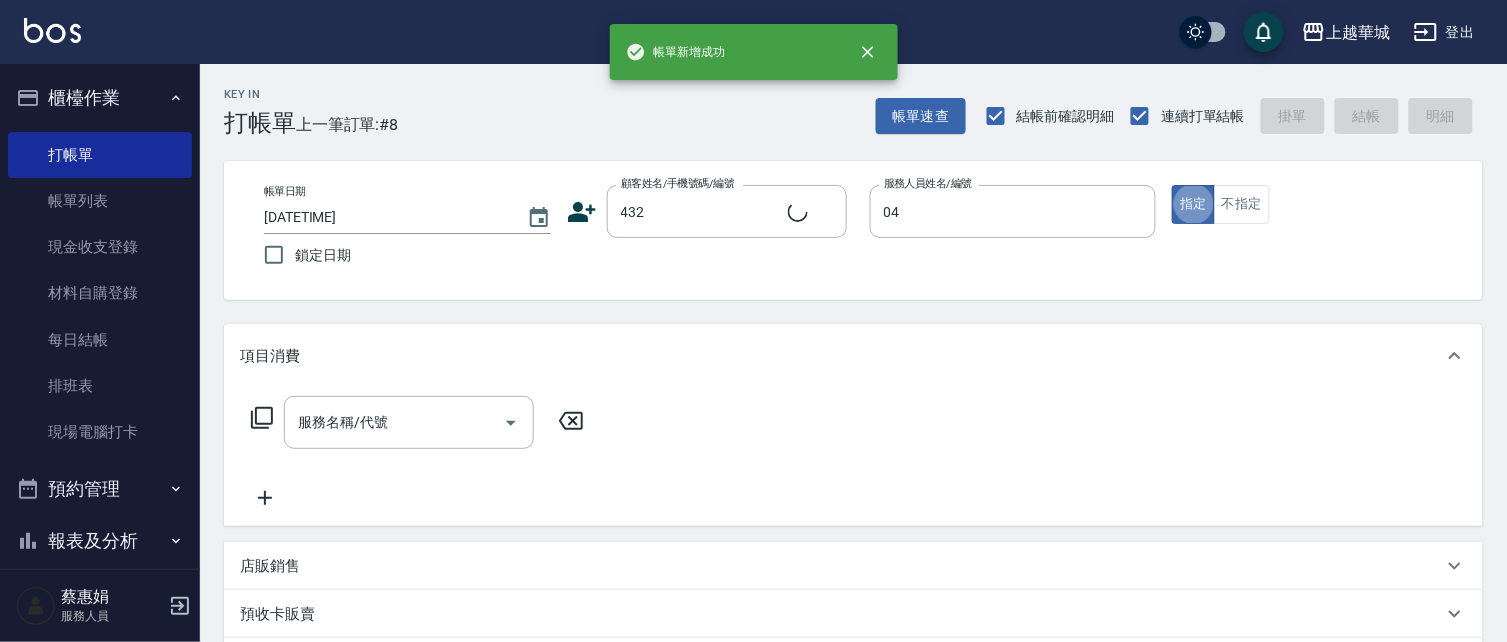 type on "[NAME]-04" 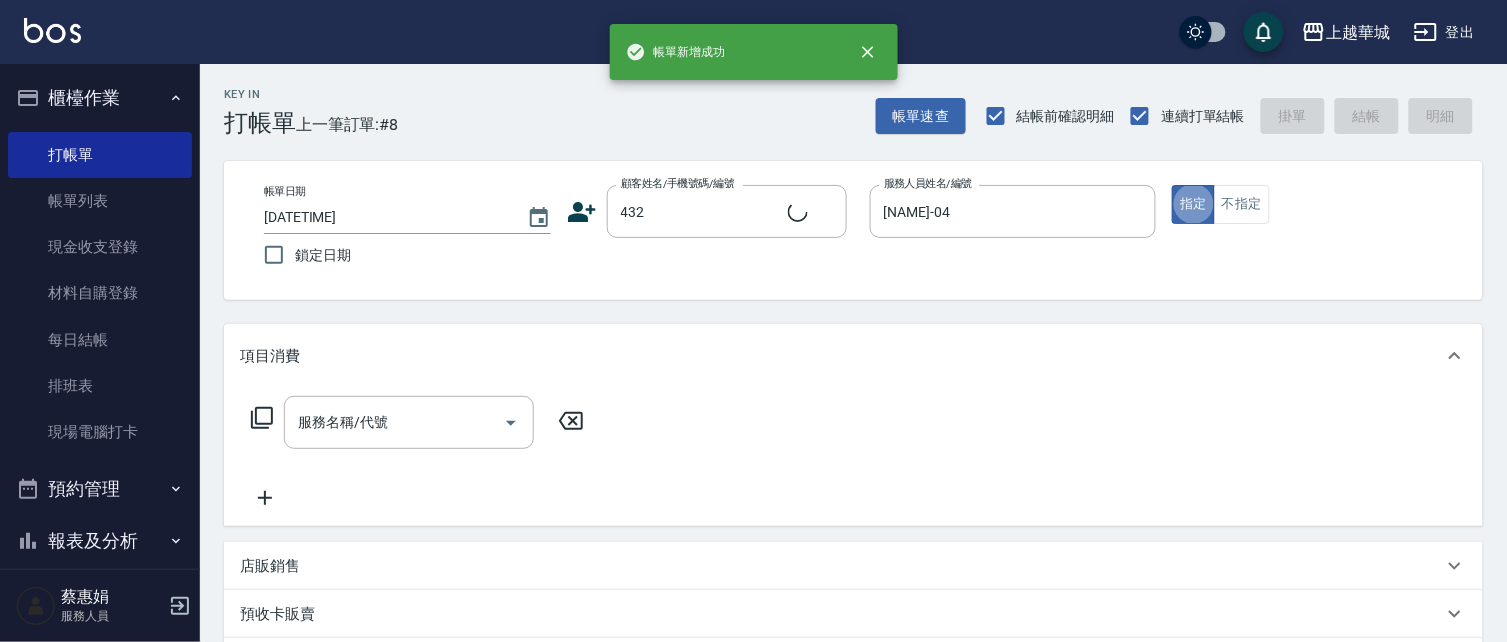 type on "true" 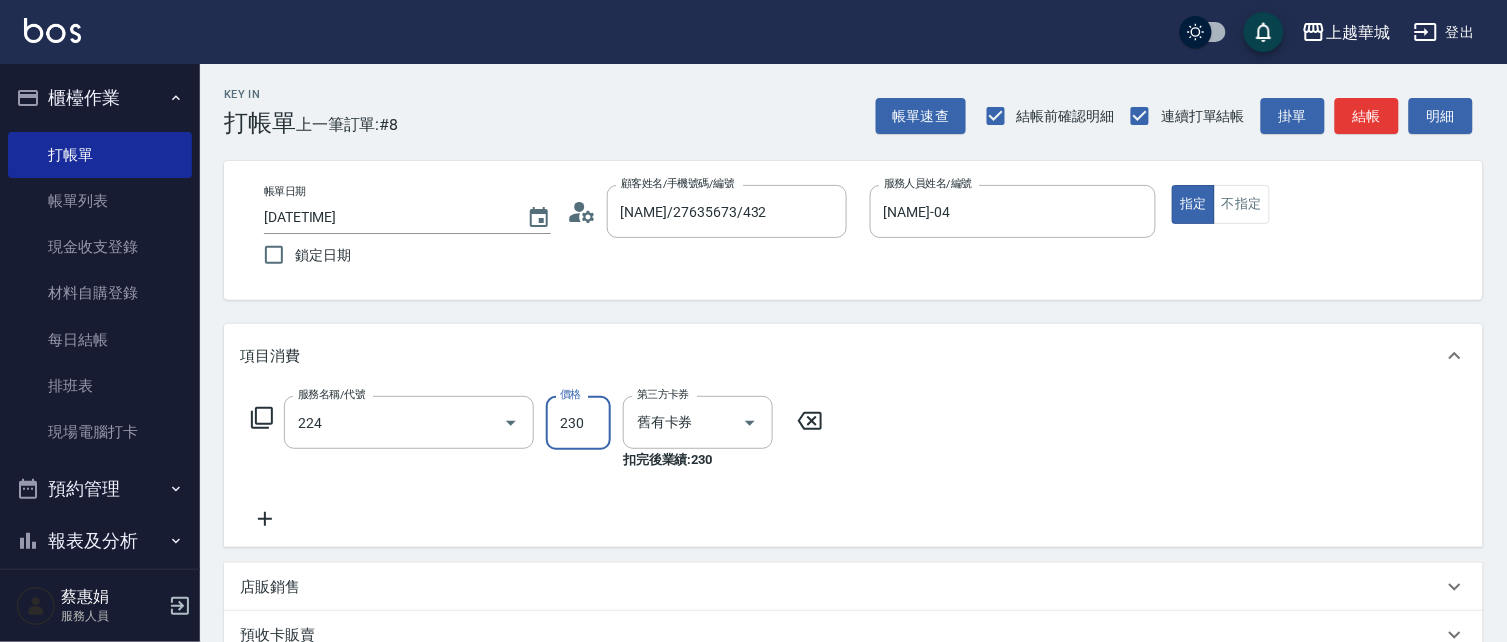 type on "洗髮(卡)230(224)" 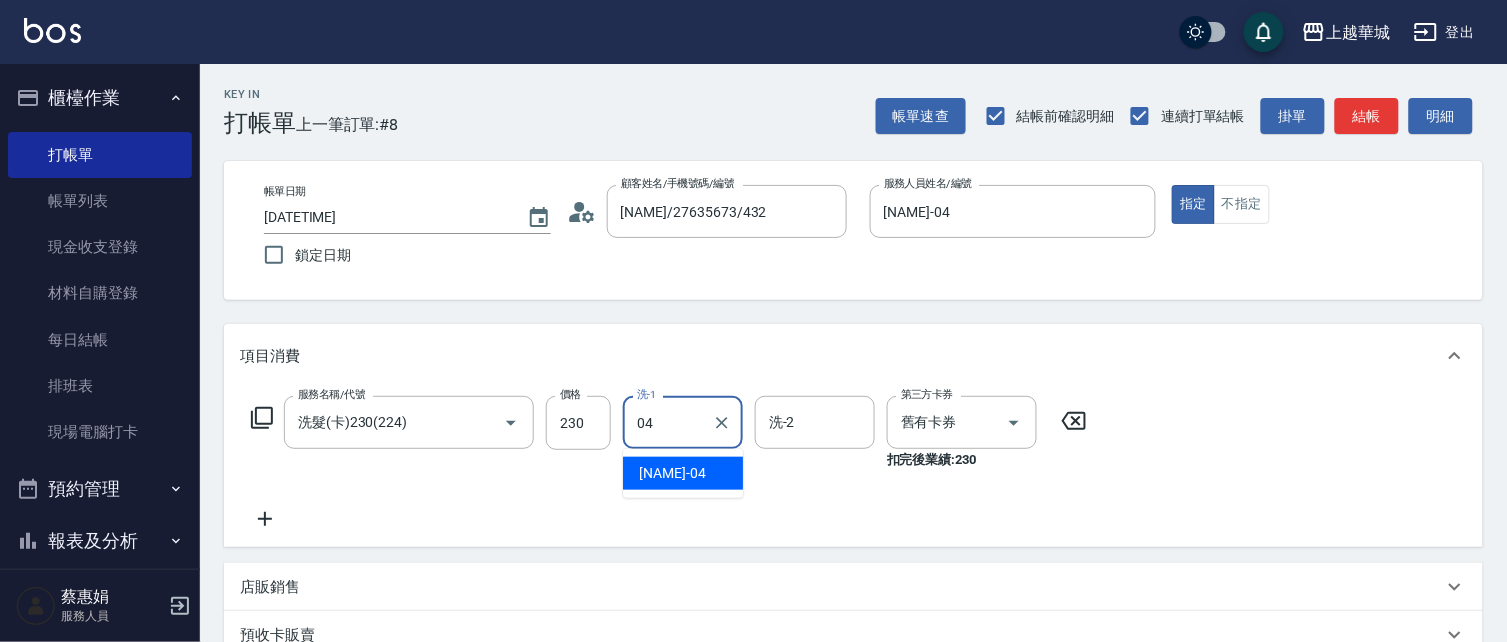 type on "[NAME]-04" 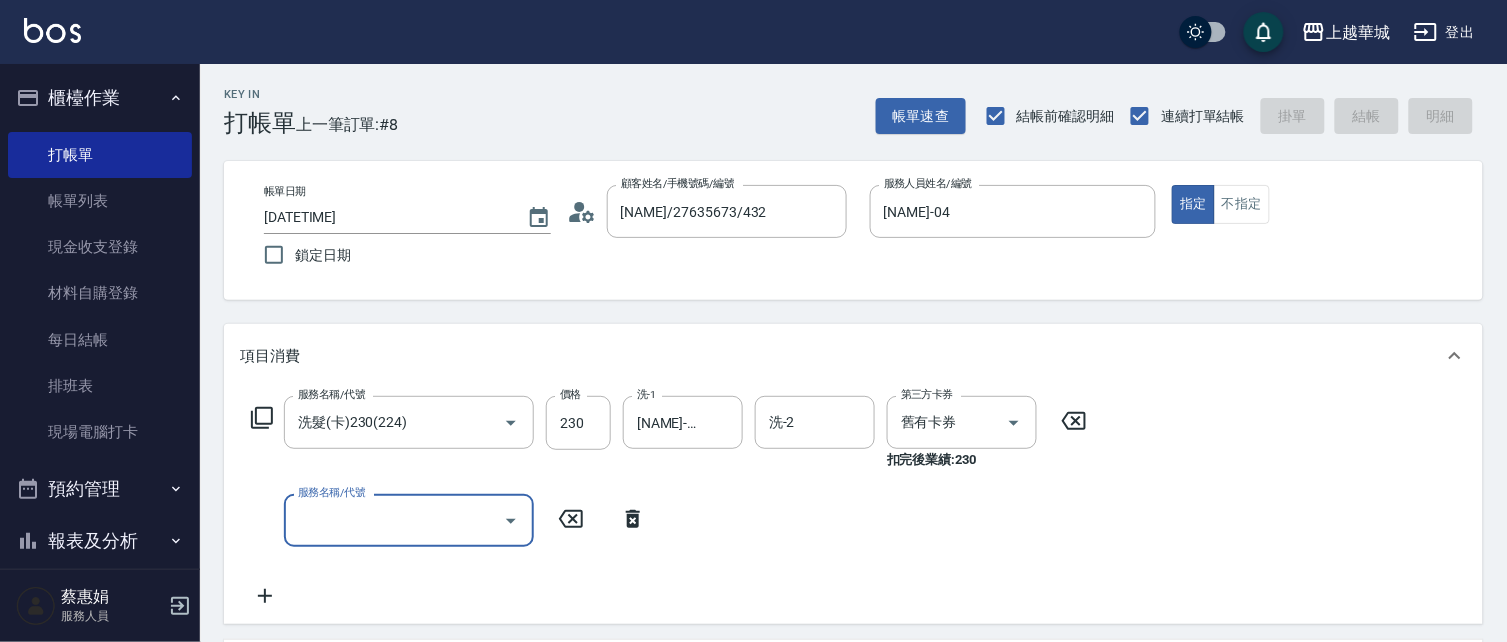type 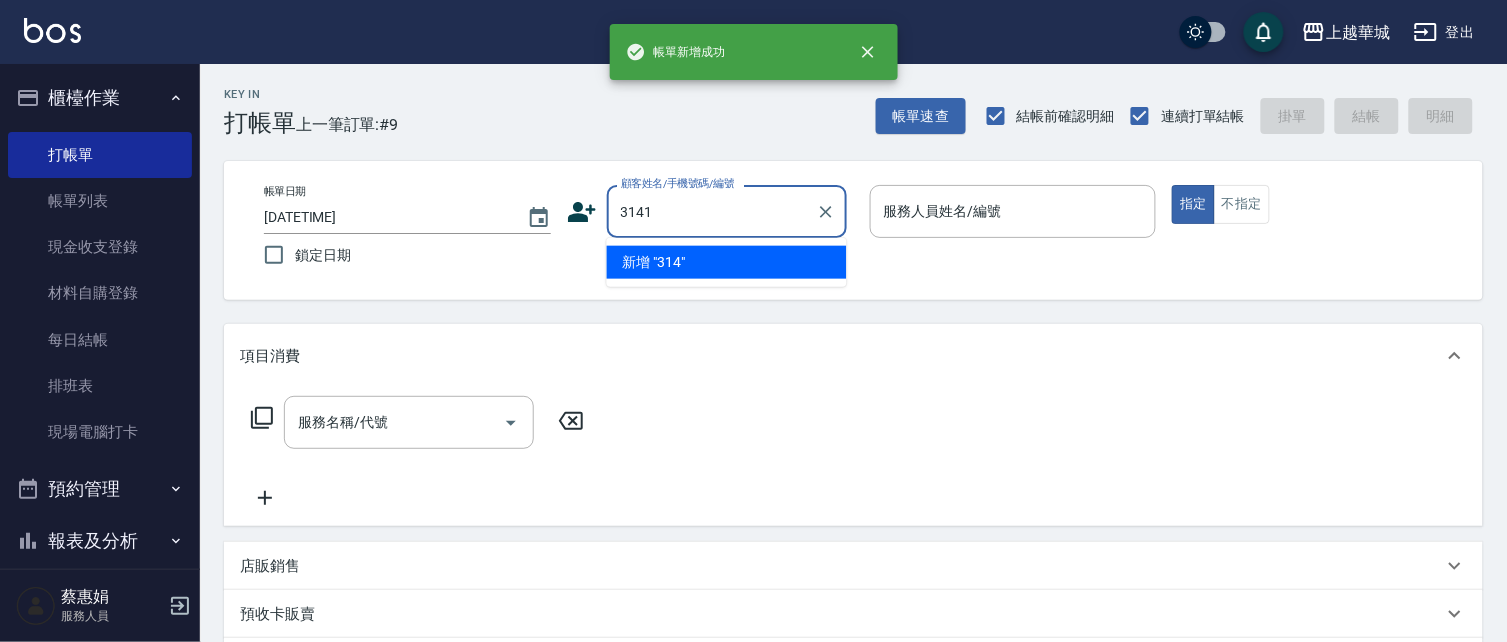 type on "3141" 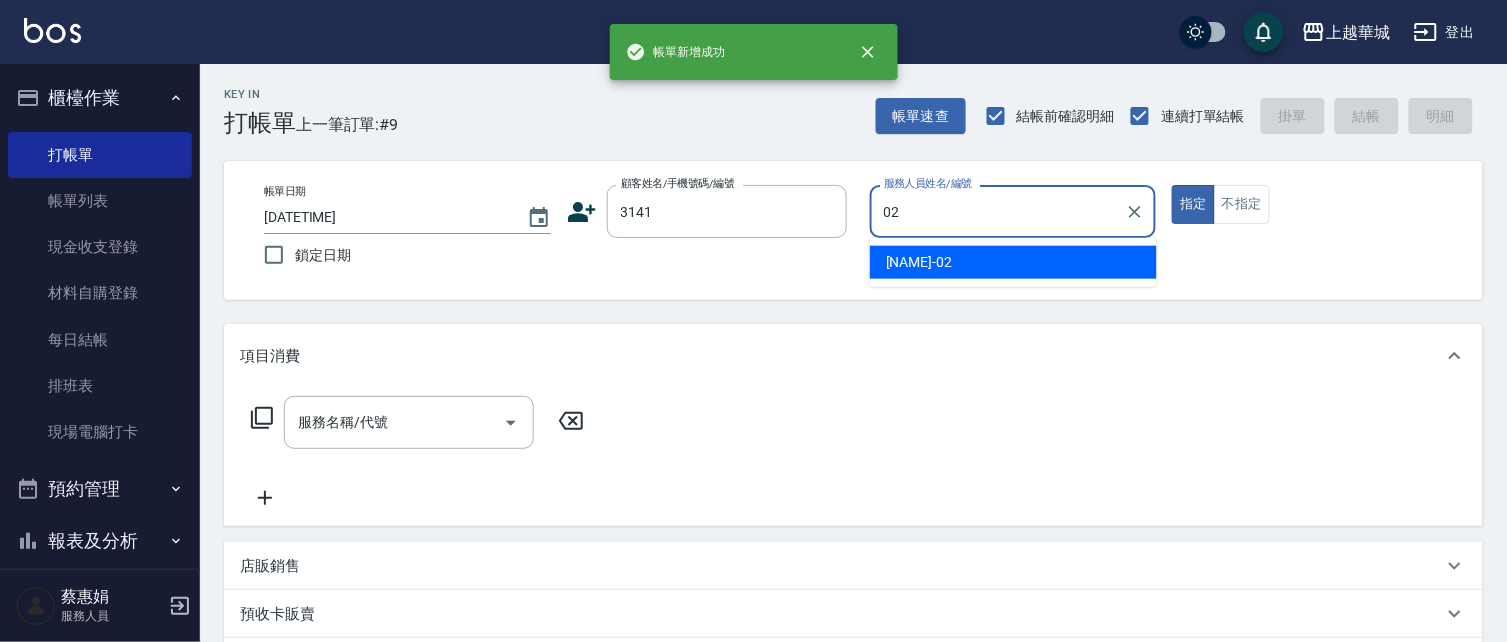 type on "[NAME]-02" 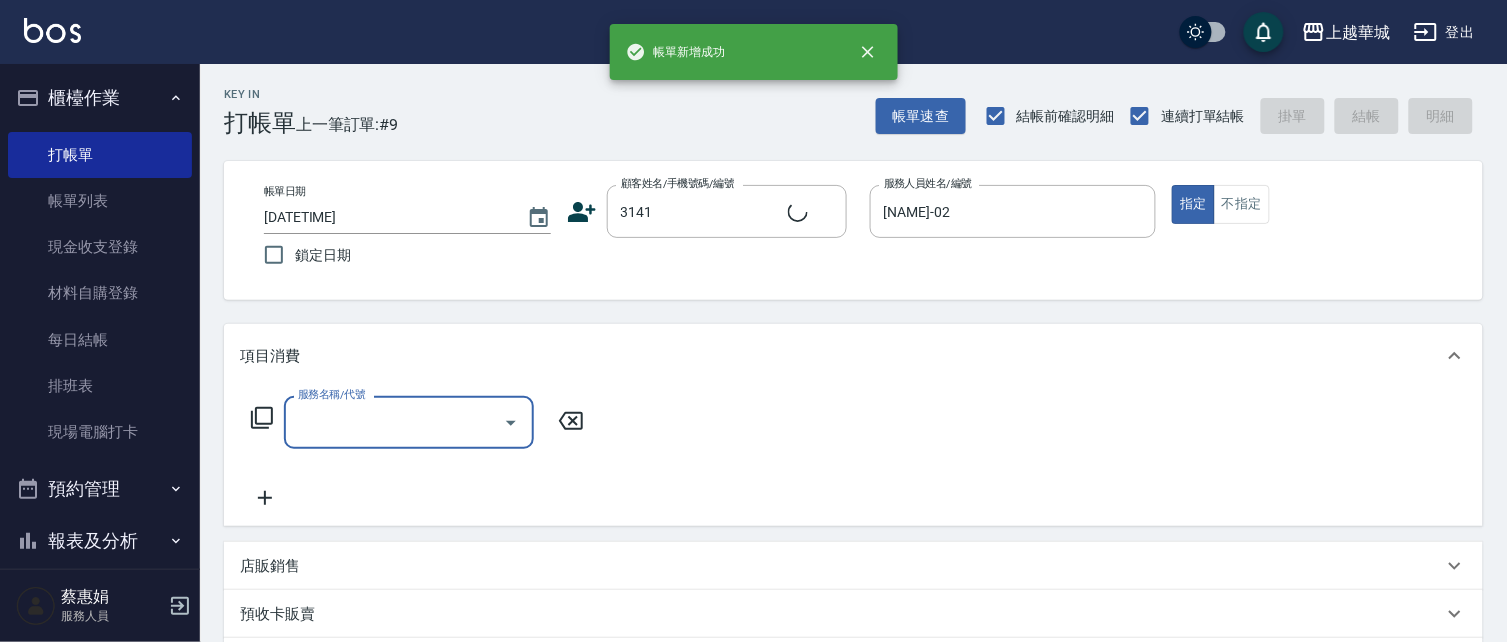 type on "2" 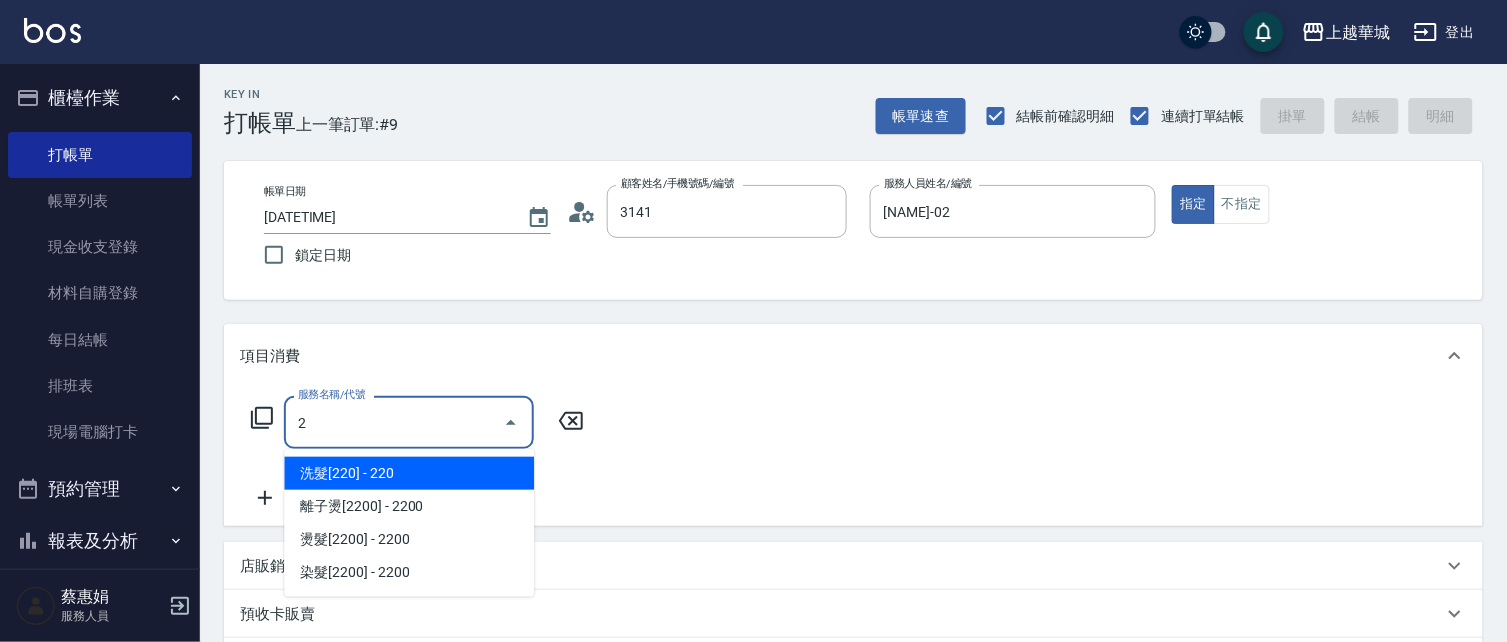 type on "[NAME]/[PHONE]/3141" 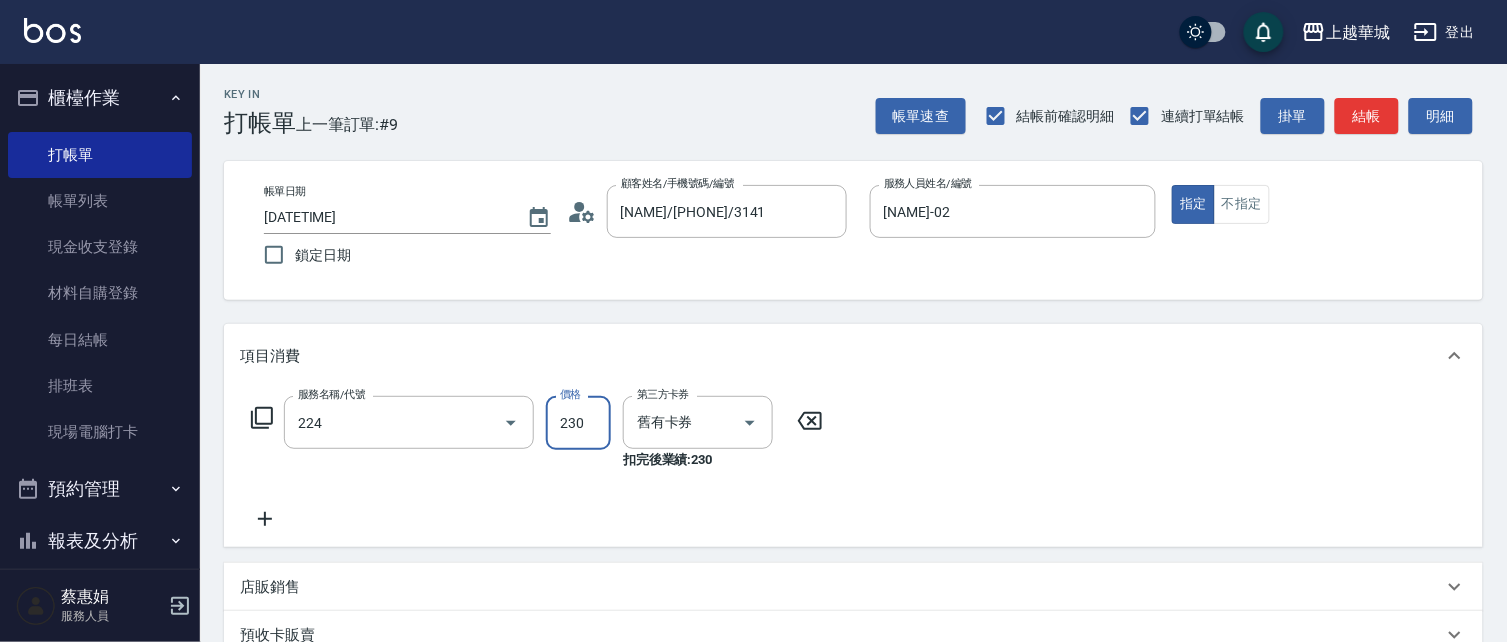 type on "洗髮(卡)230(224)" 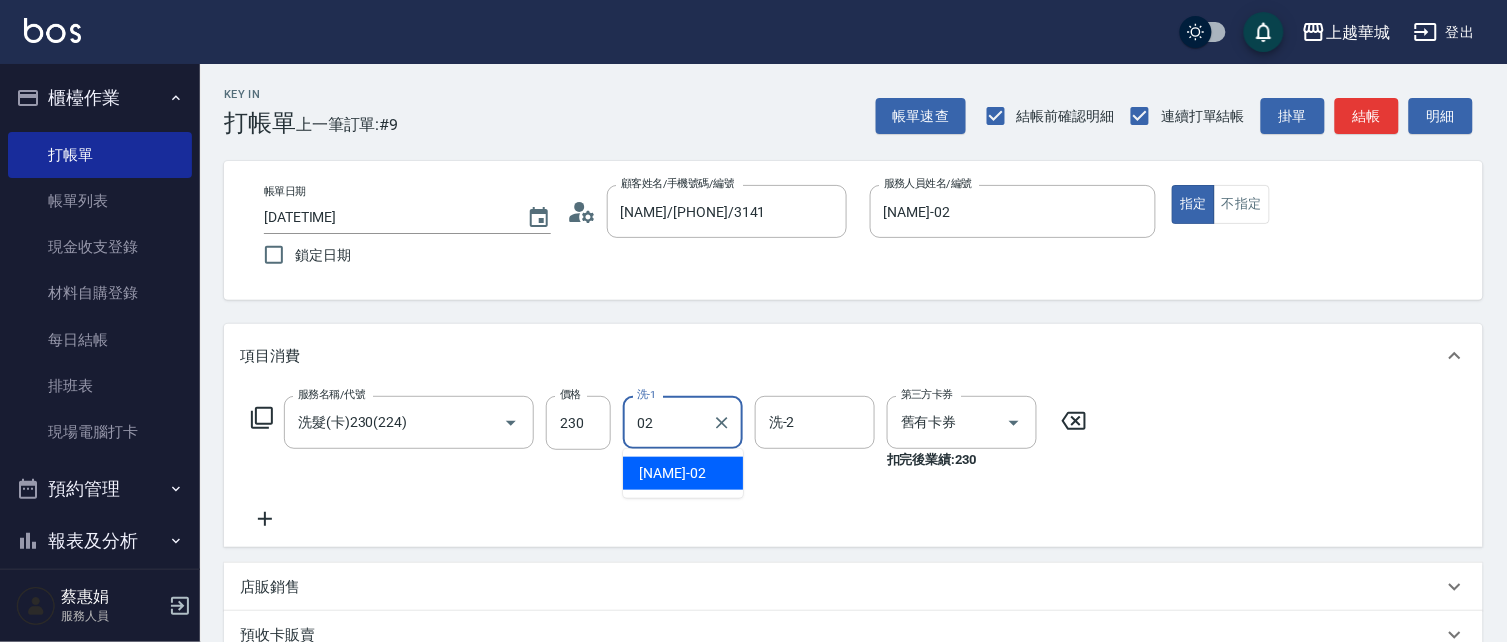 type on "[NAME]-02" 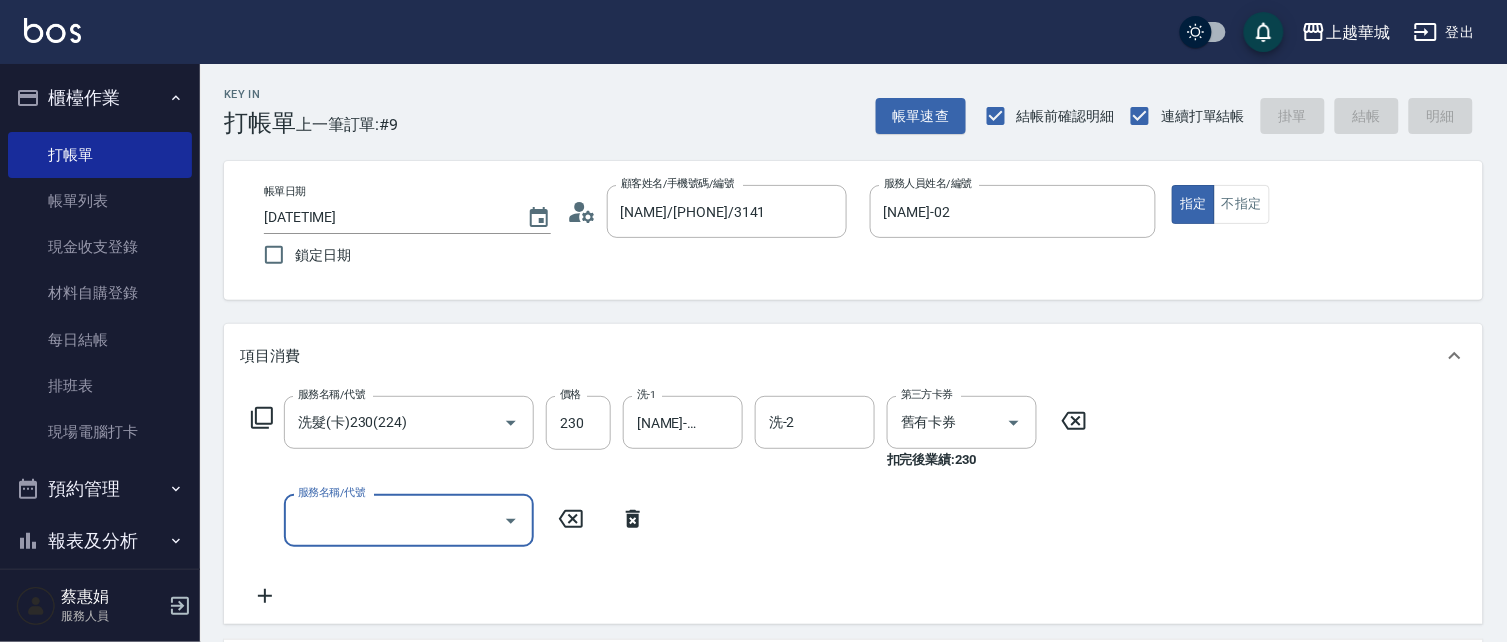 type 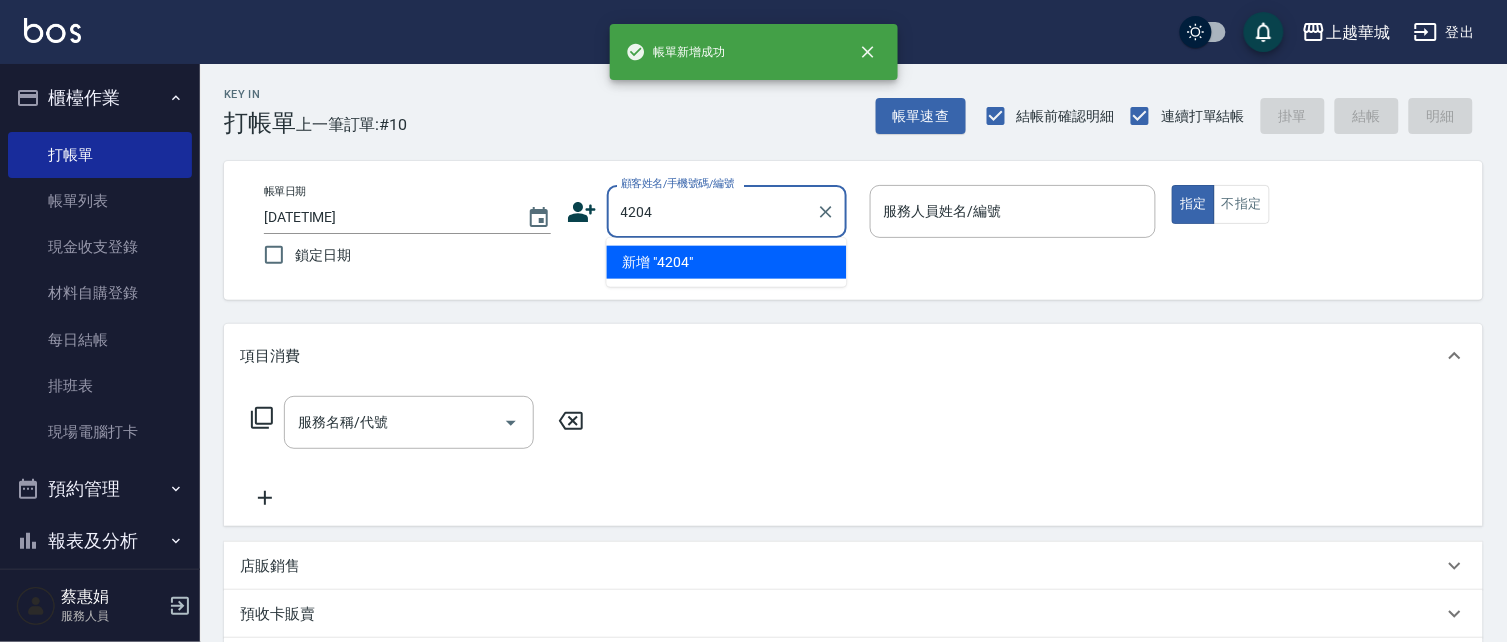 type on "4204" 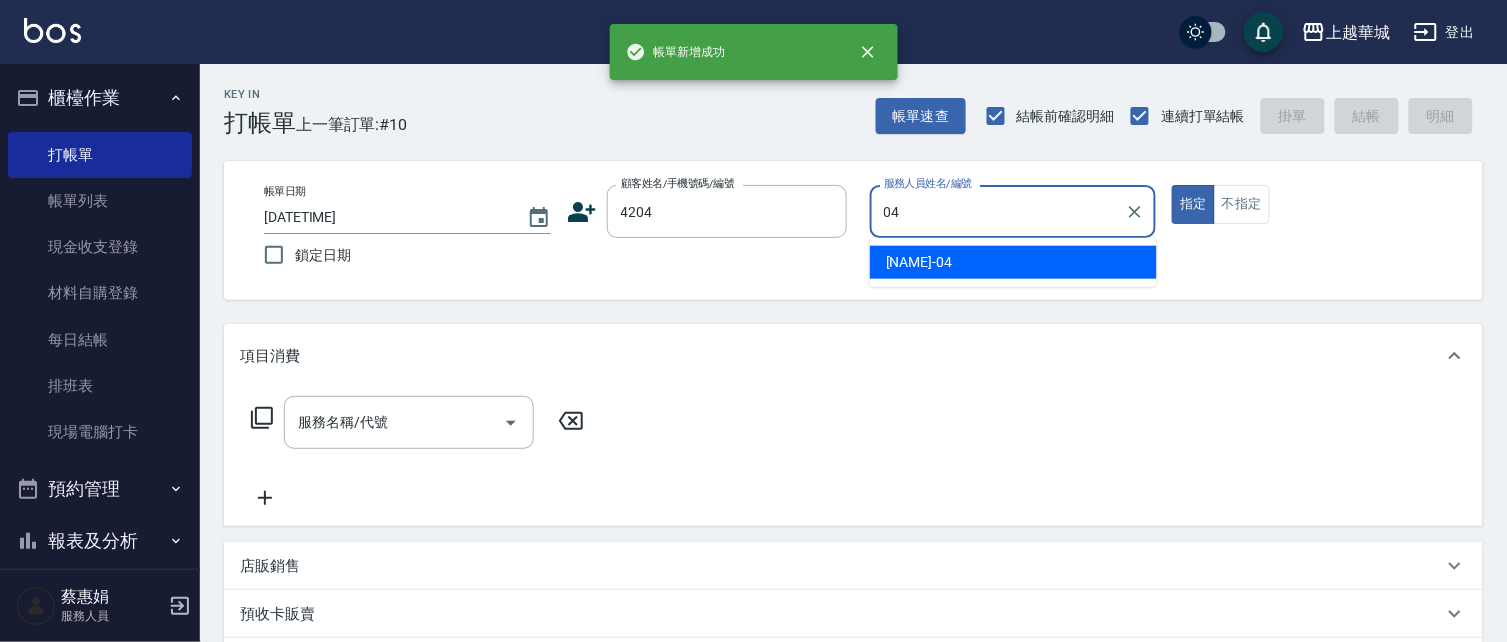 type on "[NAME]-04" 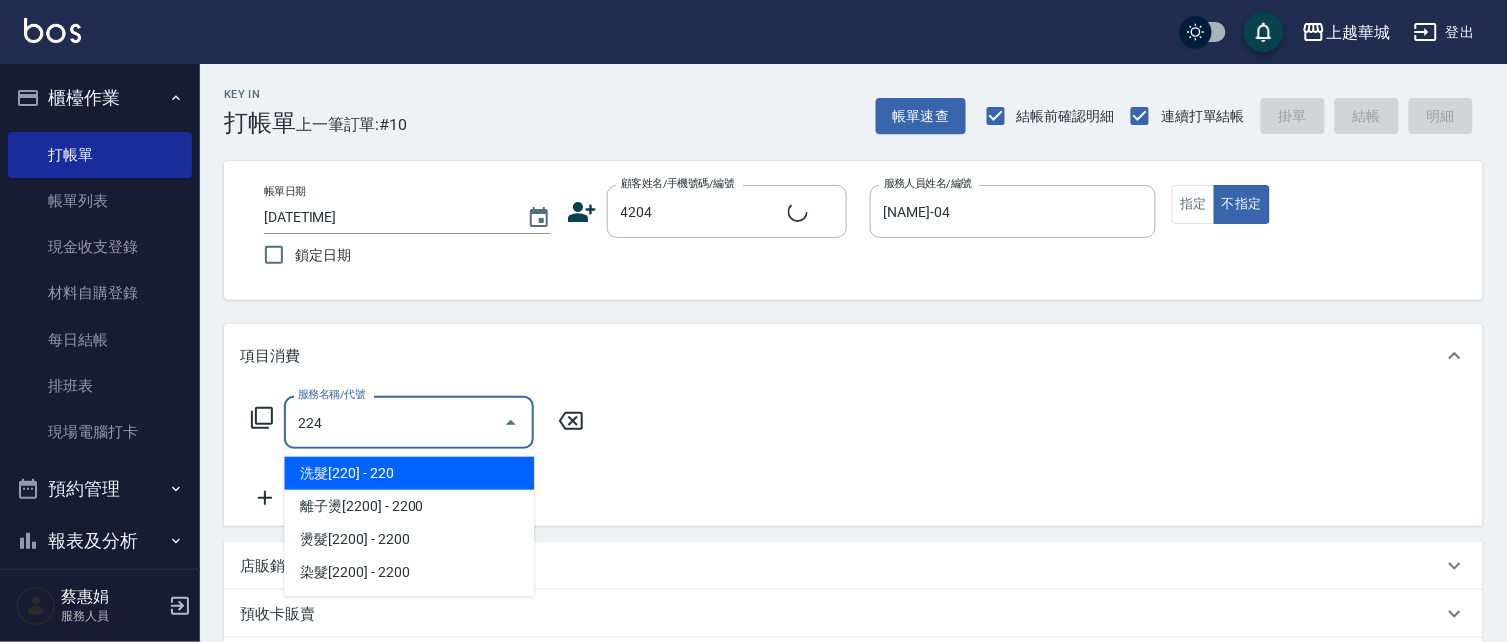 type on "224" 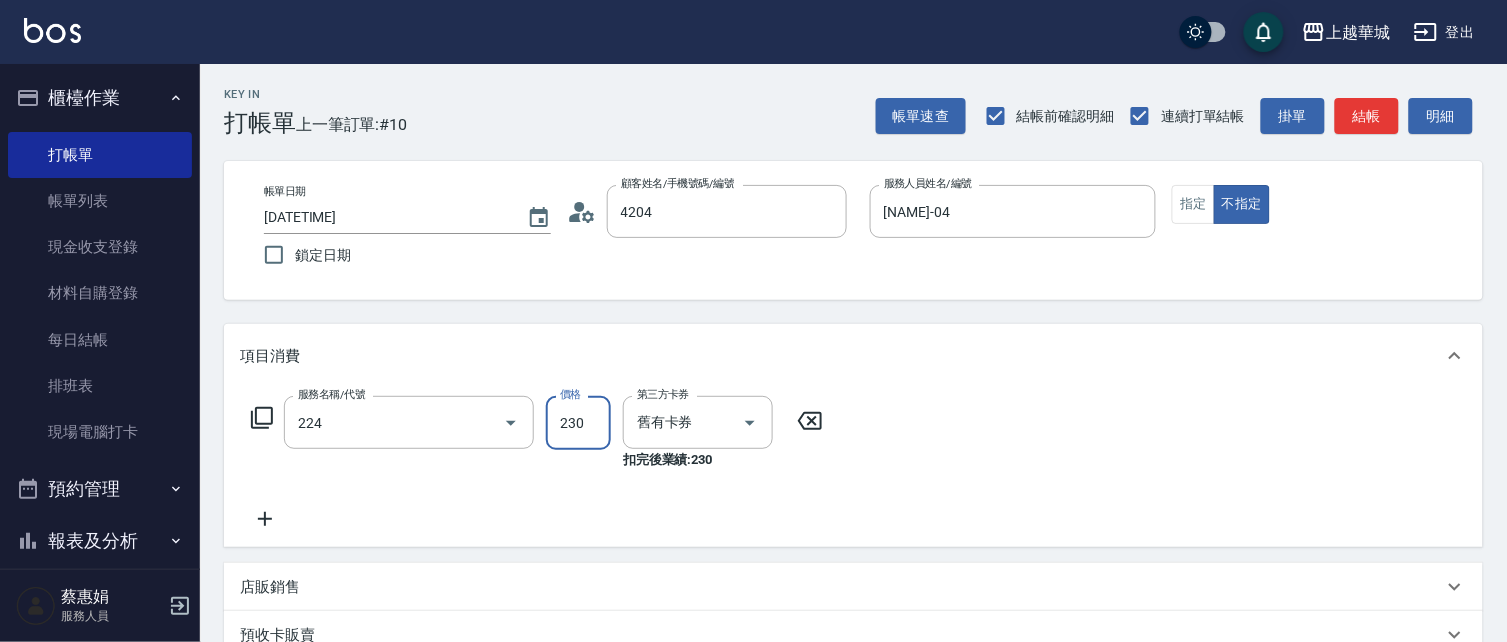 type on "[NAME]/[PHONE]/4204" 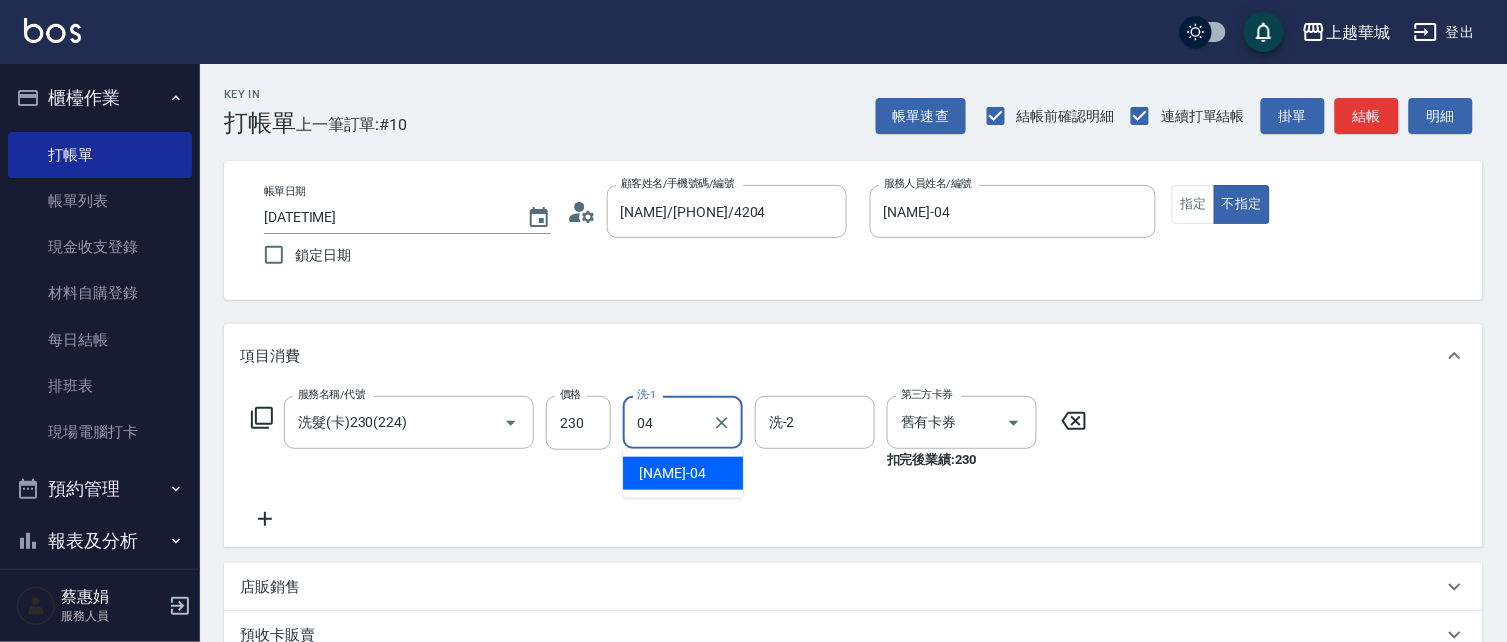 type on "[NAME]-04" 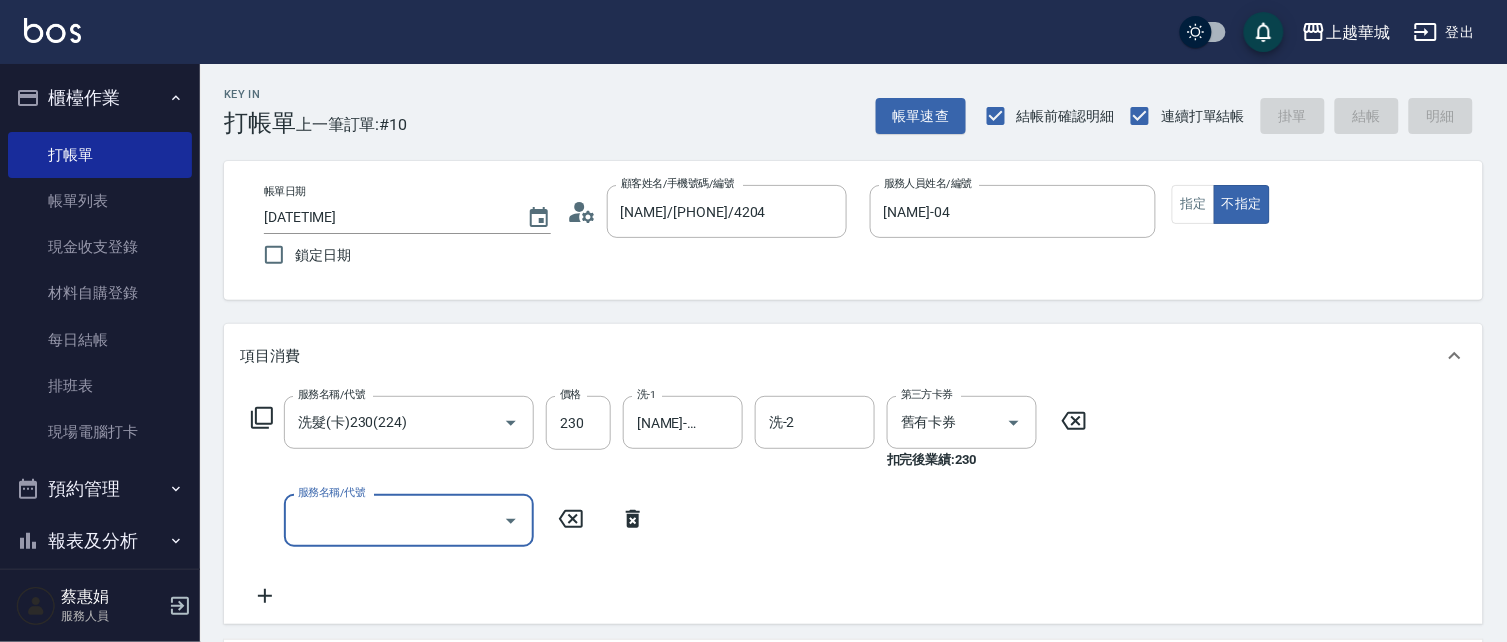 type on "[DATETIME]" 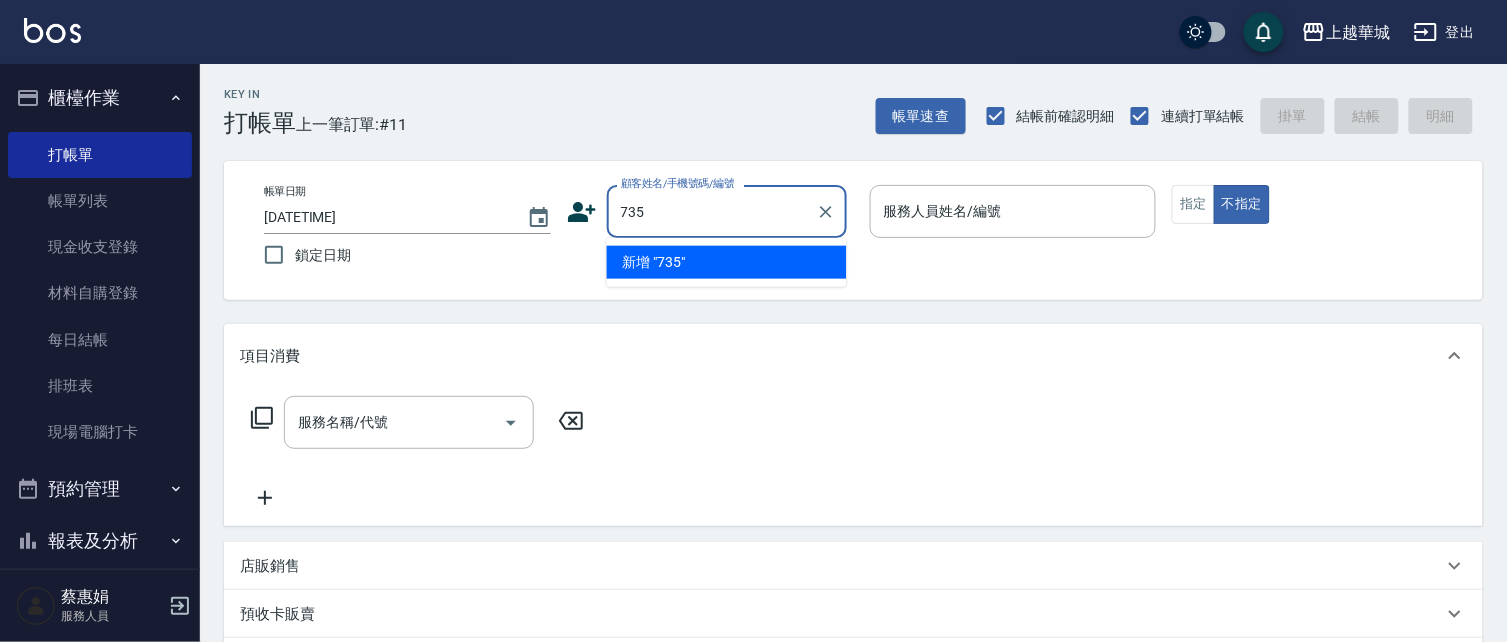 type on "735" 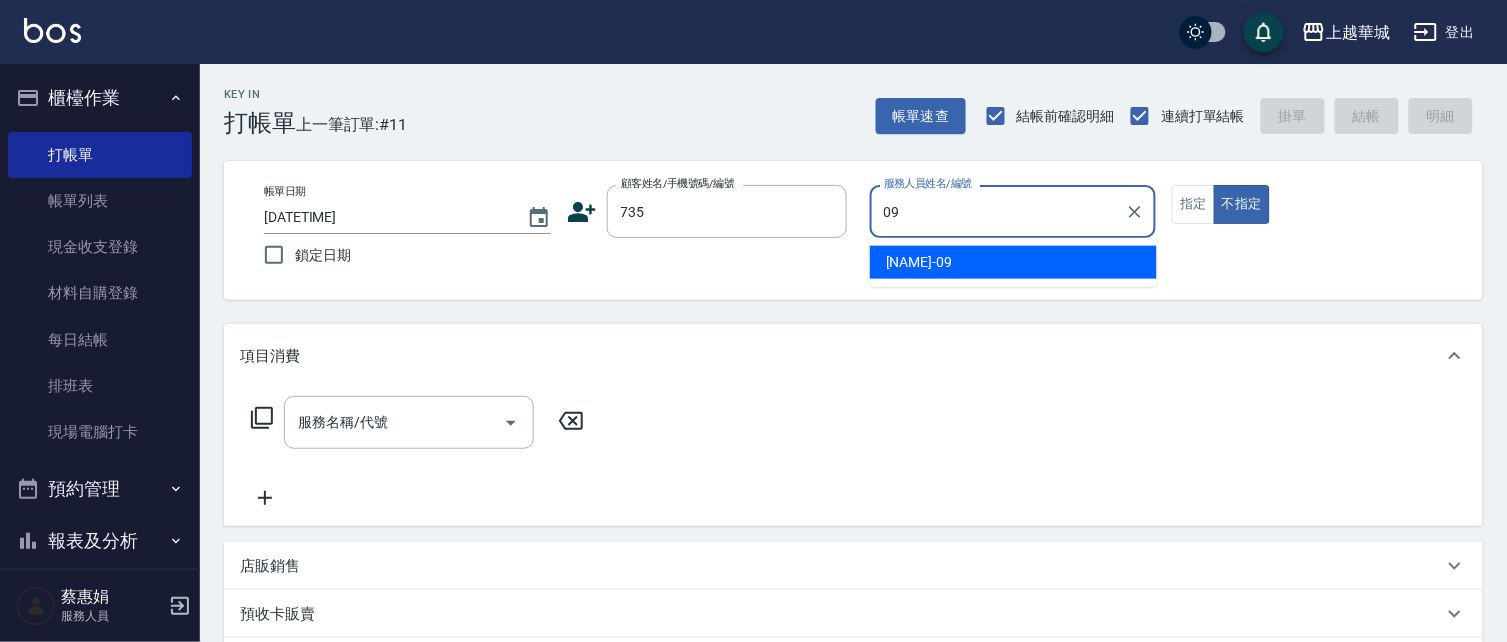type on "[NAME]-09" 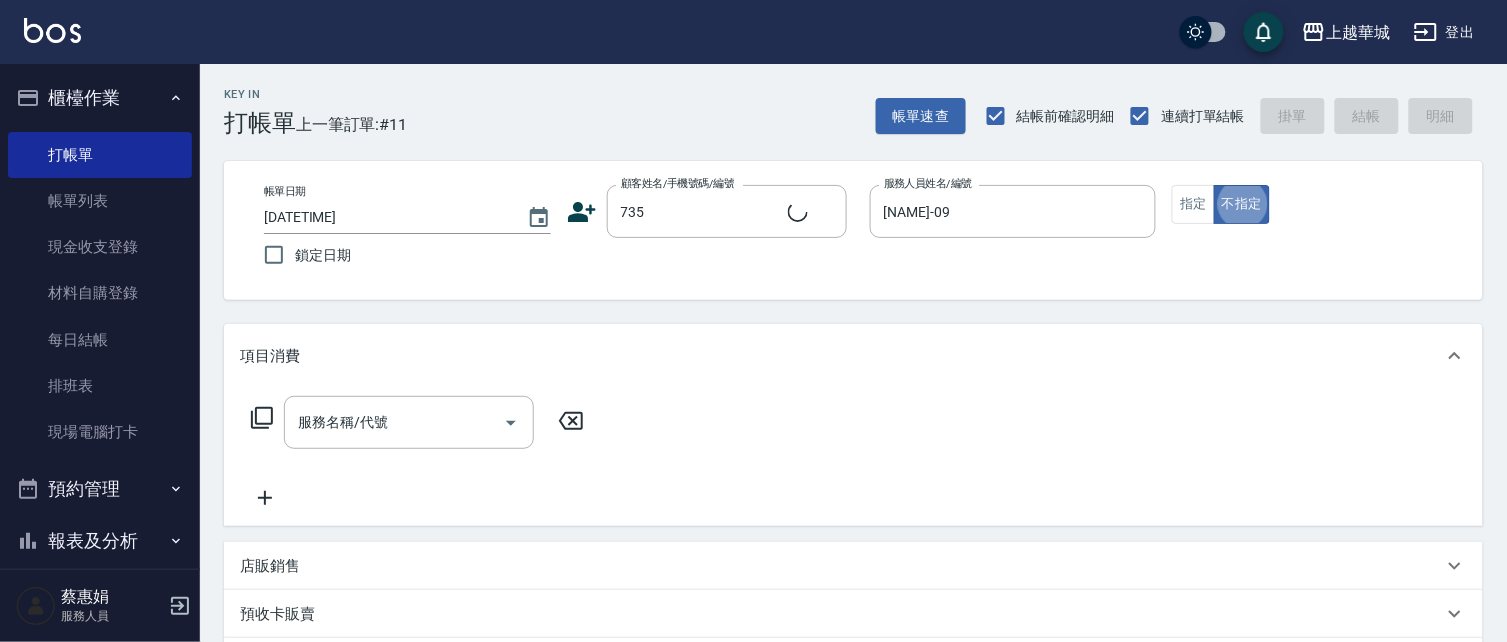 type on "[NAME]/ [PHONE]/735" 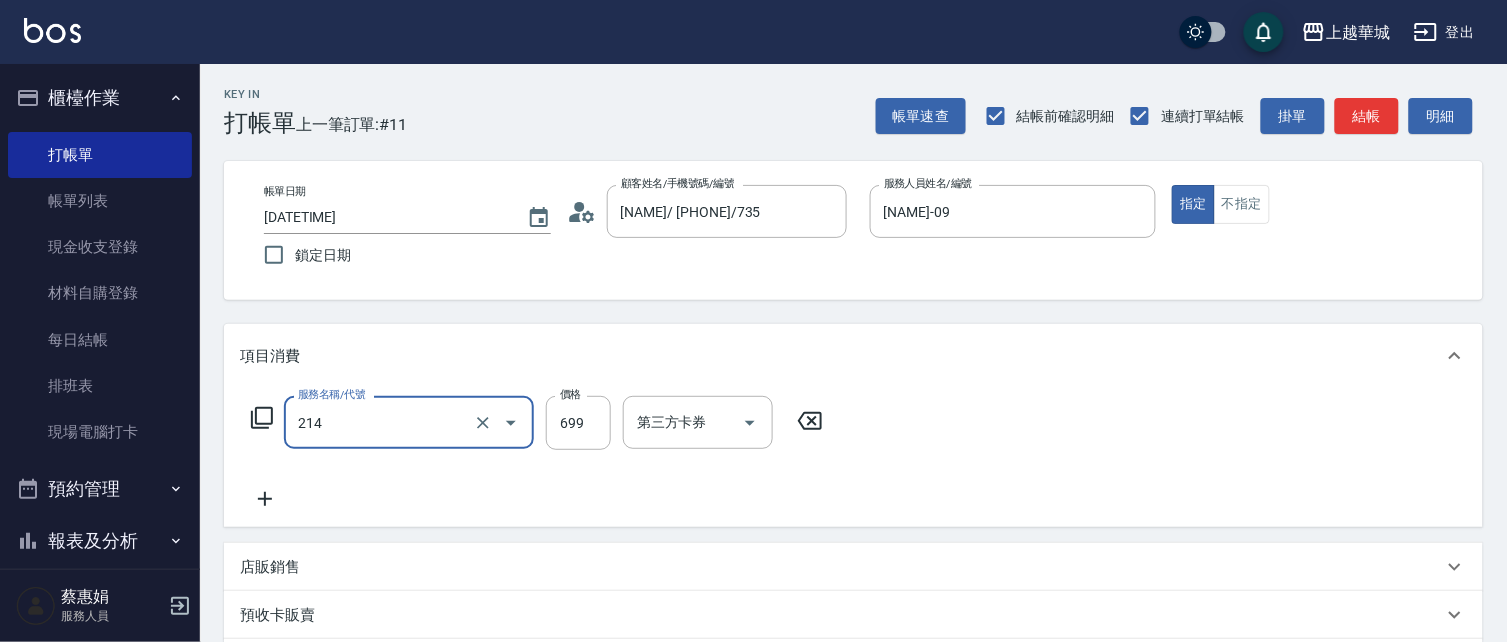 type on "滾珠洗髪699(214)" 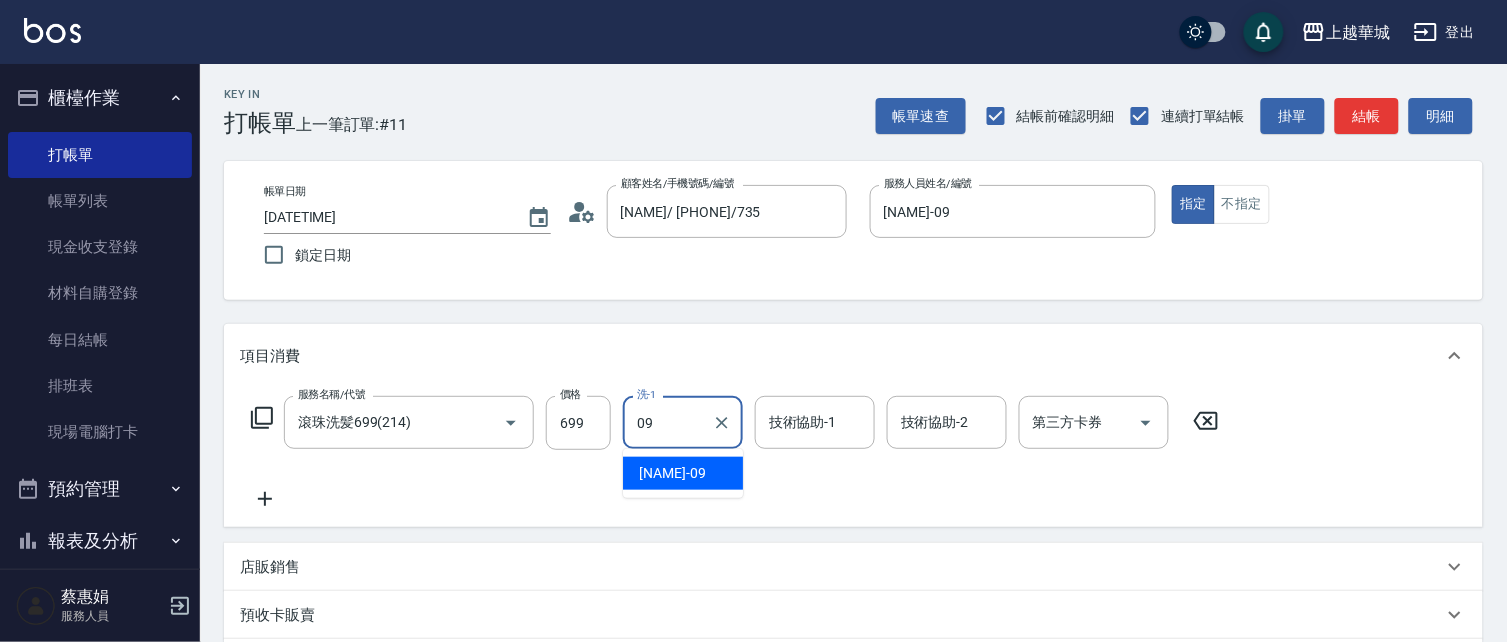 type on "[NAME]-09" 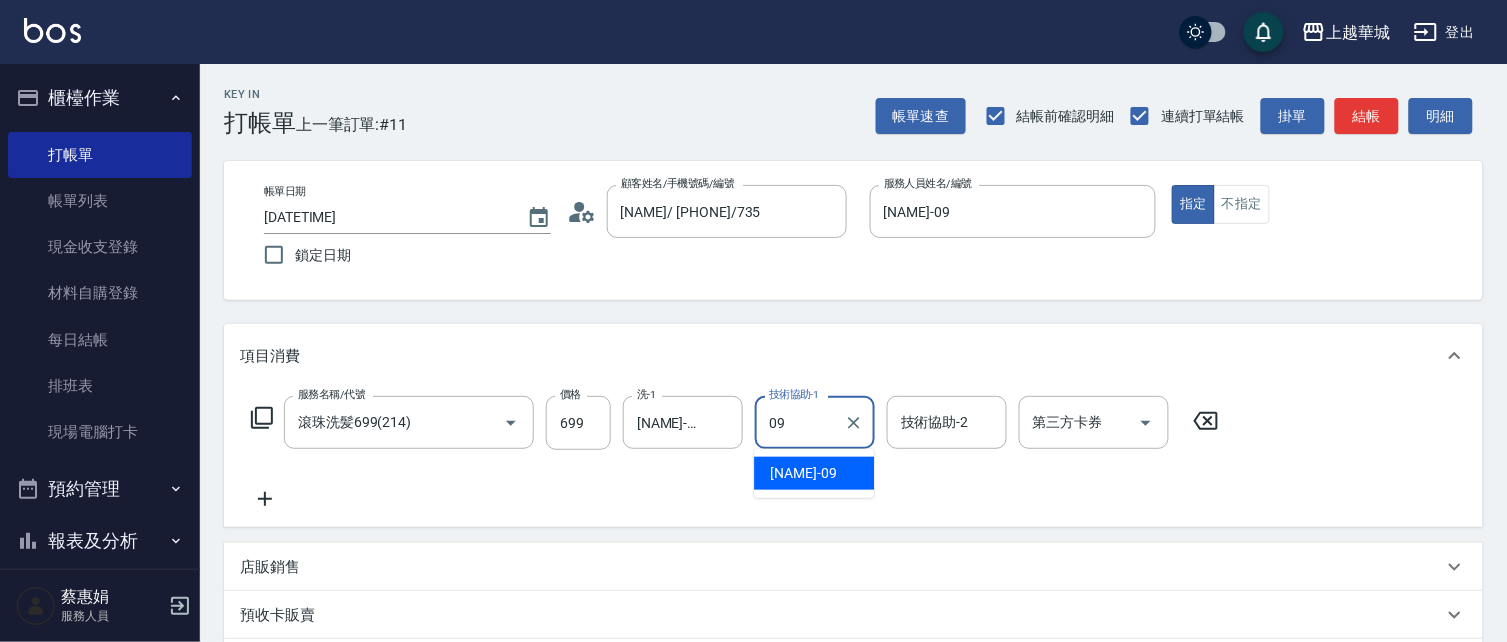 type on "[NAME]-09" 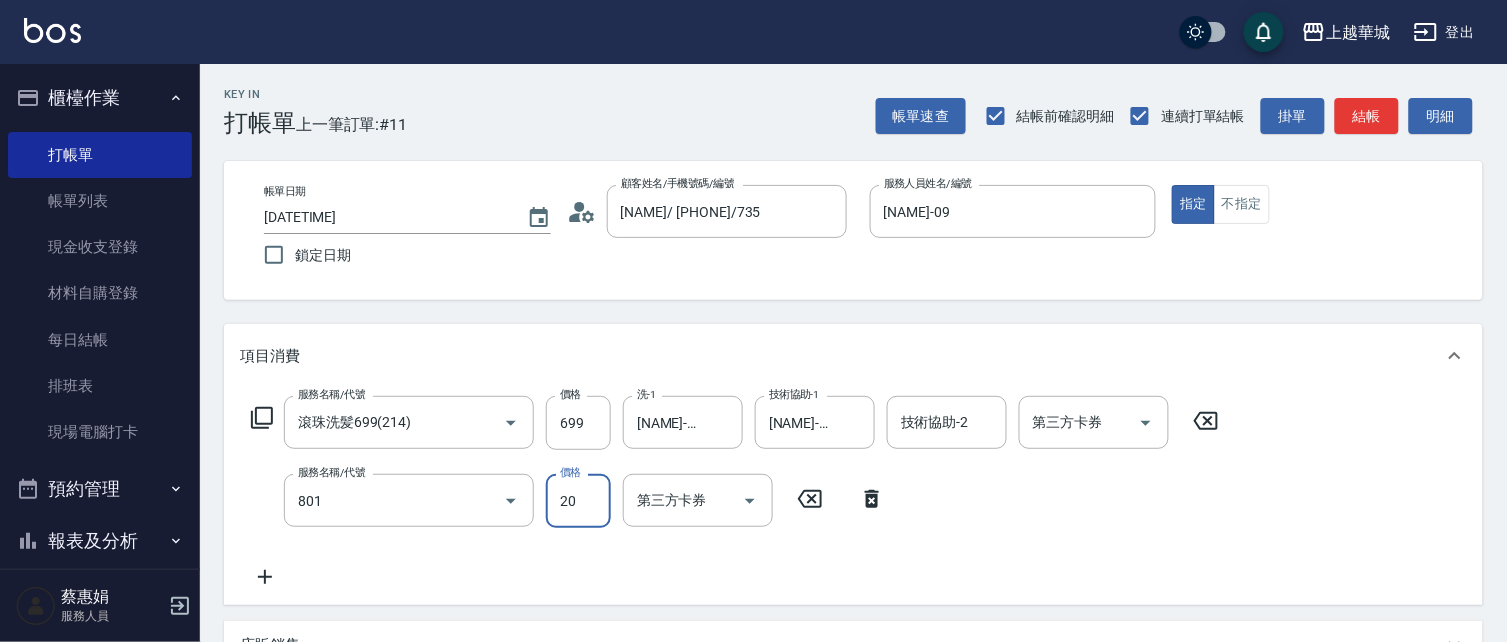 type on "潤絲(801)" 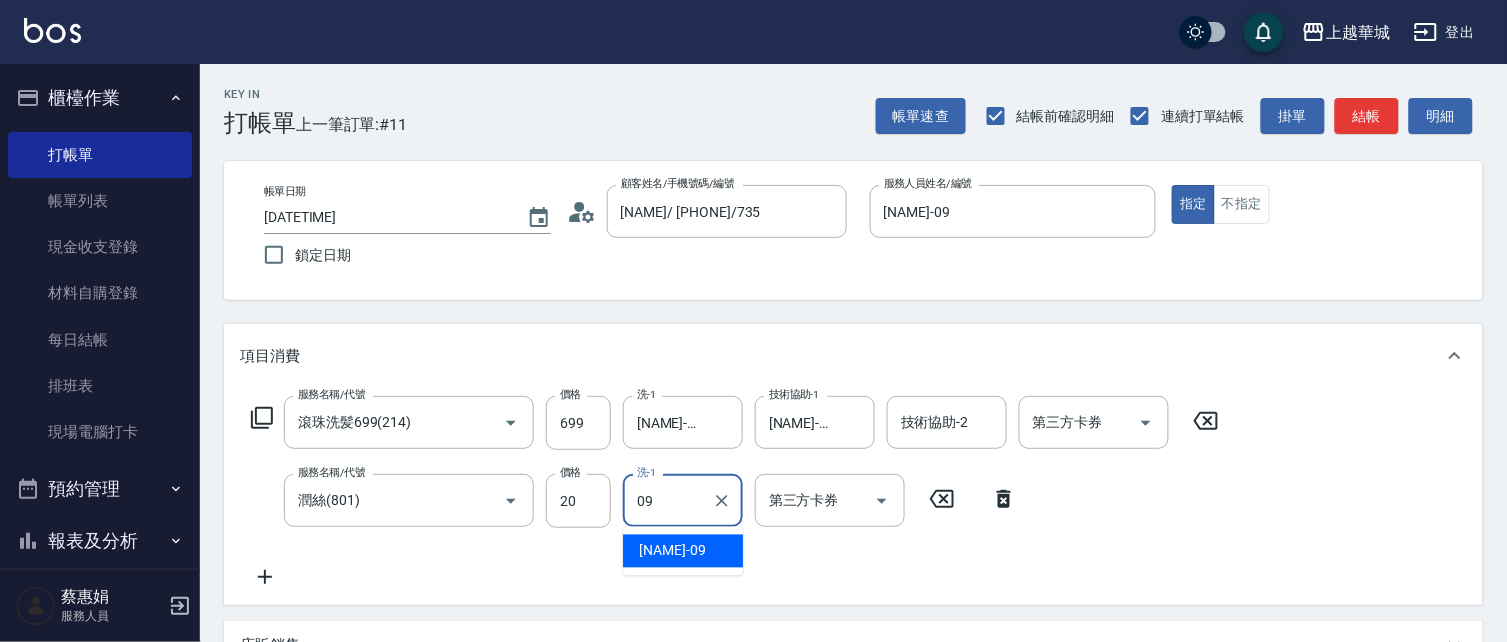 type on "[NAME]-09" 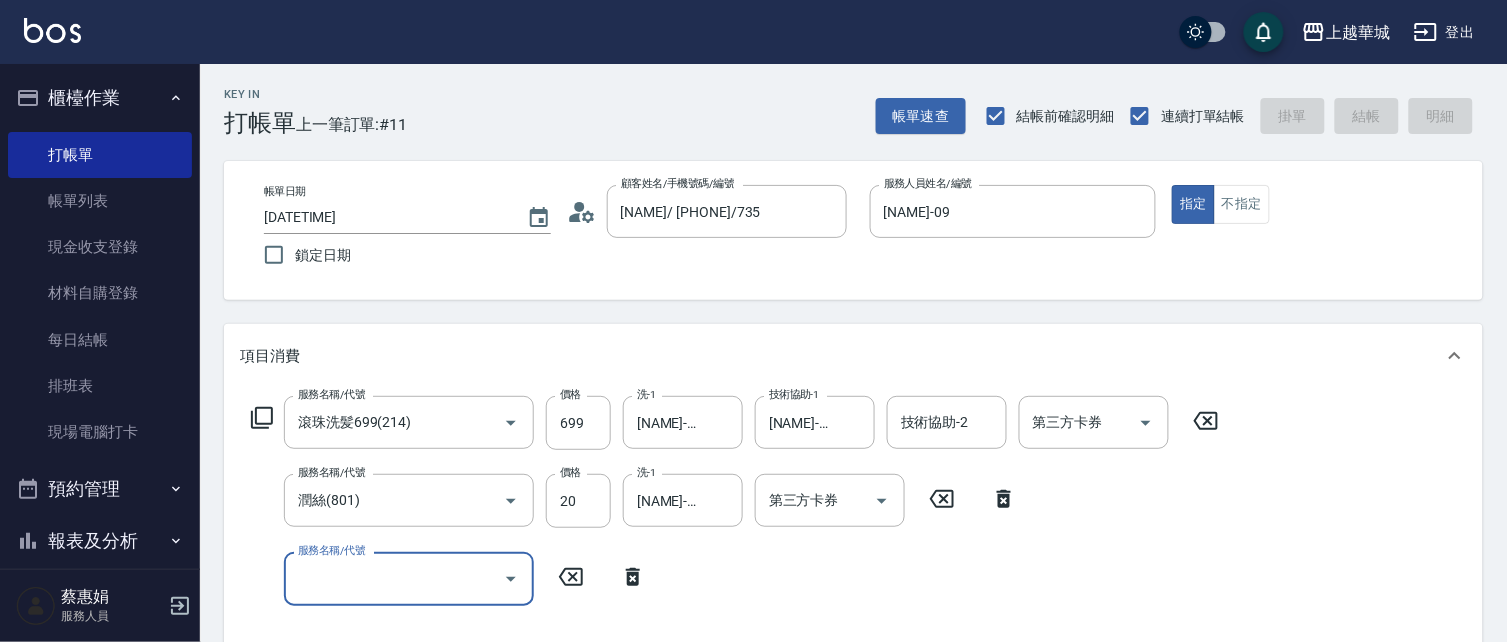 type 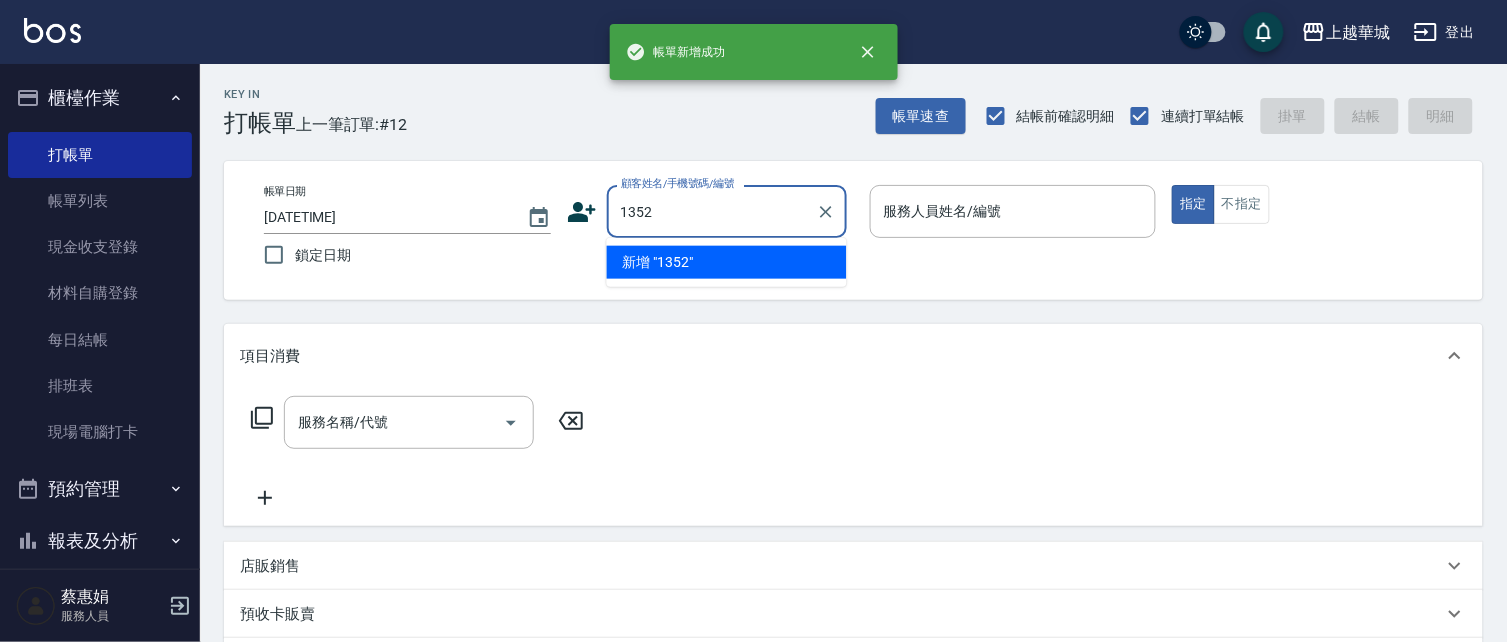 type on "1352" 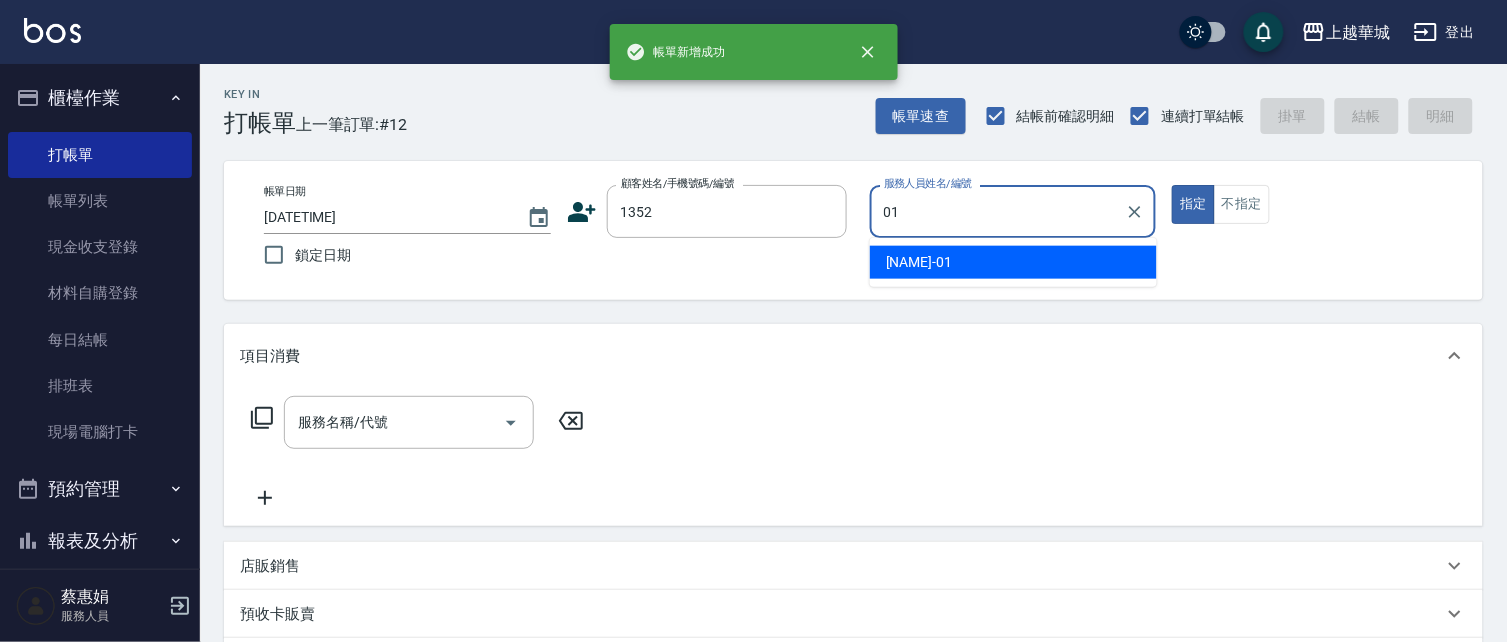 type on "[NAME]-01" 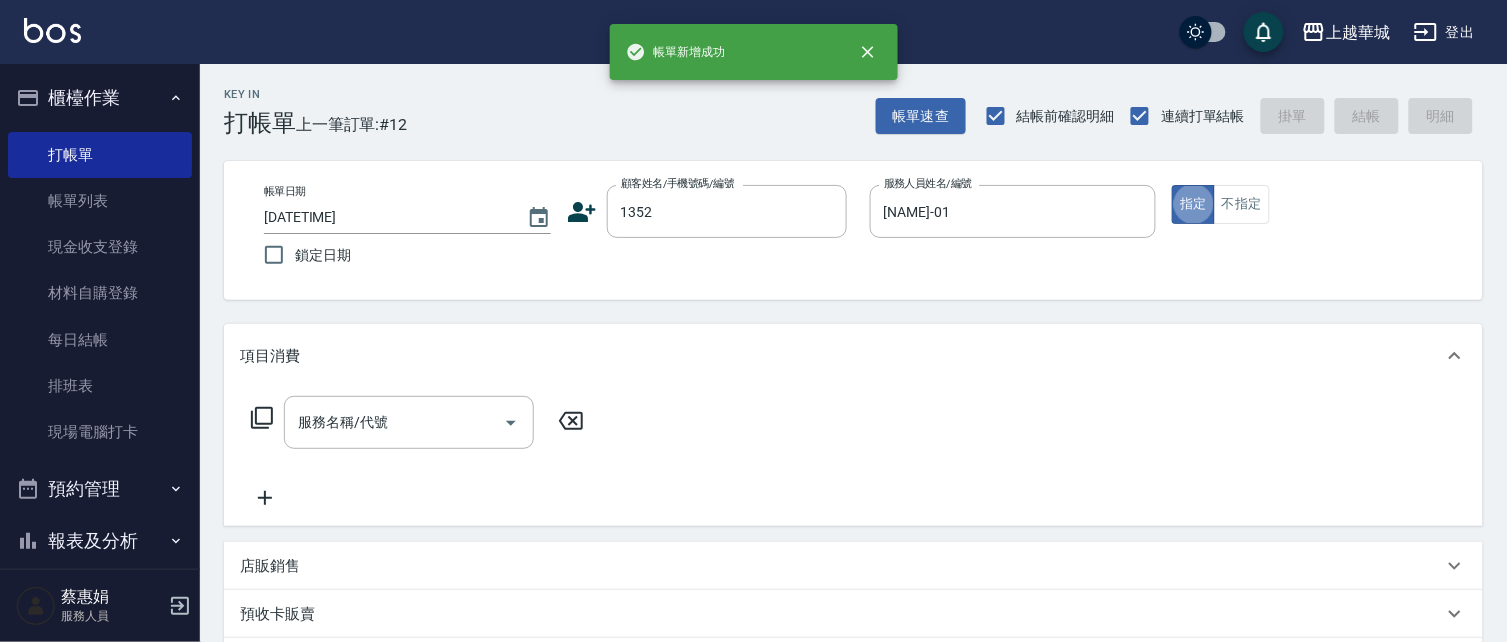 type on "[NAME]/0421/1352" 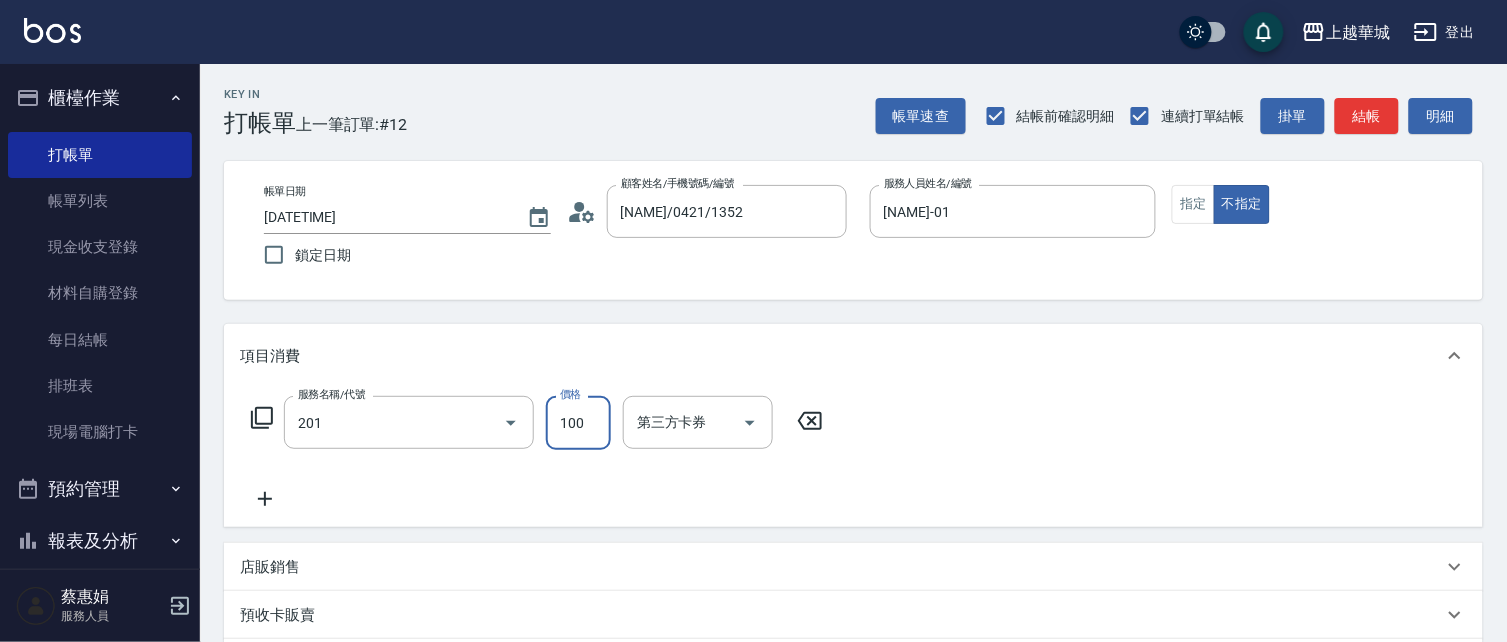 type on "洗髮[100](201)" 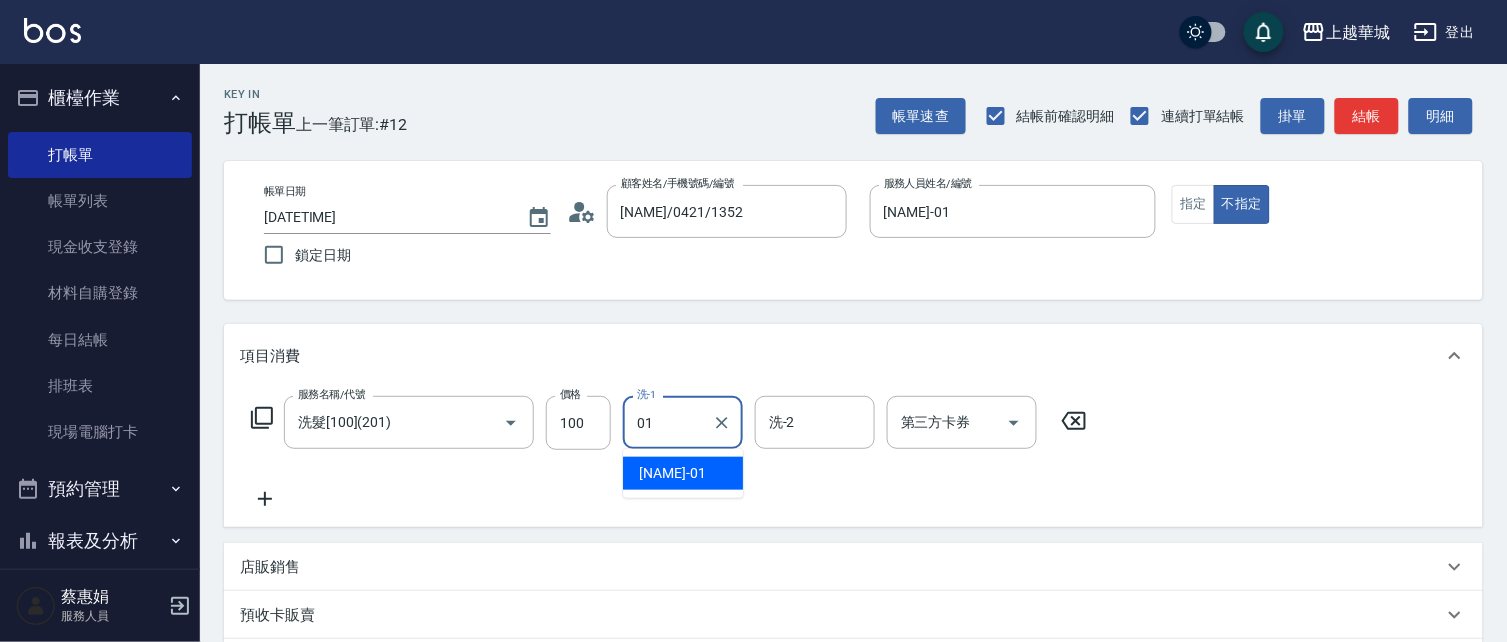 type on "[NAME]-01" 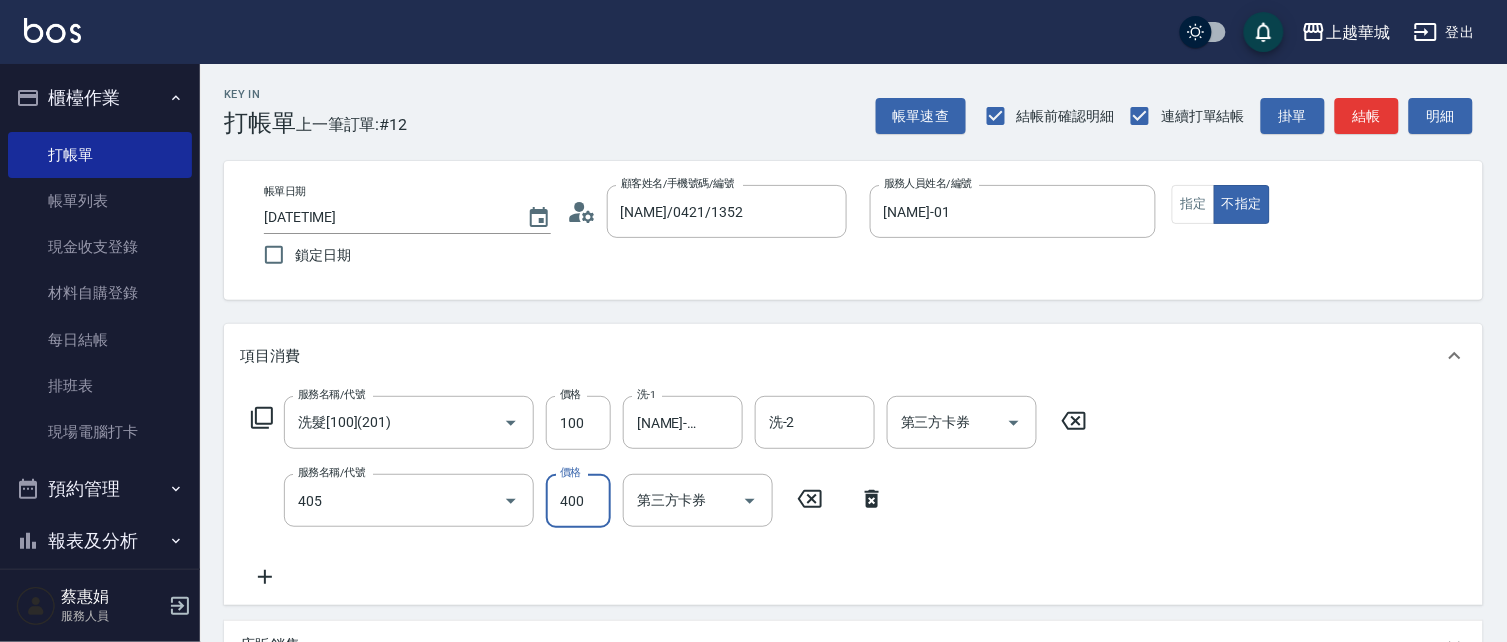 type on "剪髮(400)(405)" 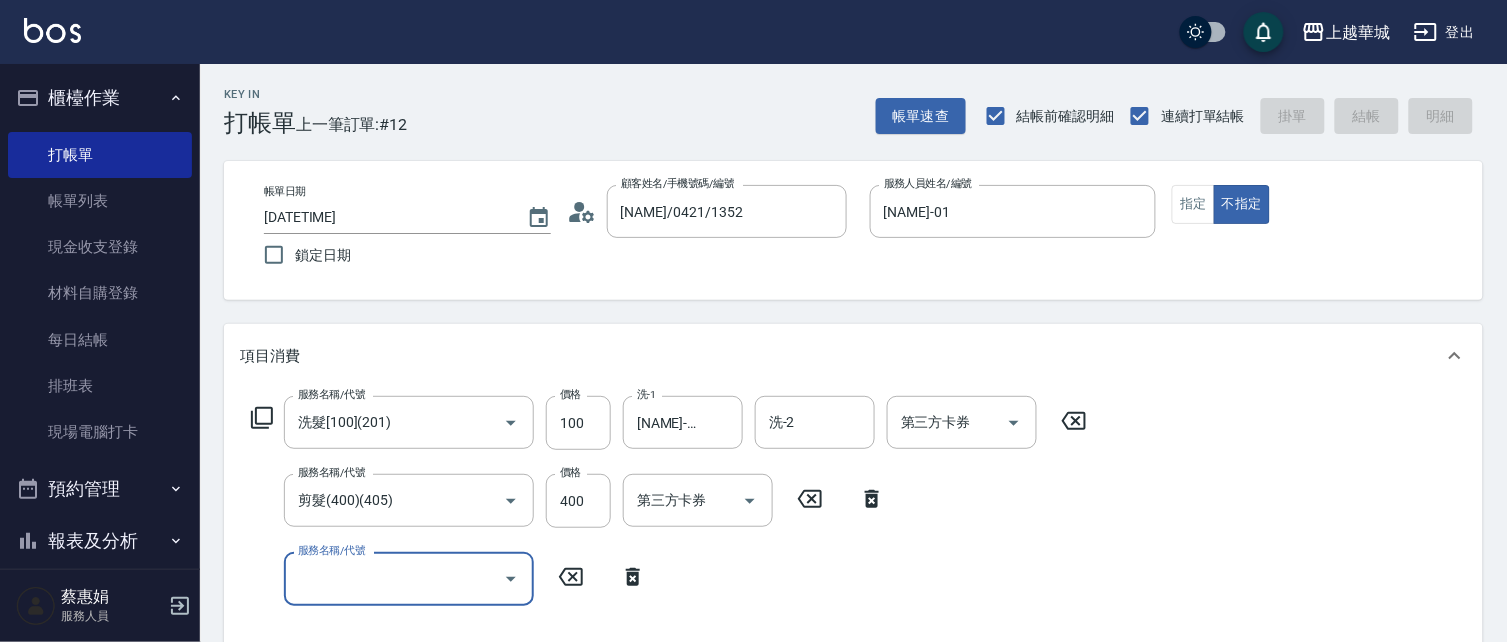 type 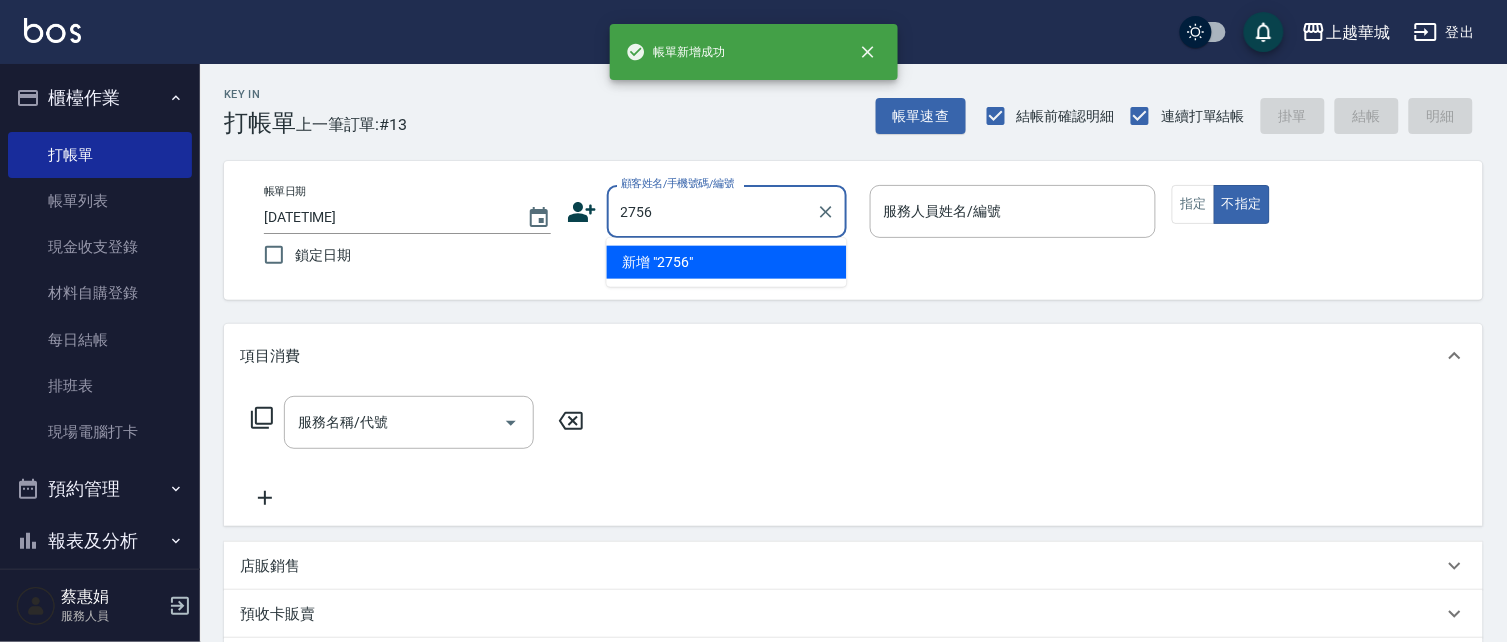 type on "2756" 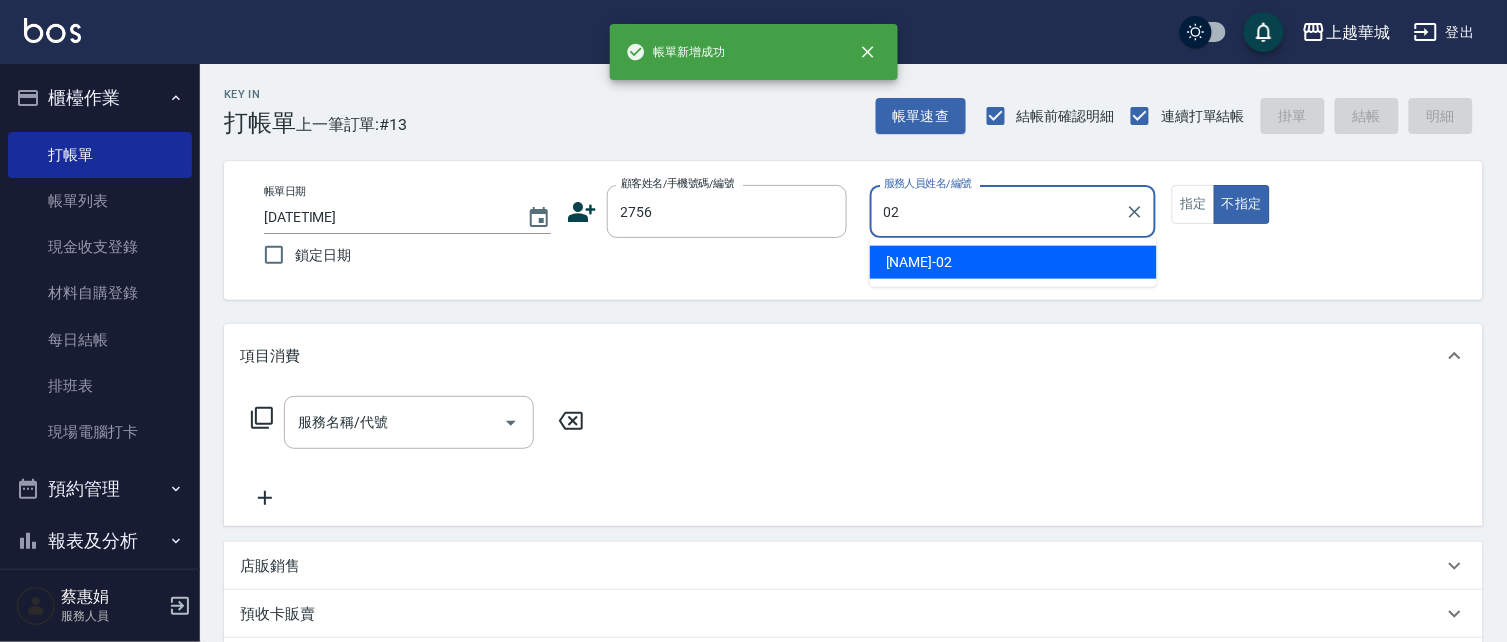 type on "[NAME]-02" 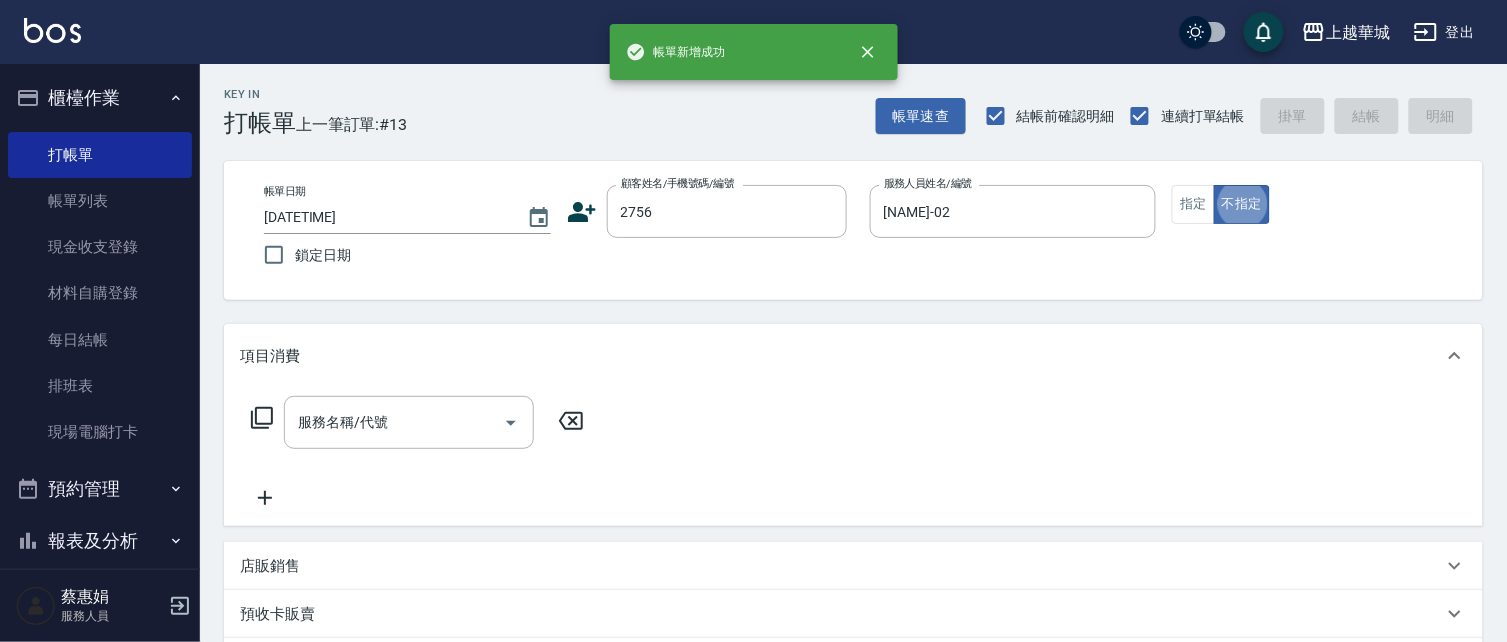 type on "[NAME]/[PHONE]/2756" 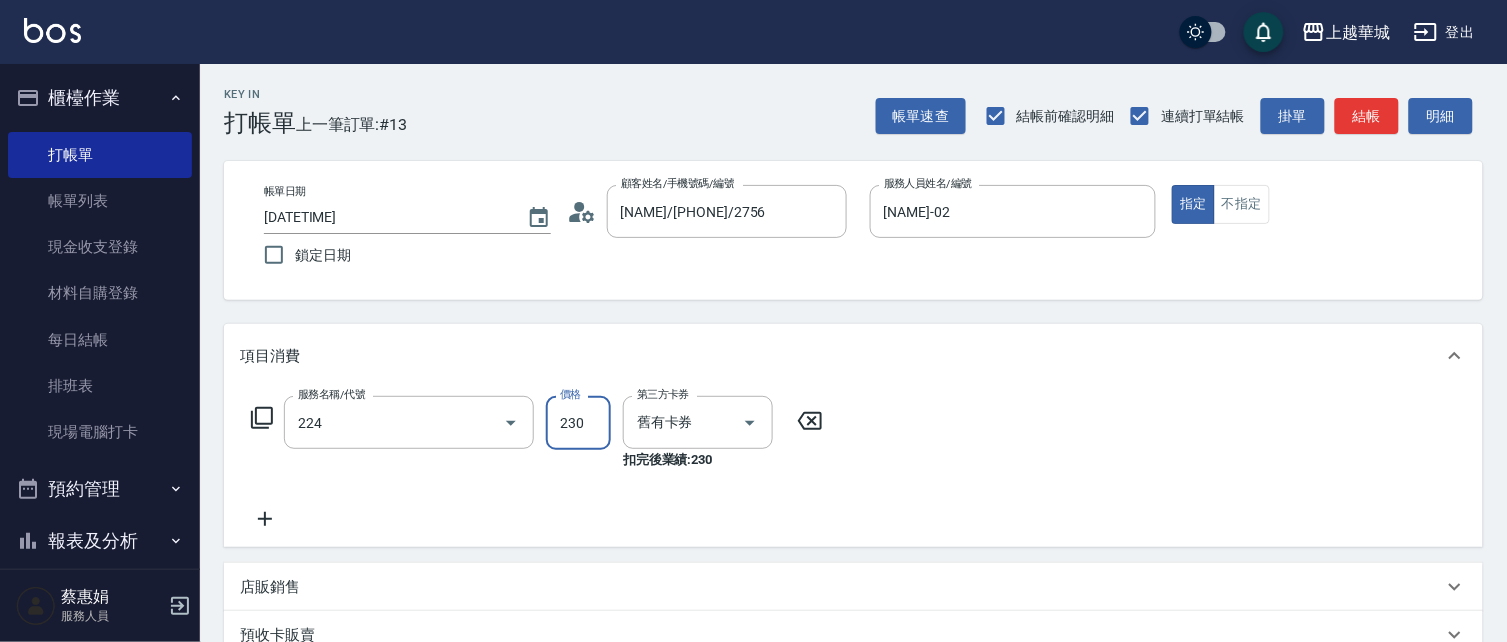 type on "洗髮(卡)230(224)" 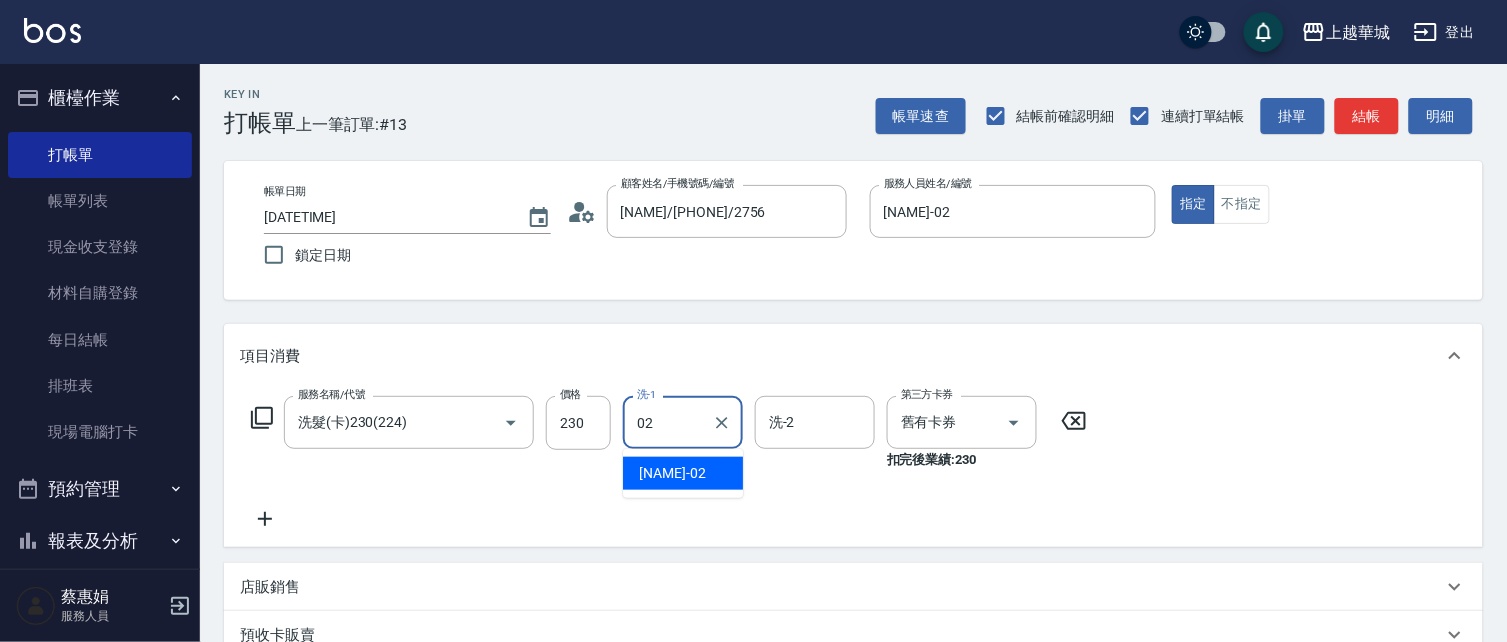 type on "[NAME]-02" 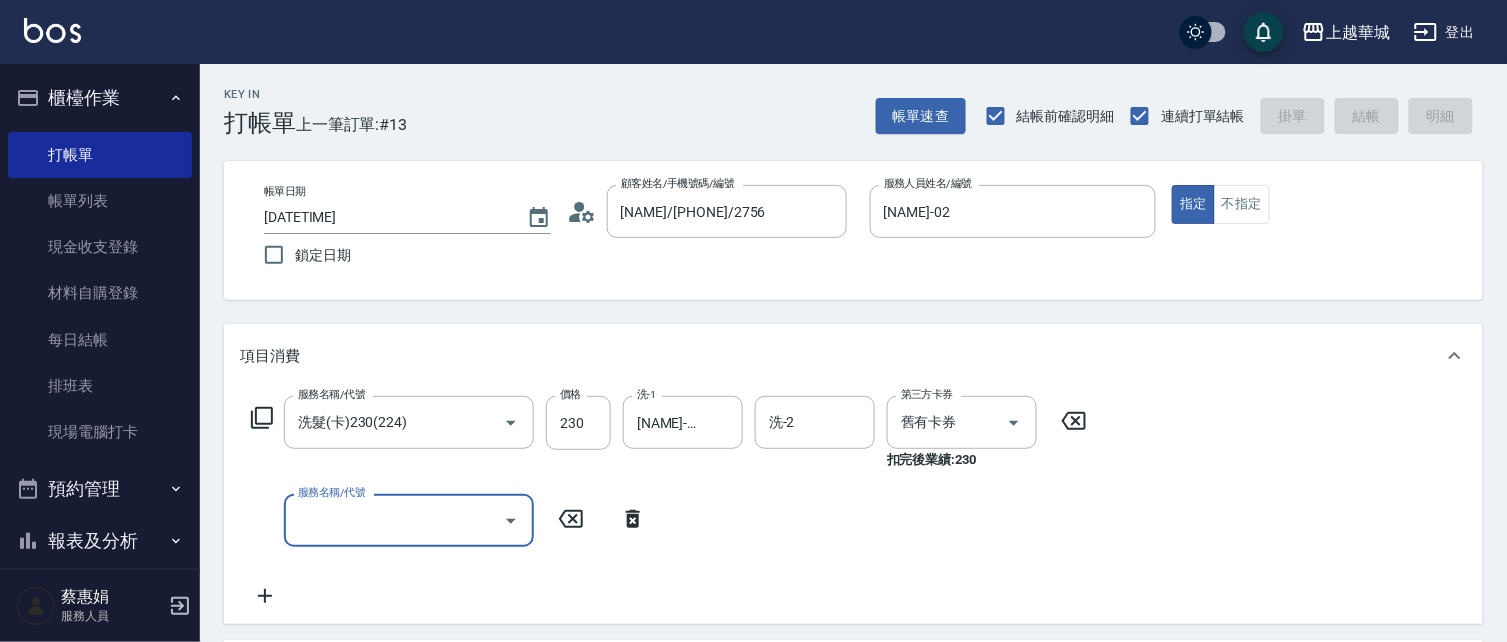 type 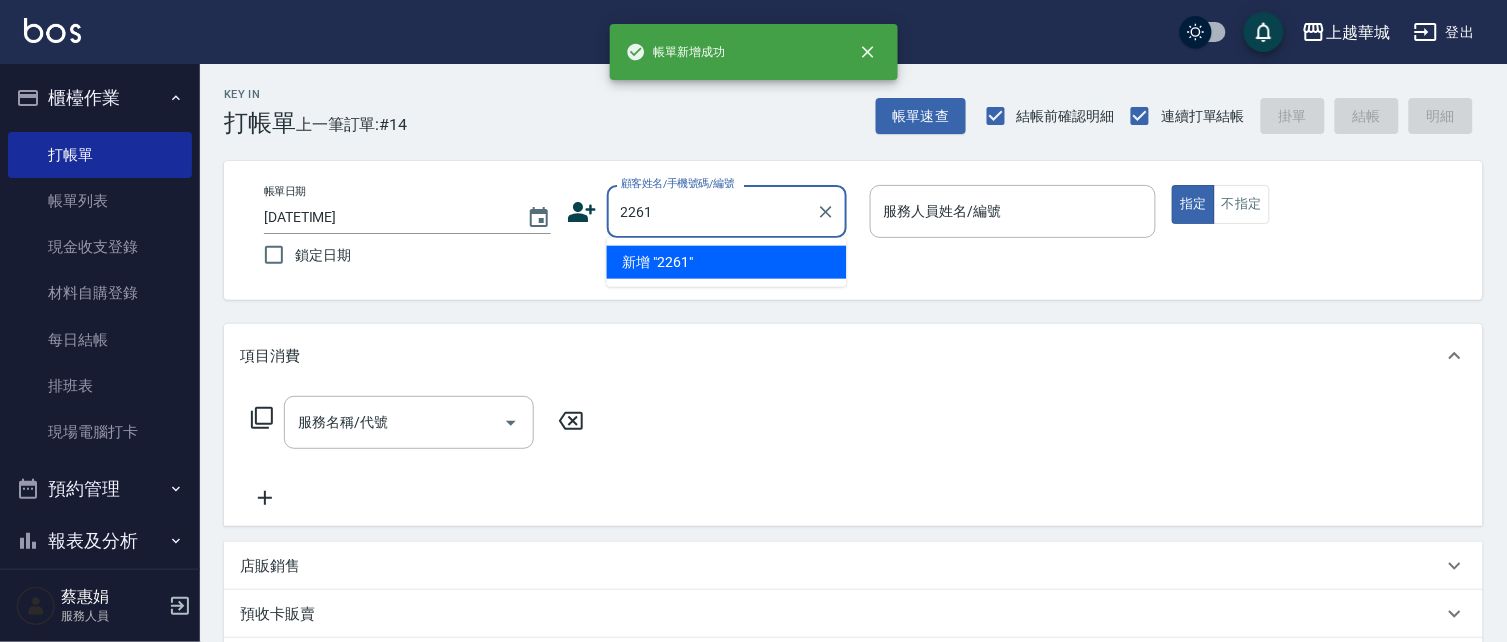 type on "2261" 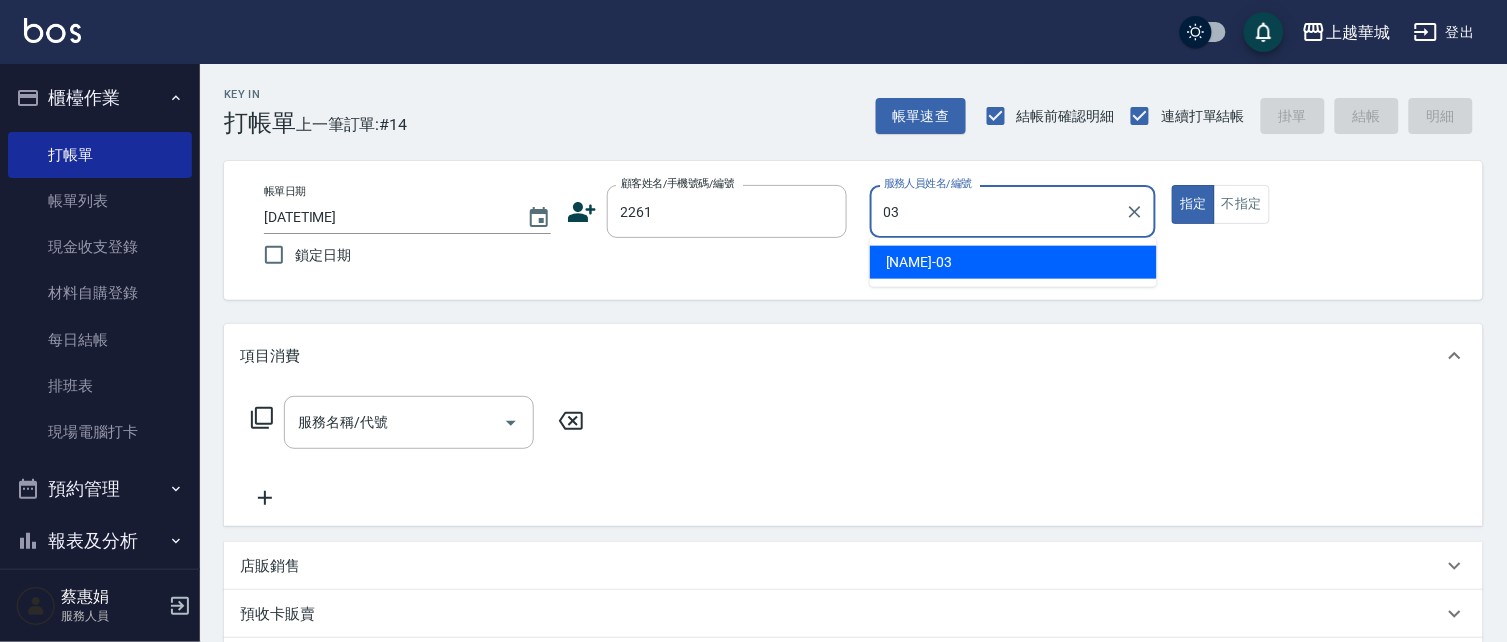 type on "[NAME]-03" 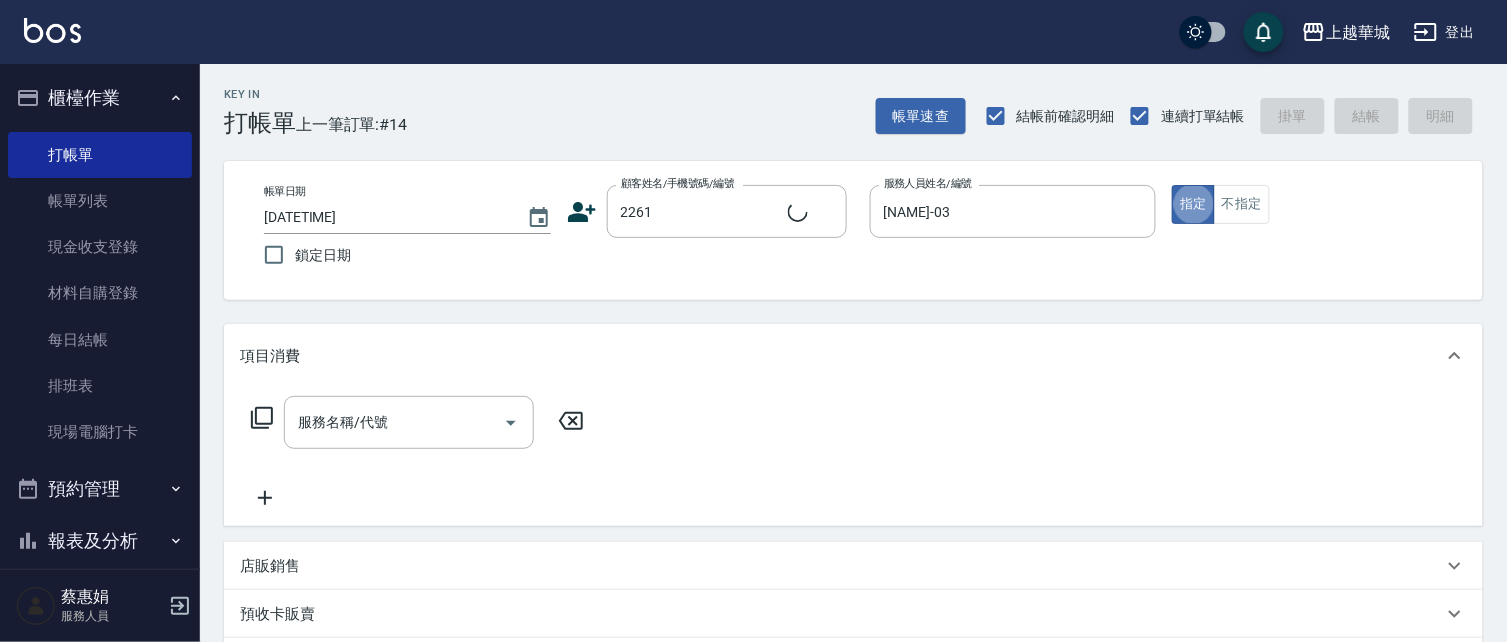 type on "[NAME]/[PHONE]/2261" 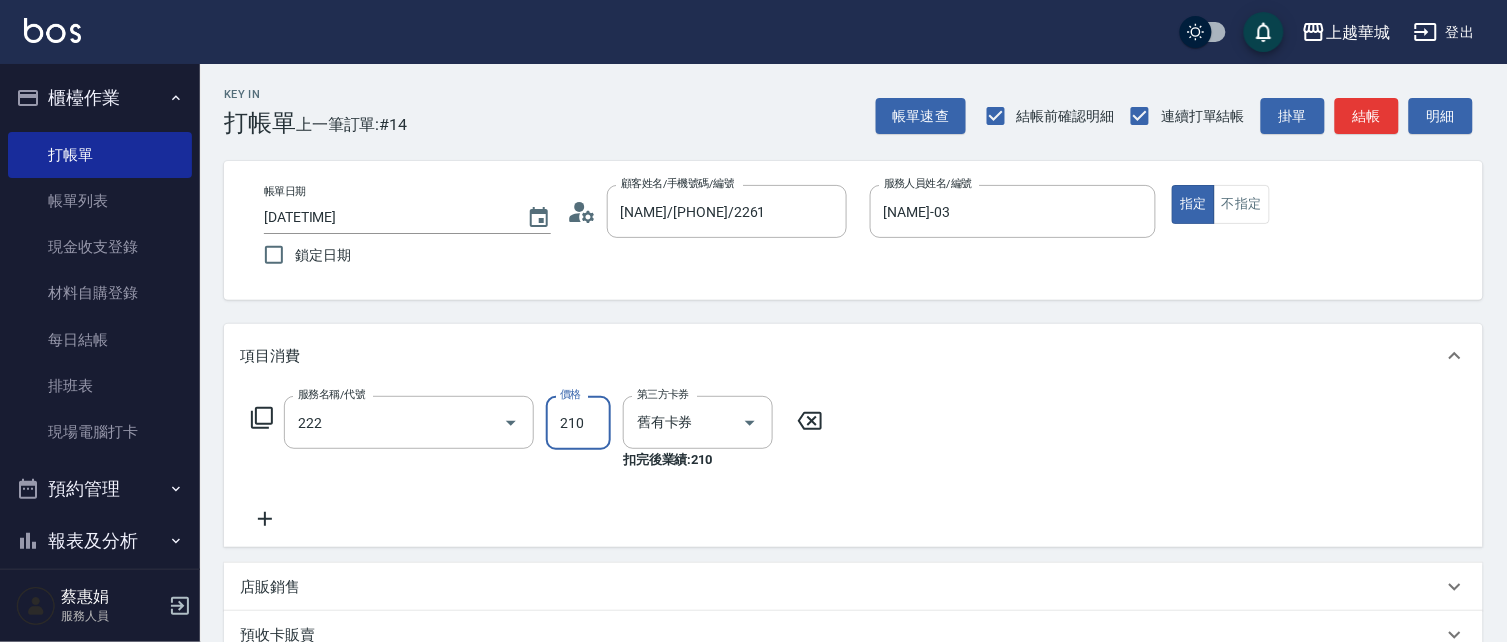 type on "洗髮卡券[210](222)" 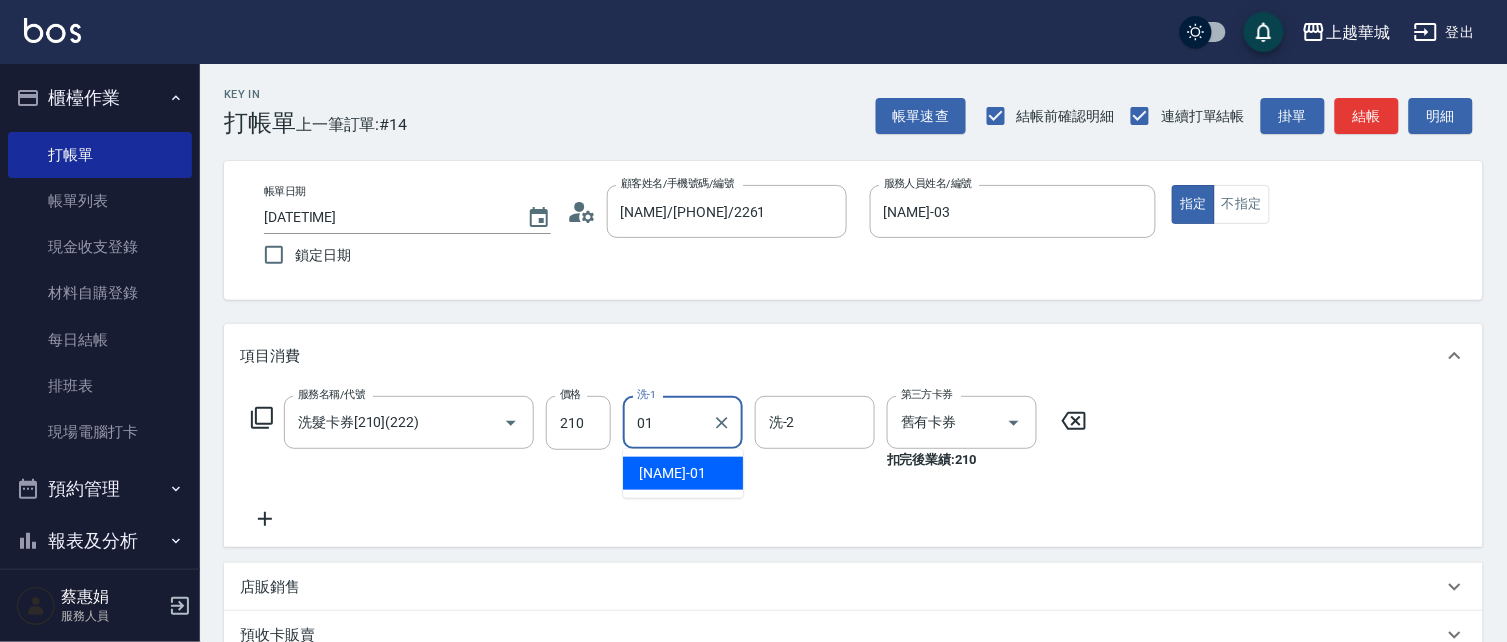 type on "[NAME]-01" 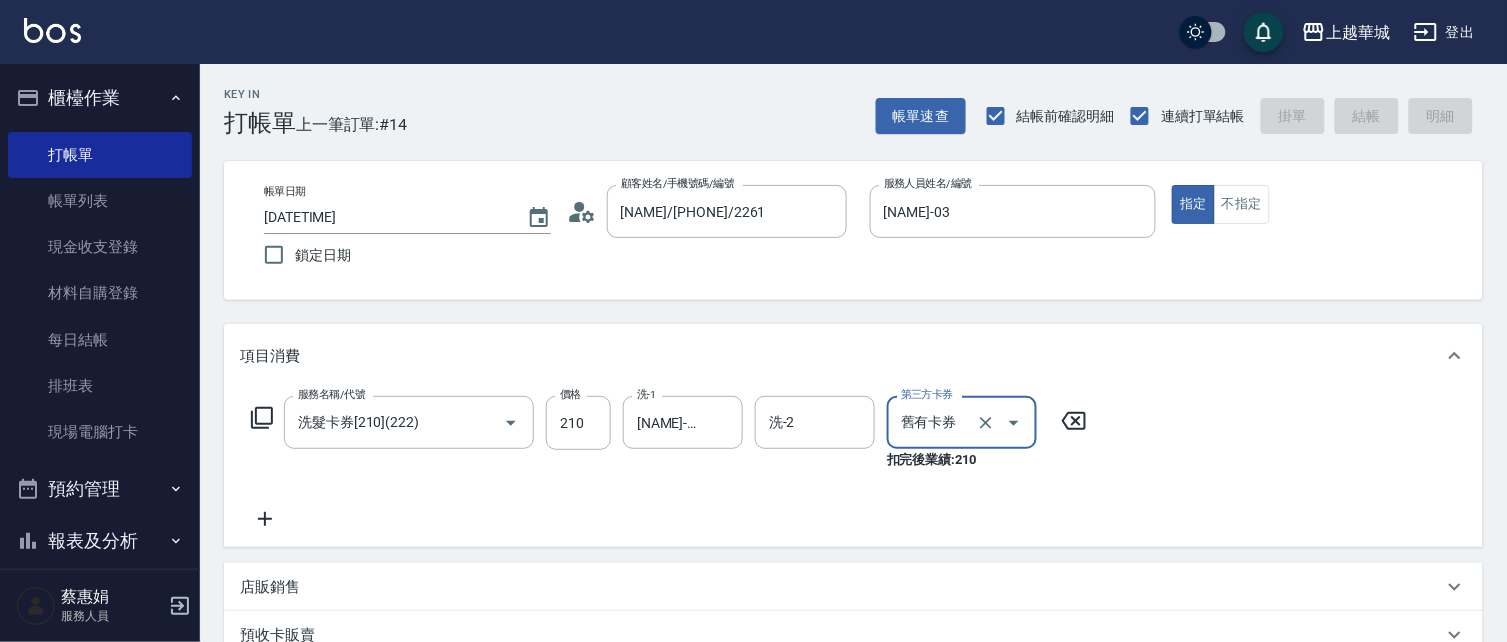 type 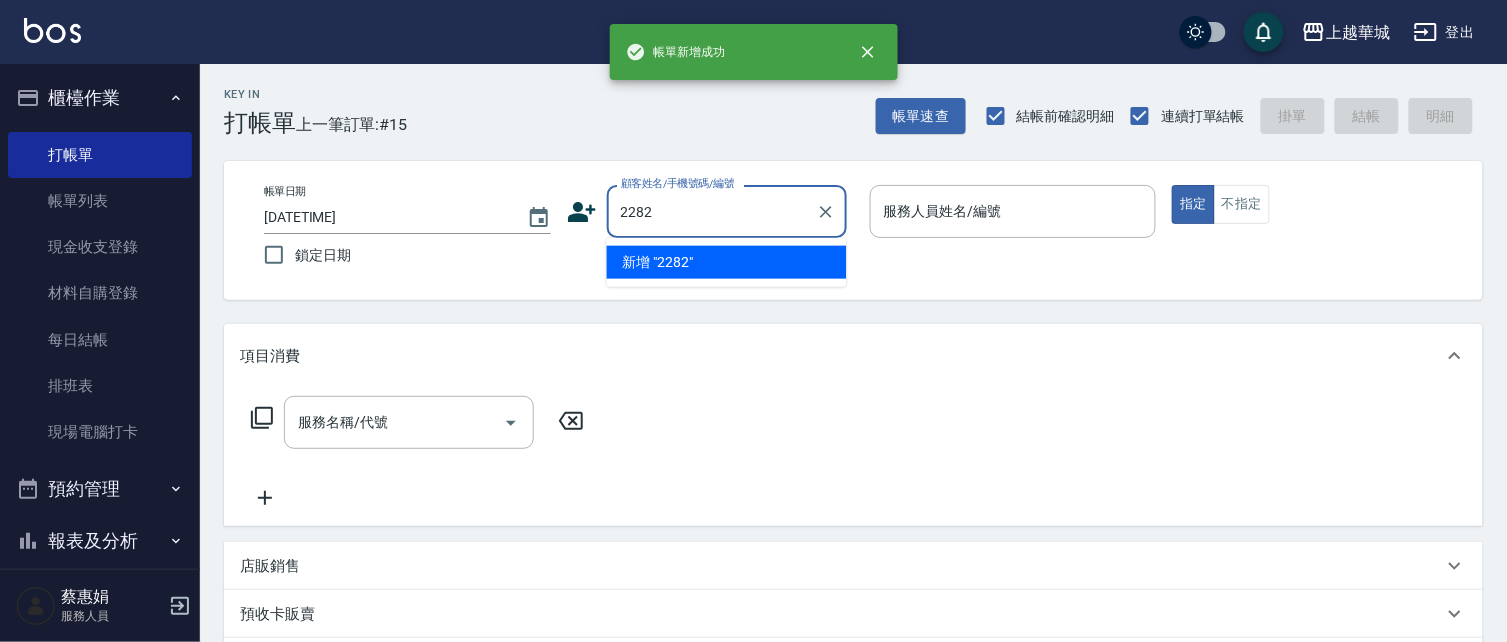 type on "2282" 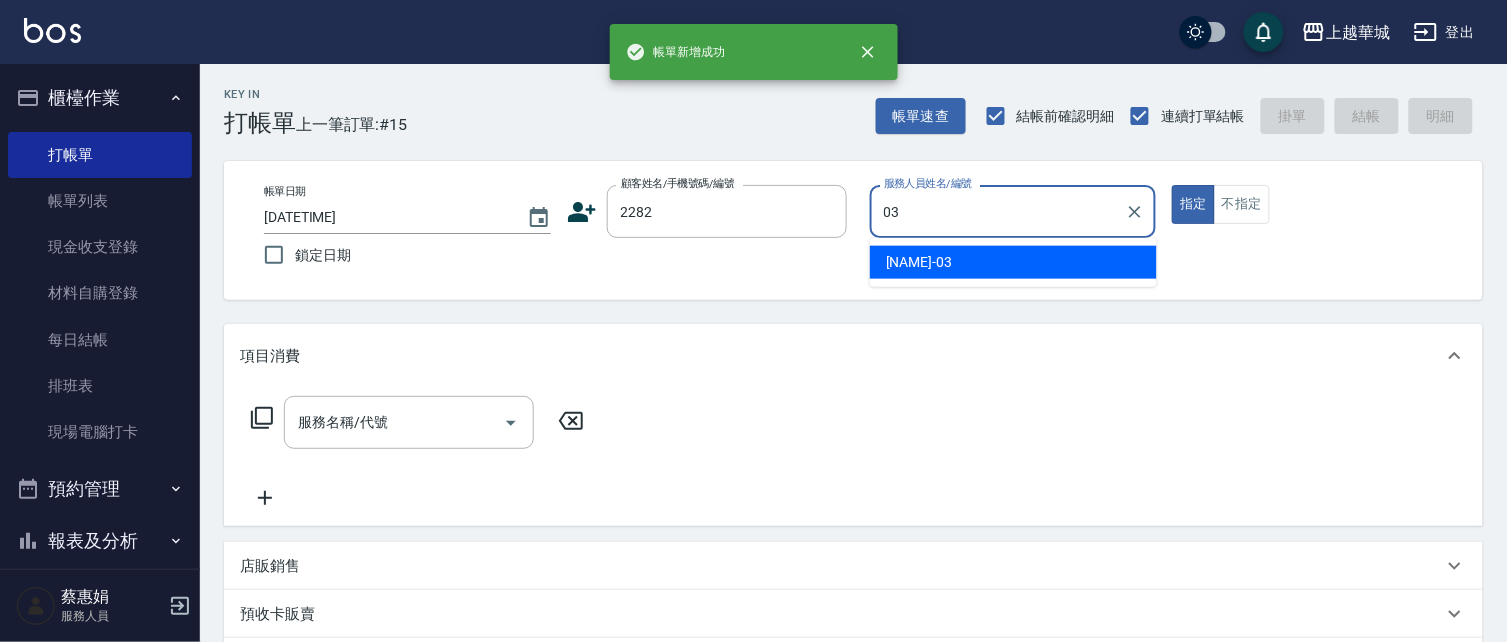 type on "[NAME]-03" 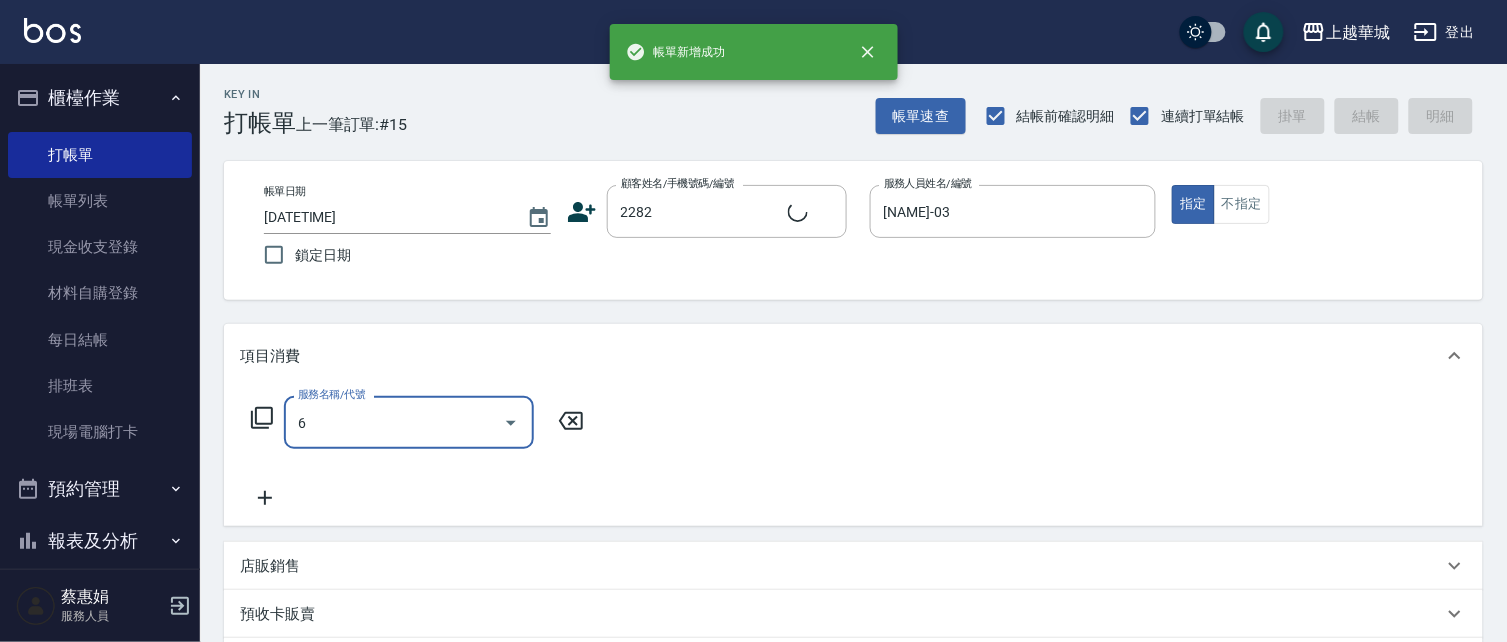 type on "63" 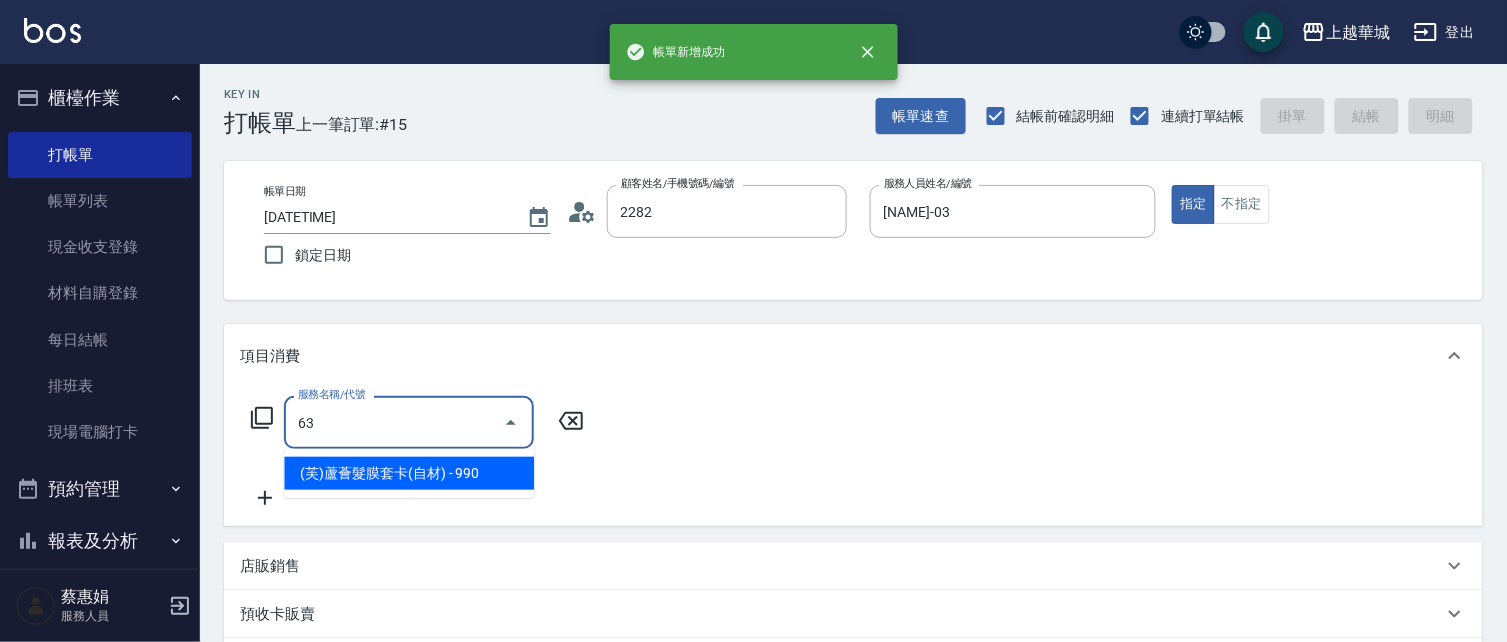 type on "[NAME]/[PHONE]/2282" 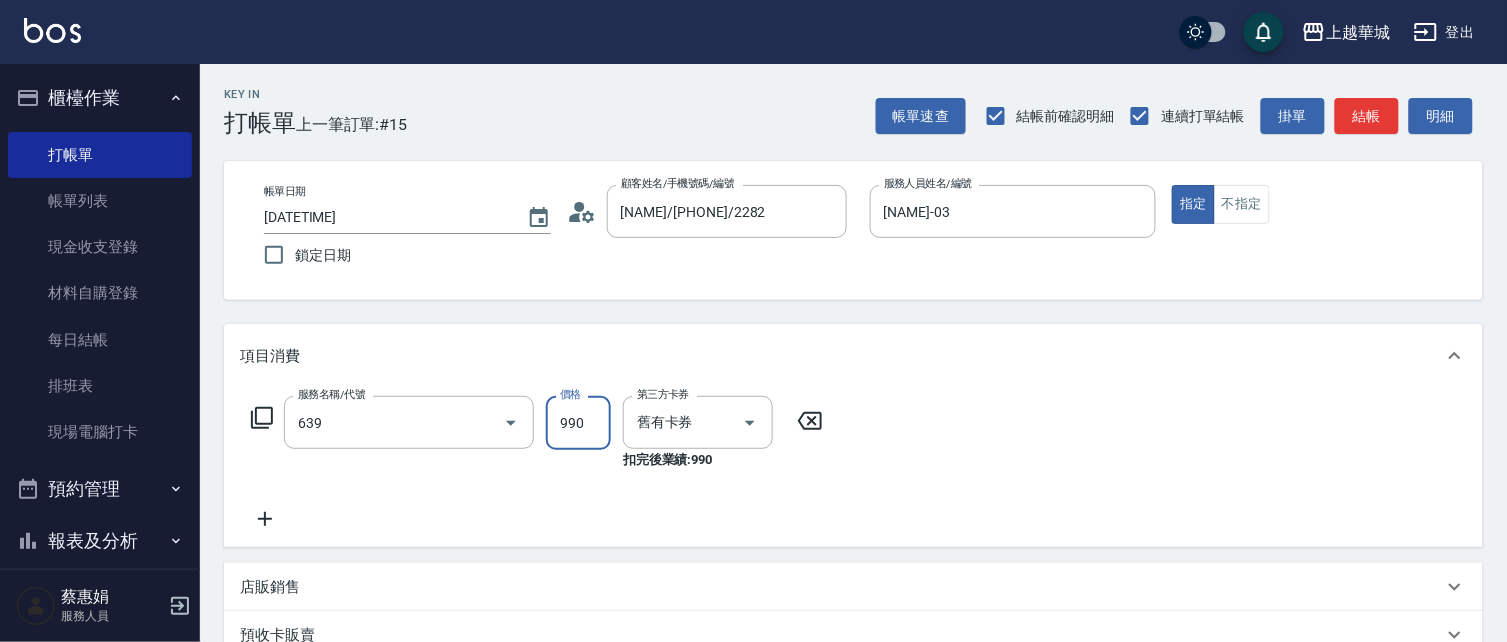 type on "(芙)蘆薈髮膜套卡(自材)(639)" 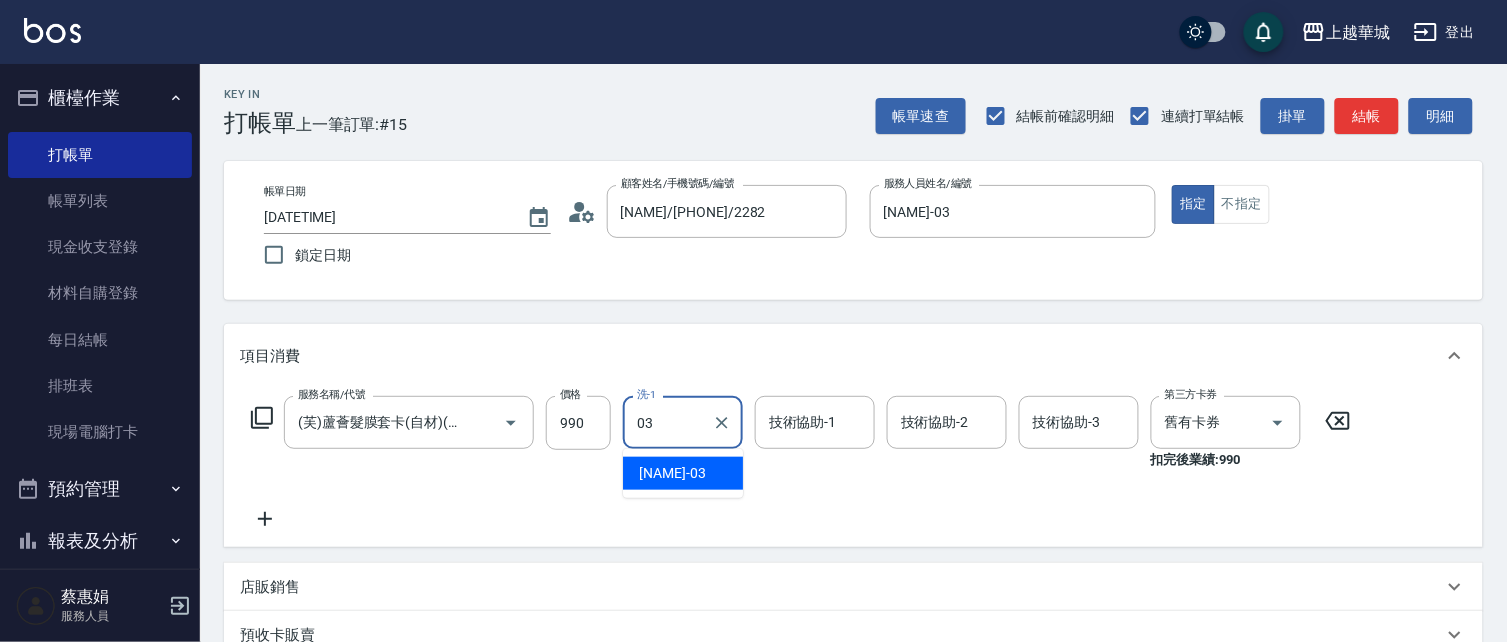 type on "[NAME]-03" 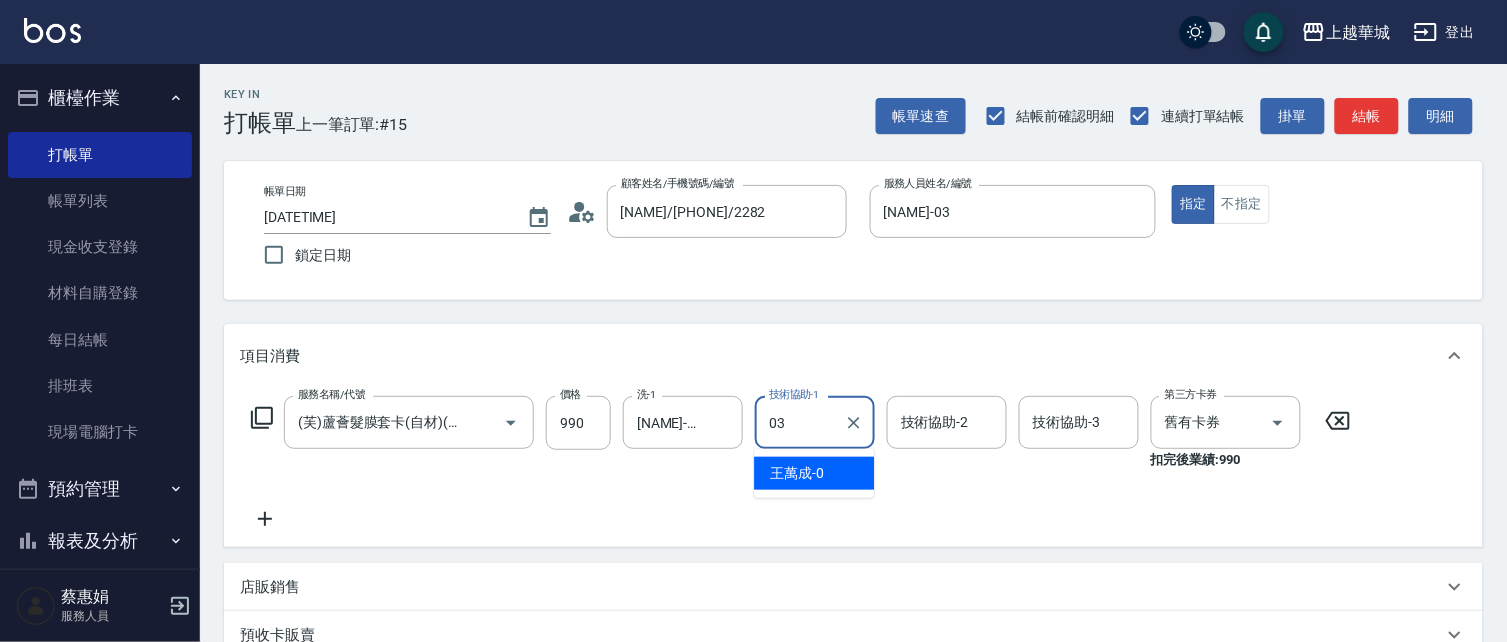 type on "[NAME]-03" 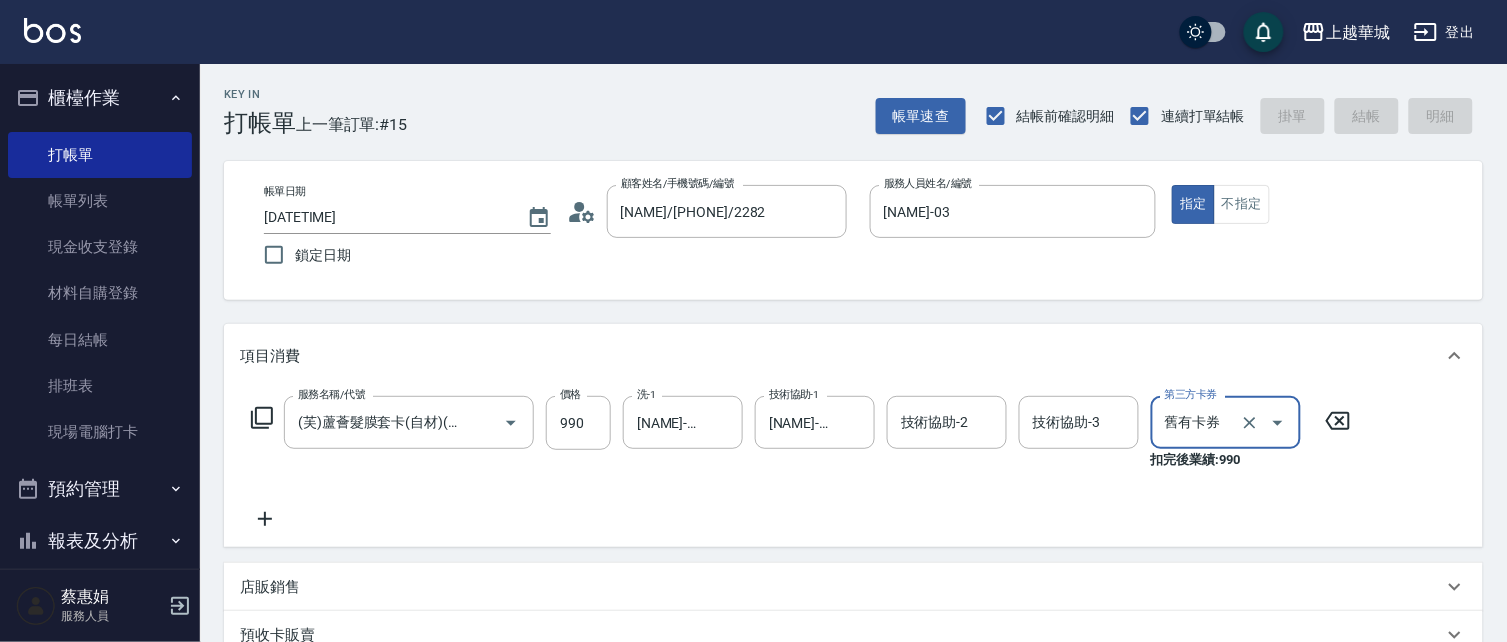 type 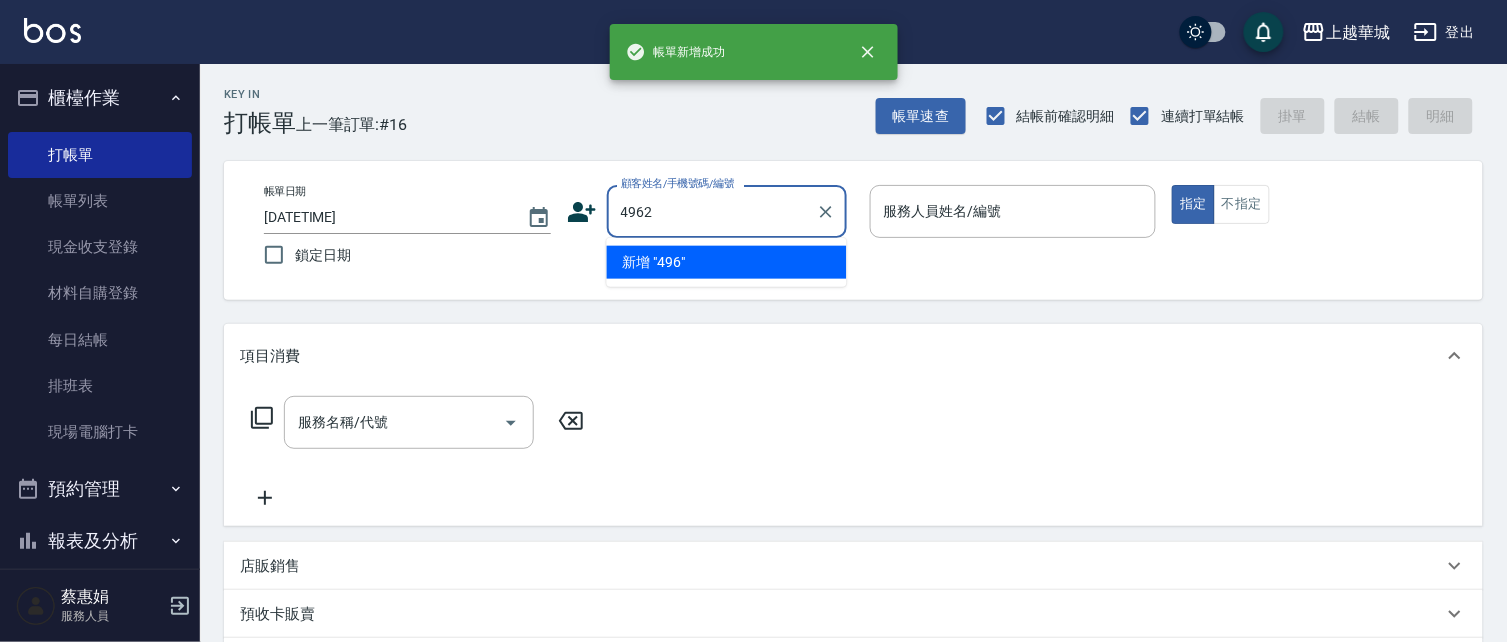 type on "4962" 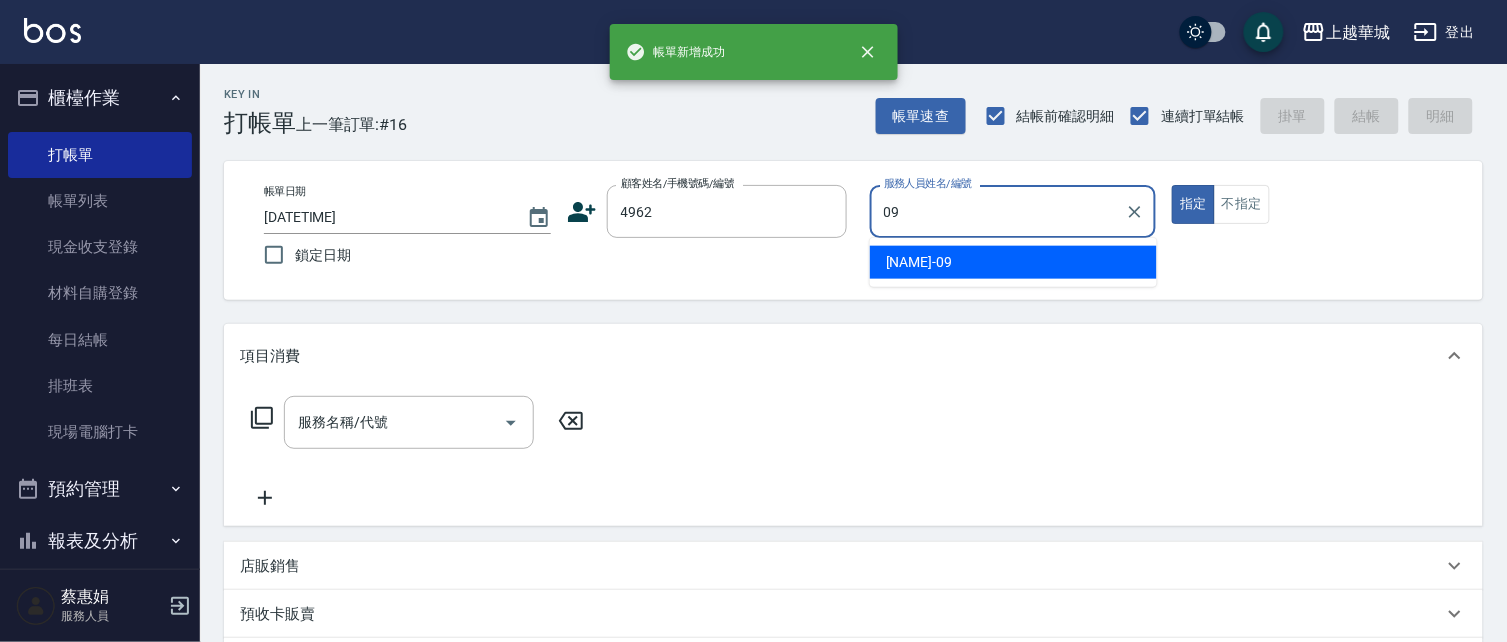 type on "09" 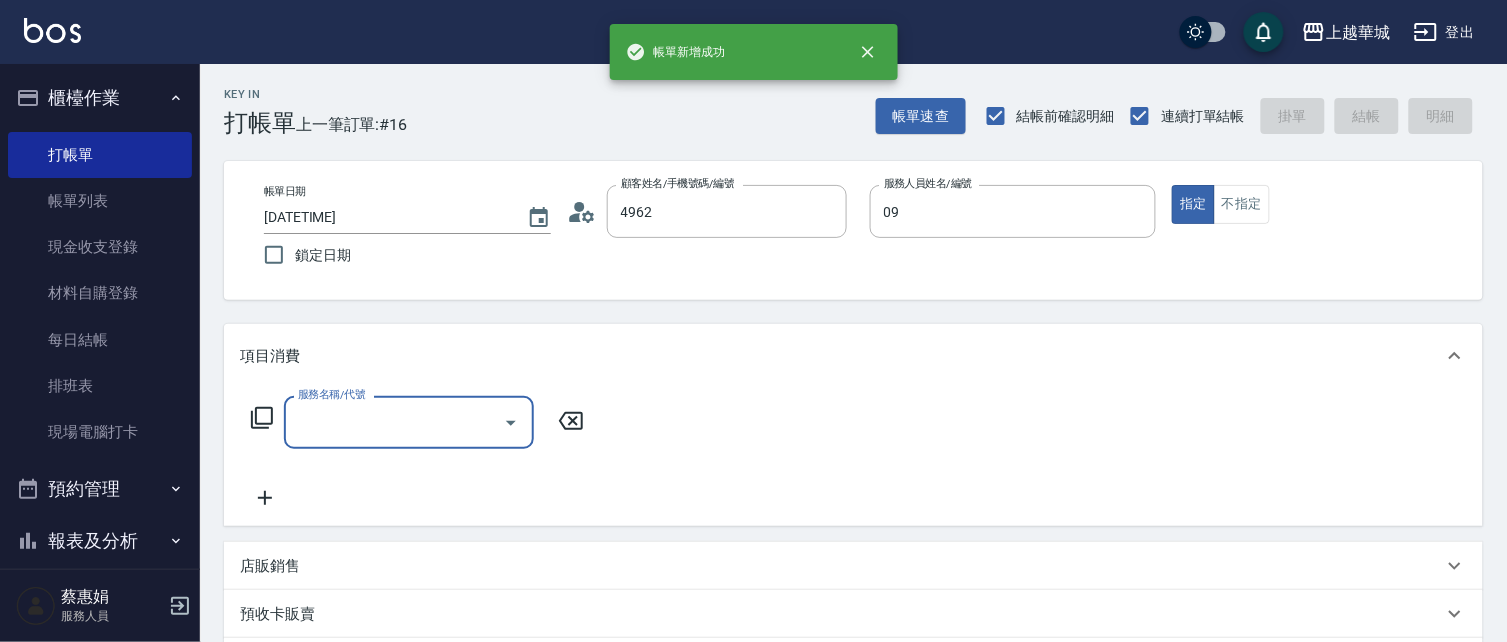 type on "[NAME]/[PHONE]/4962" 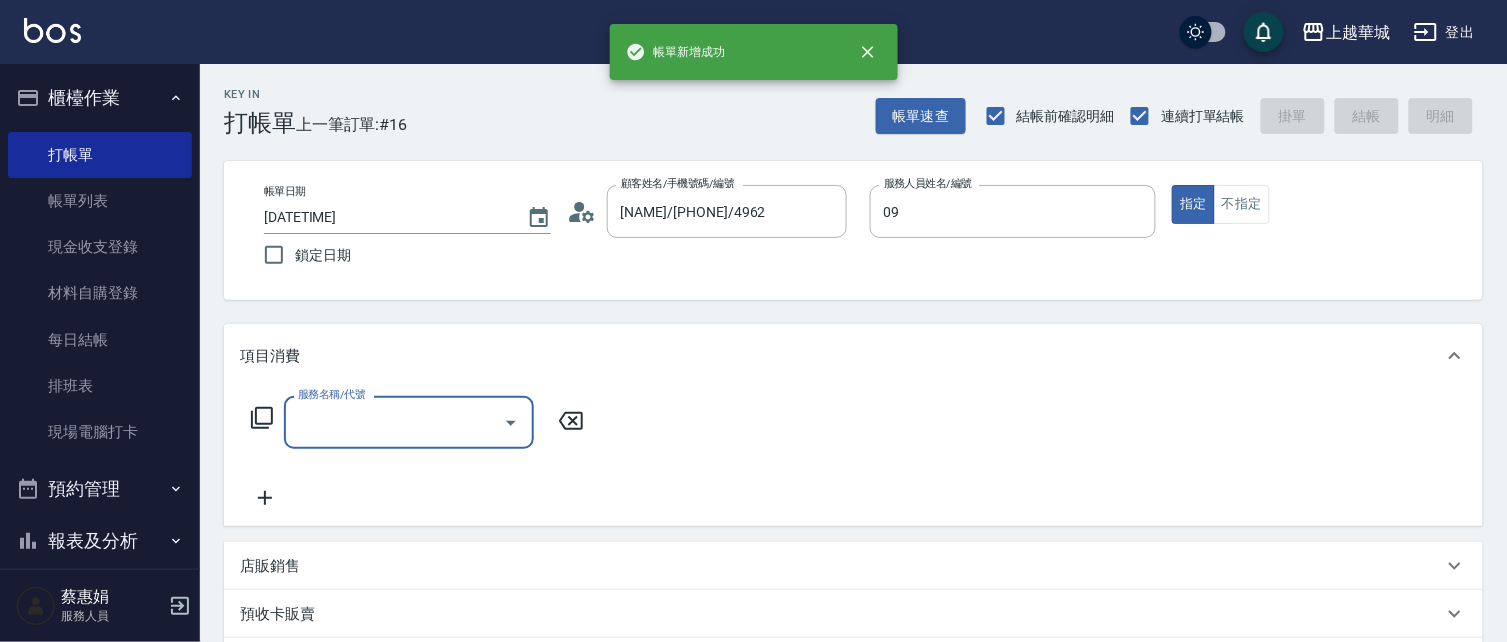 type on "[NAME]-09" 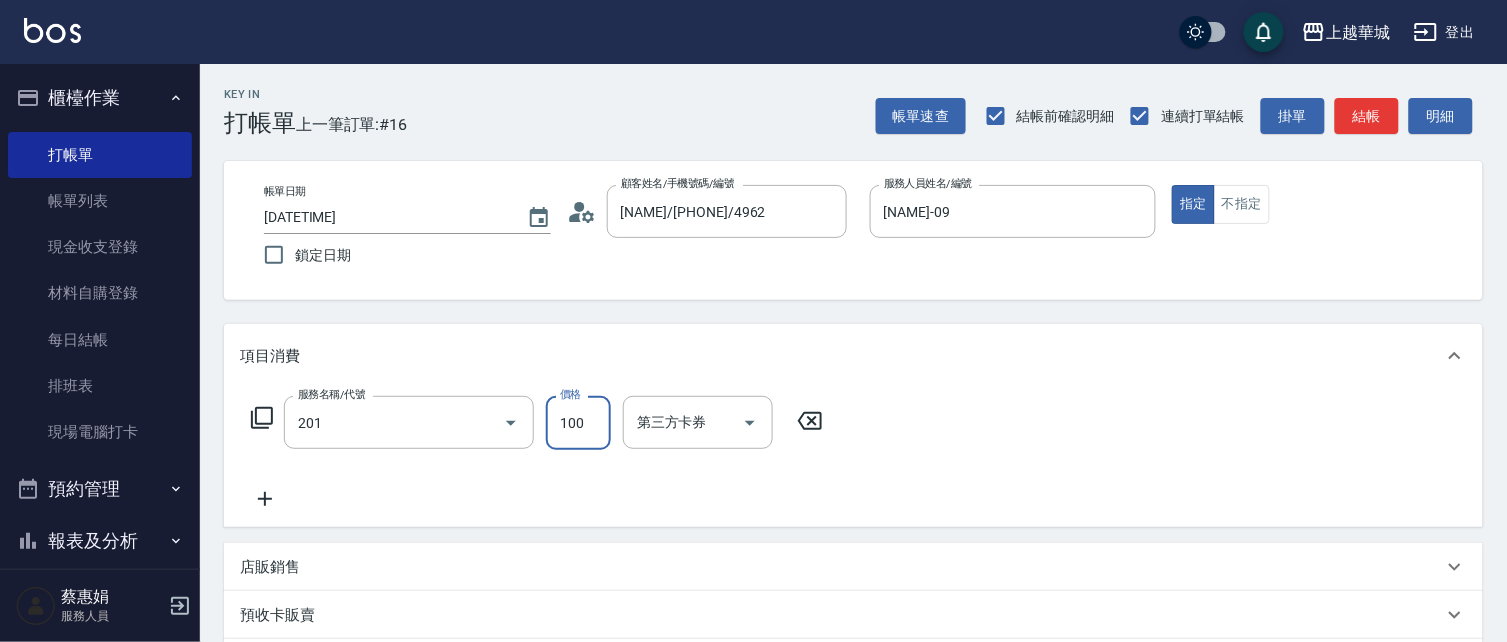 type on "洗髮[100](201)" 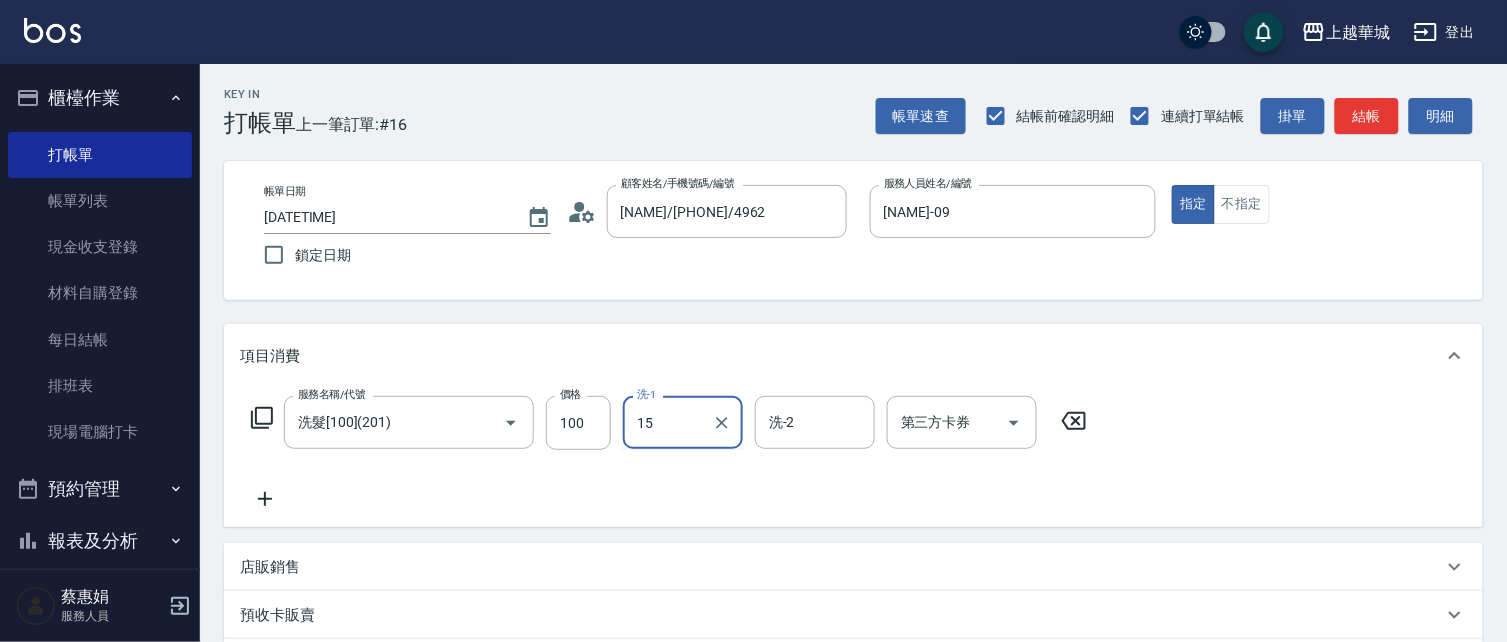 type on "[NAME]-15" 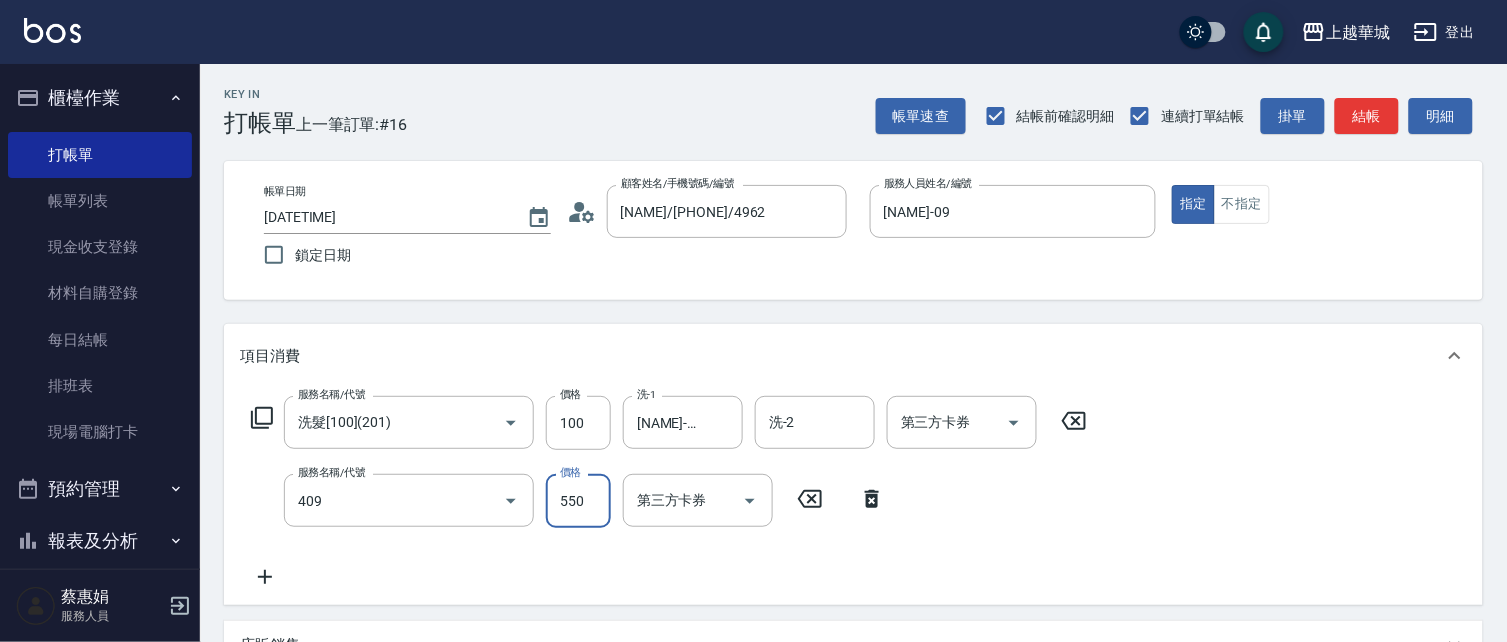 type on "剪髮(550)(409)" 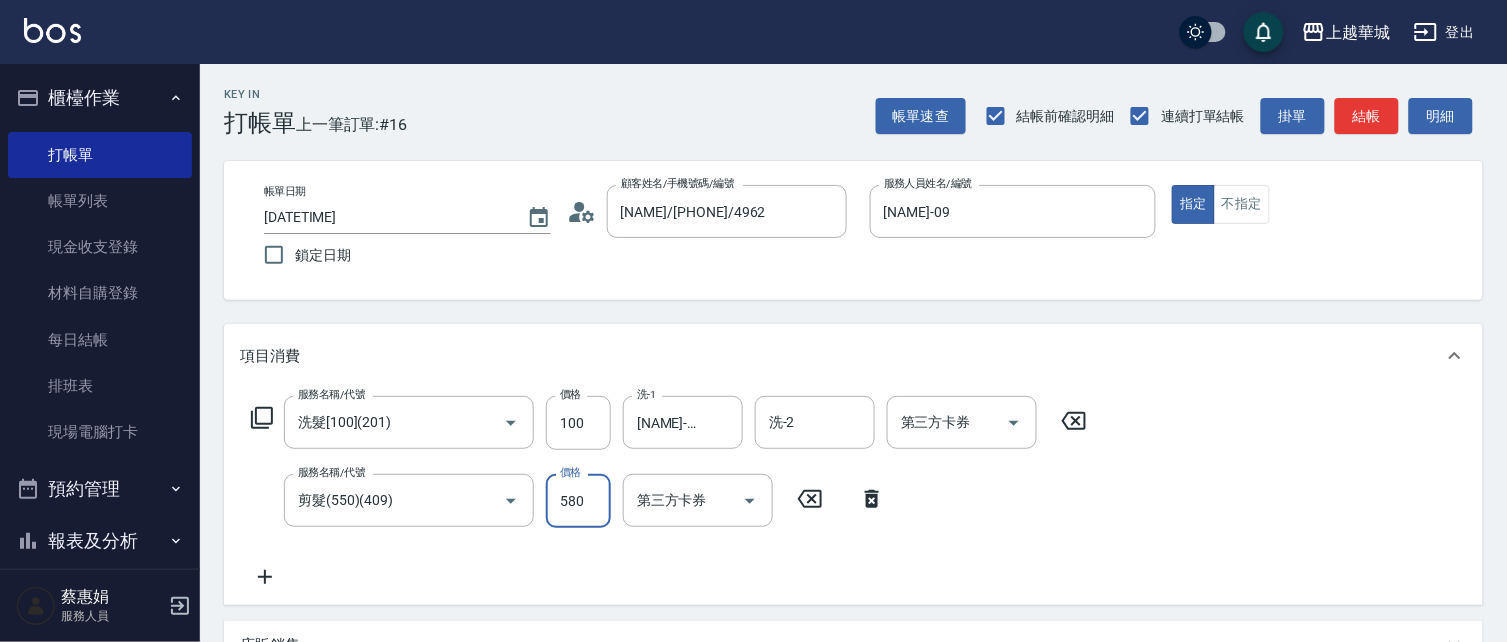 type on "580" 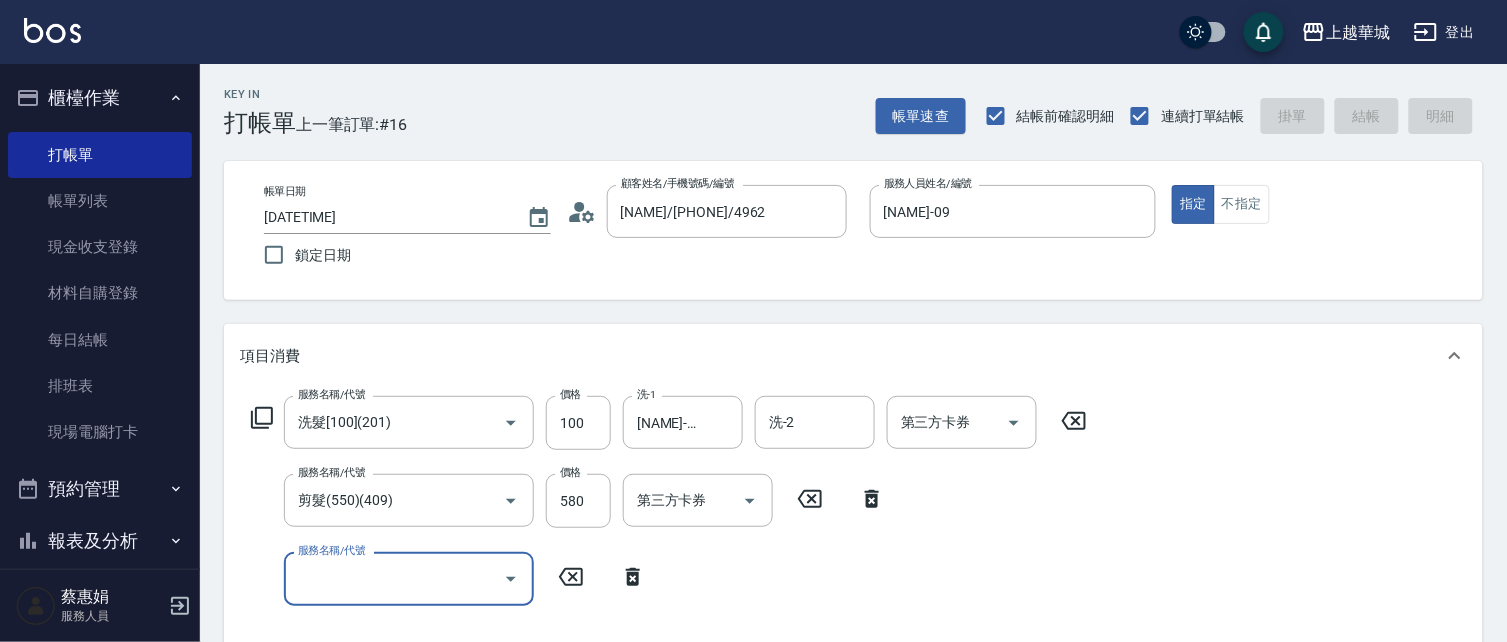 type 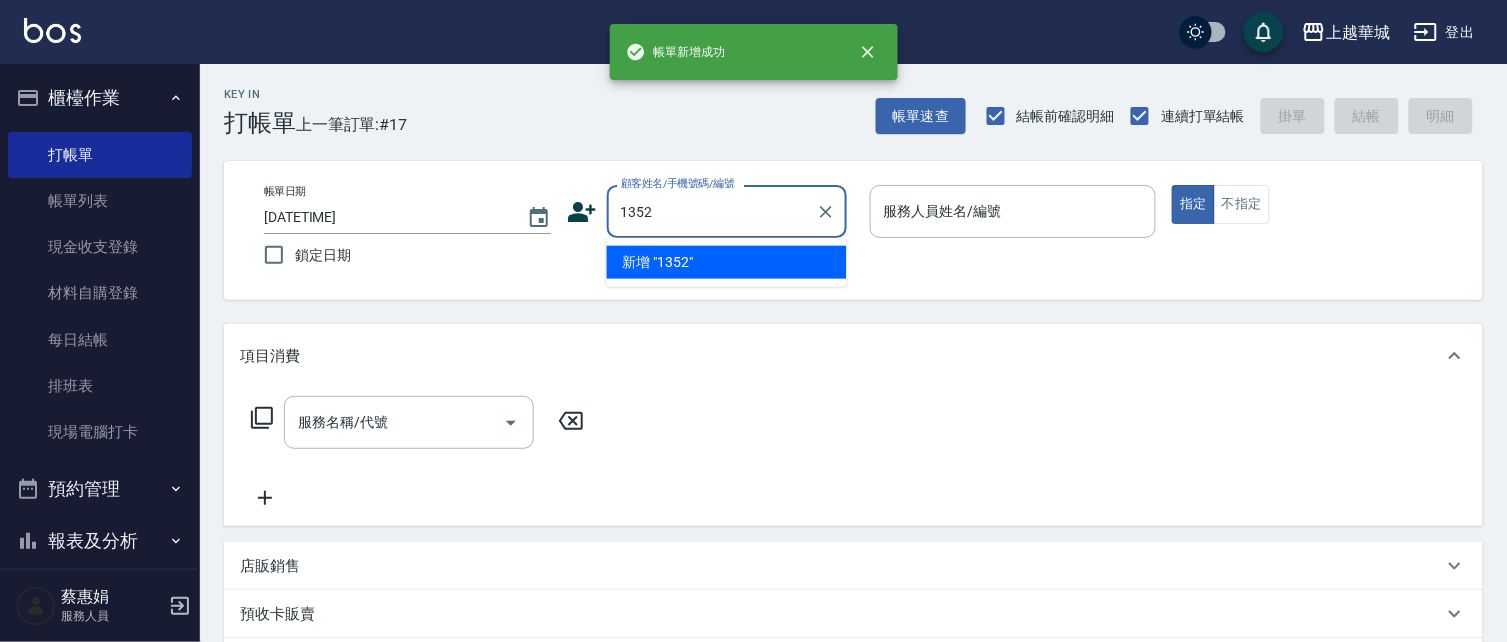 type on "1352" 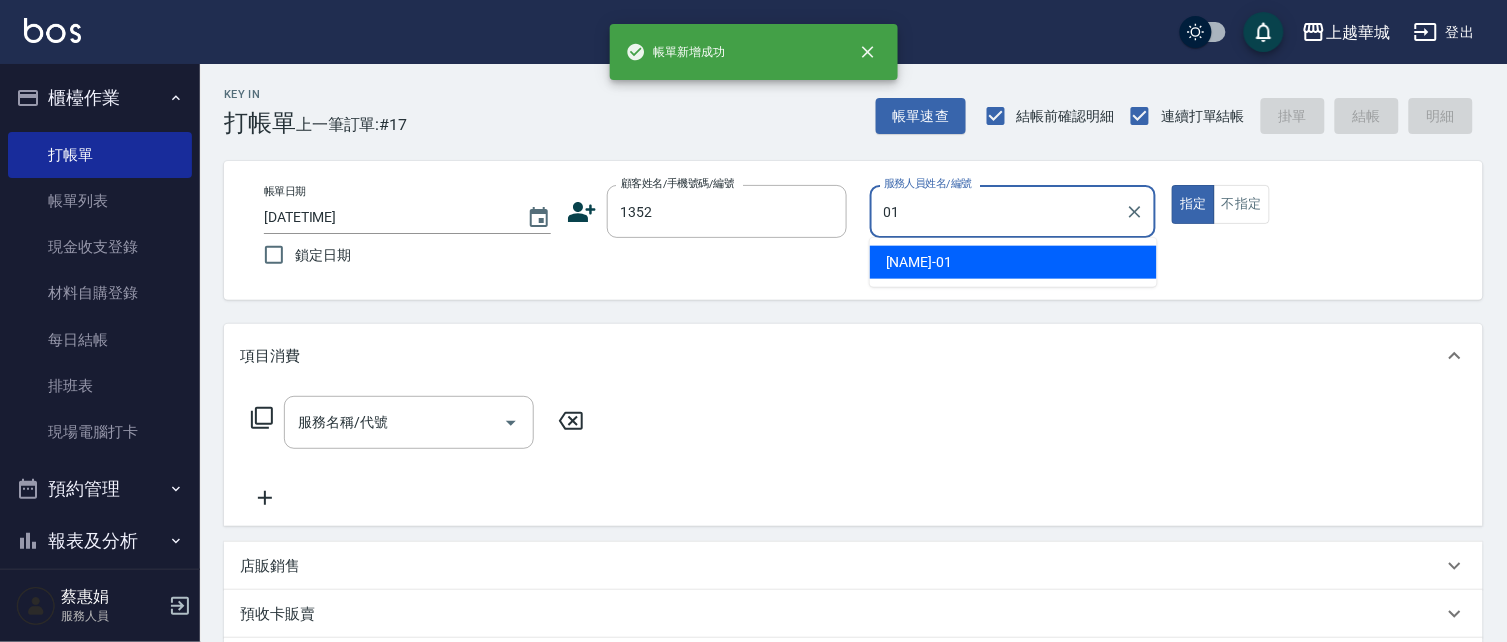 type on "[NAME]-01" 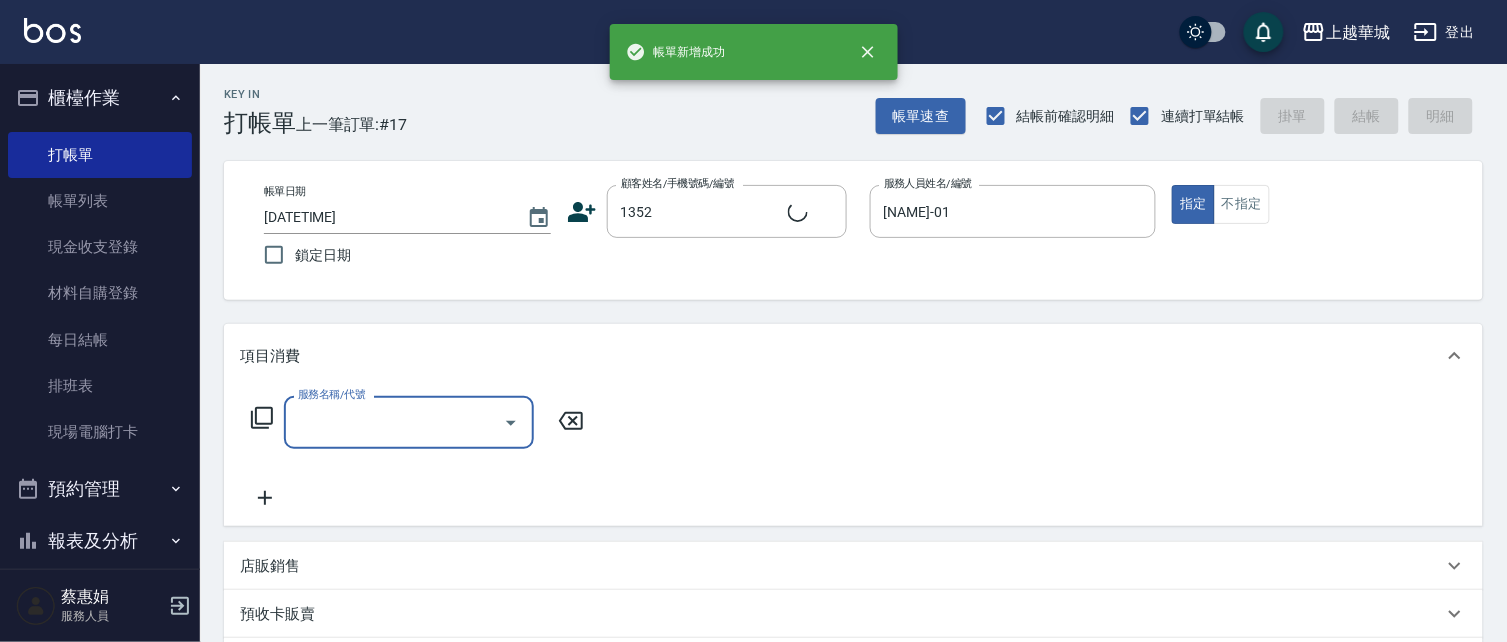 type on "4" 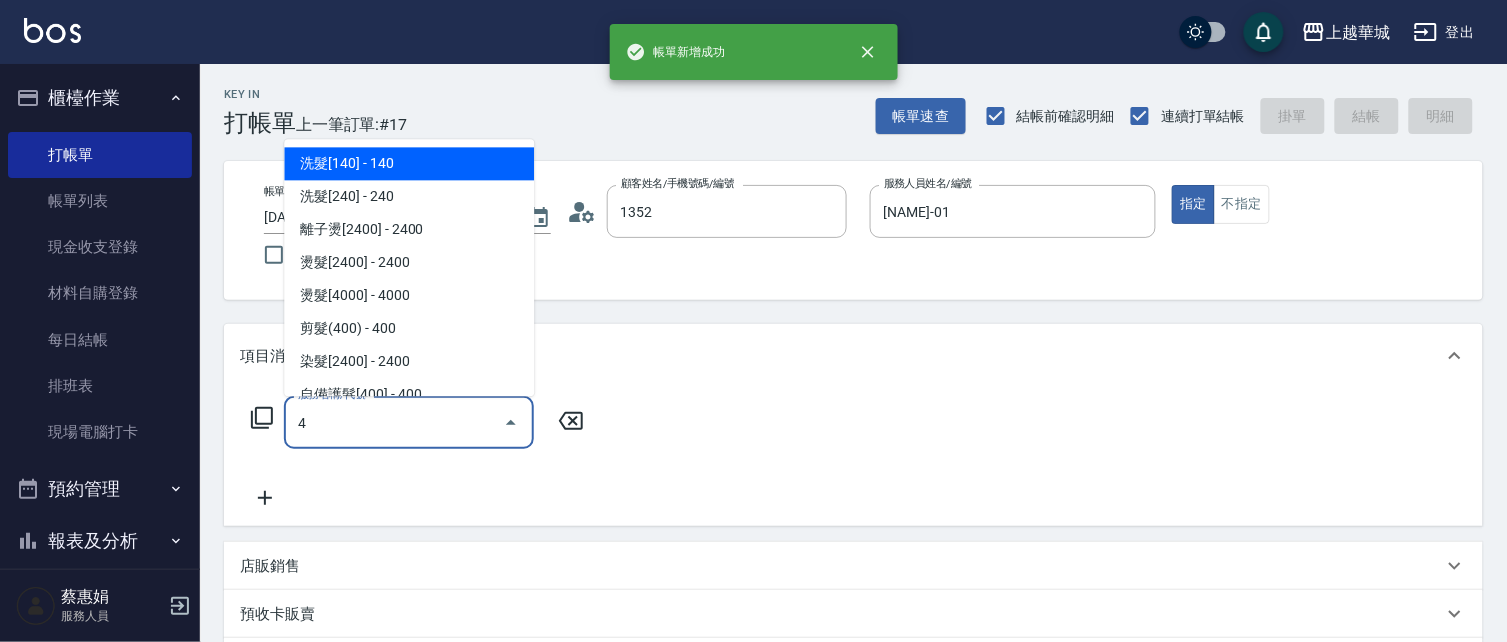 type on "[NAME]/0421/1352" 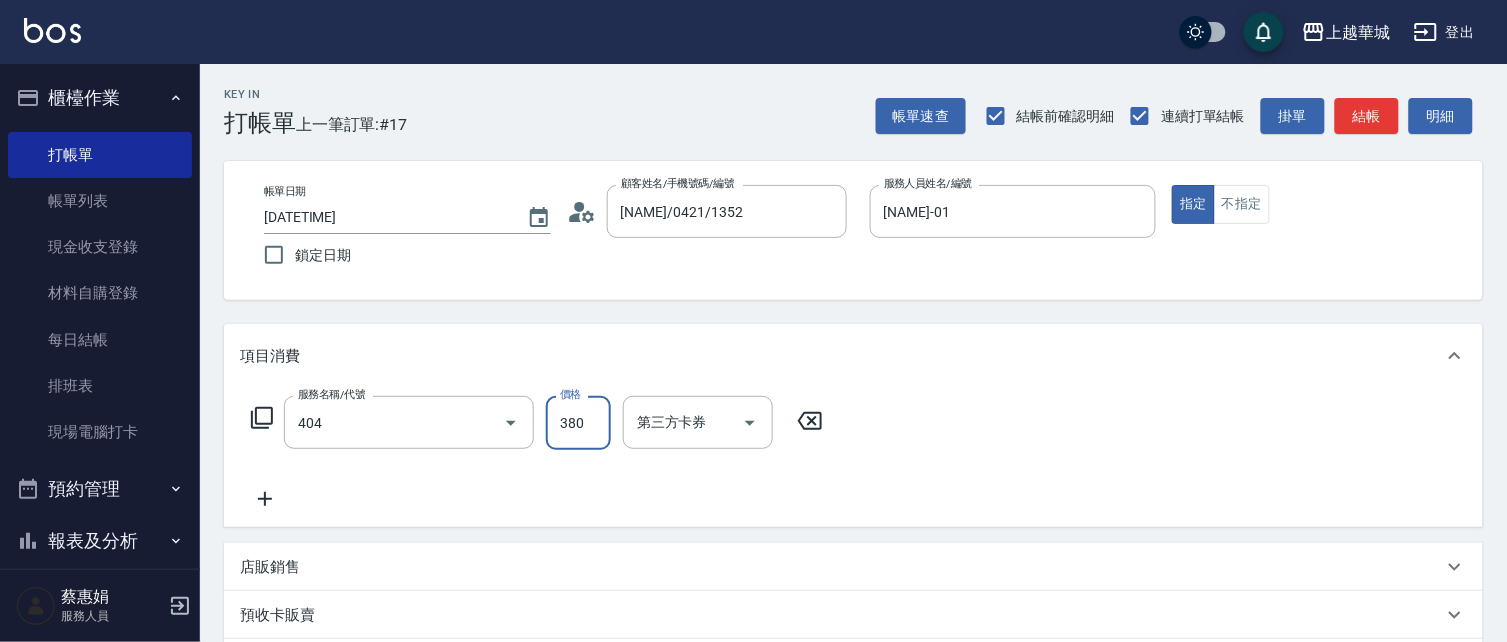 type on "剪髮(380)(404)" 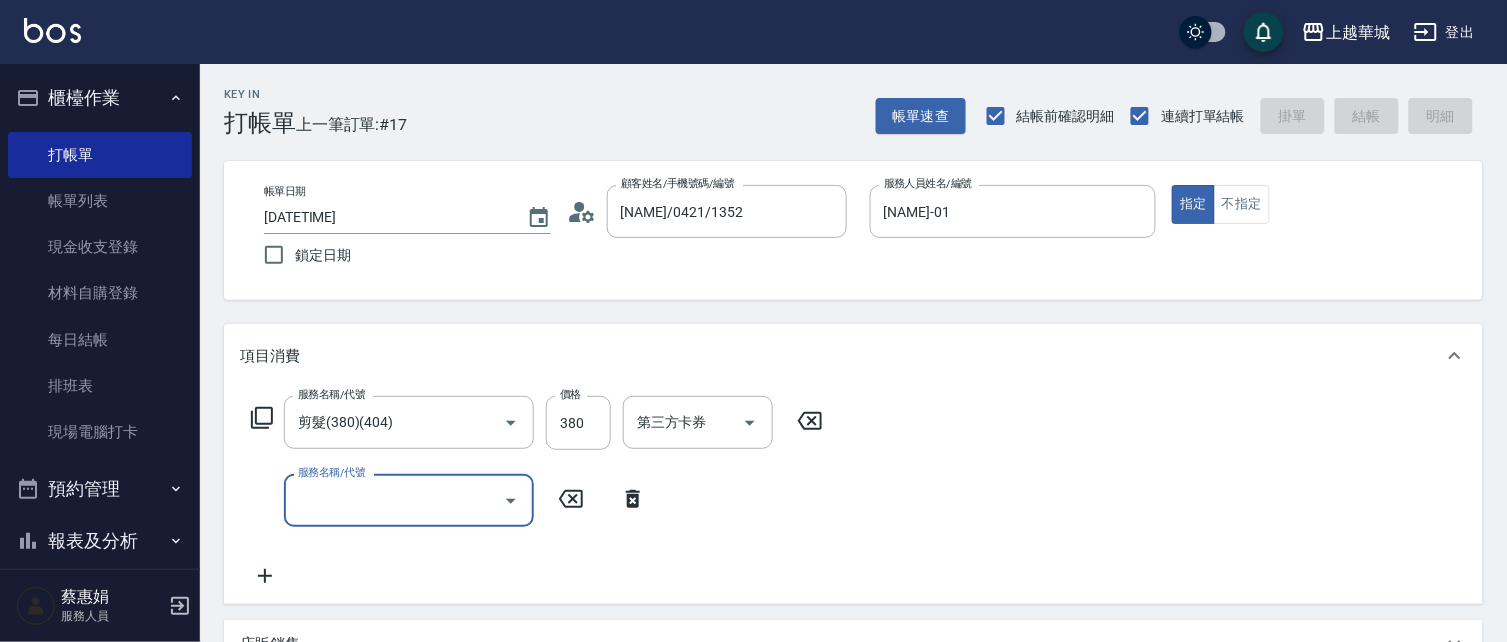 type on "[DATETIME]" 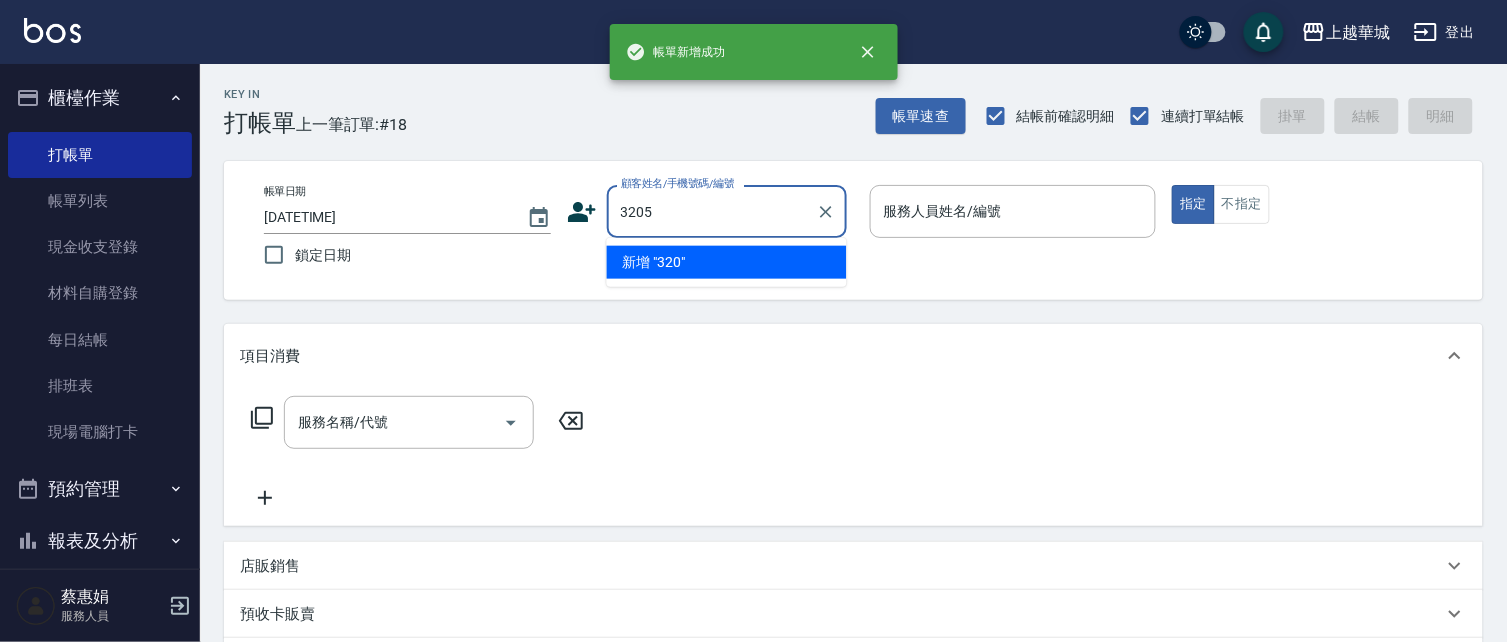 type on "3205" 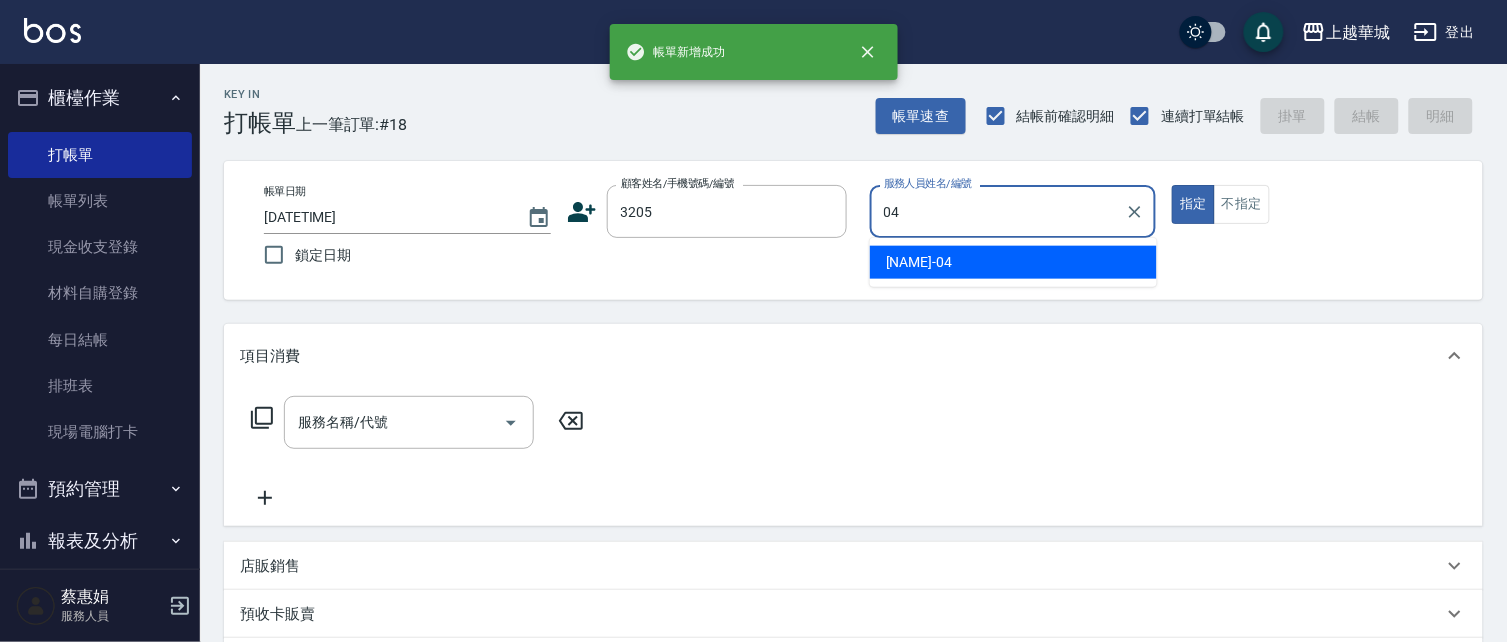 type on "[NAME]-04" 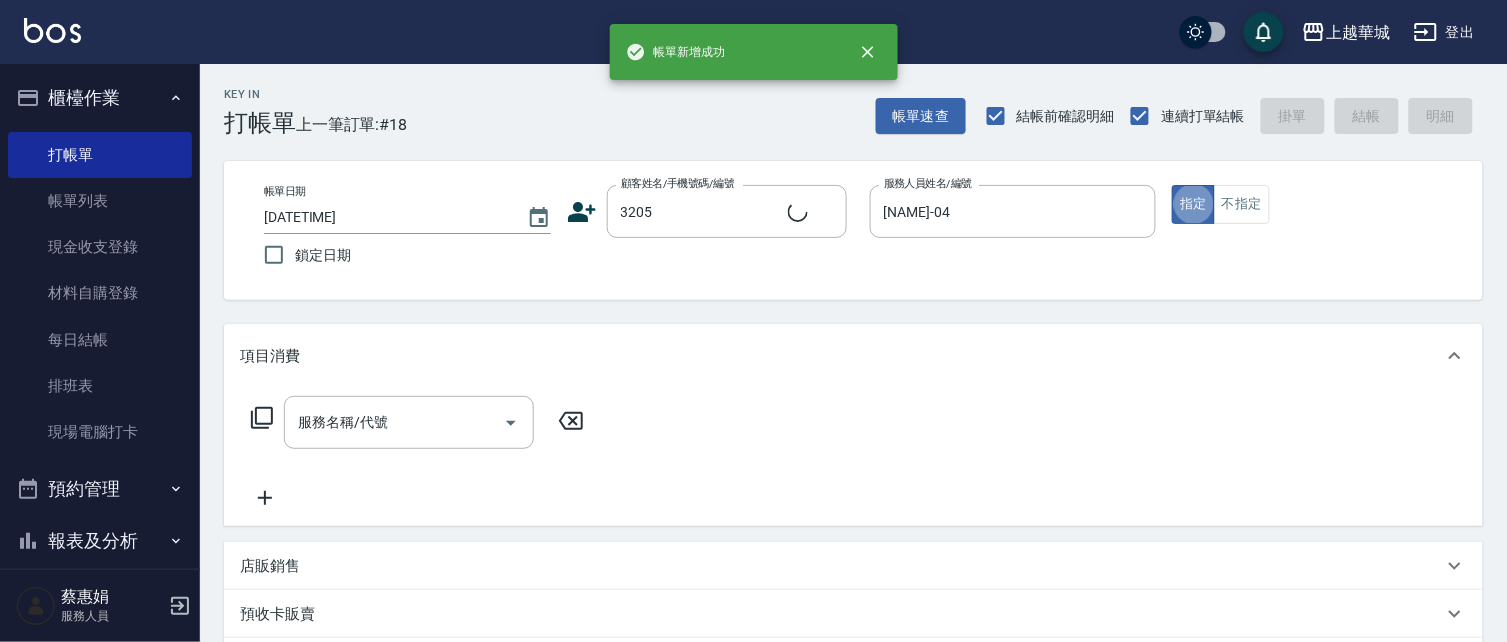 type on "[NAME]/[PHONE]/3205" 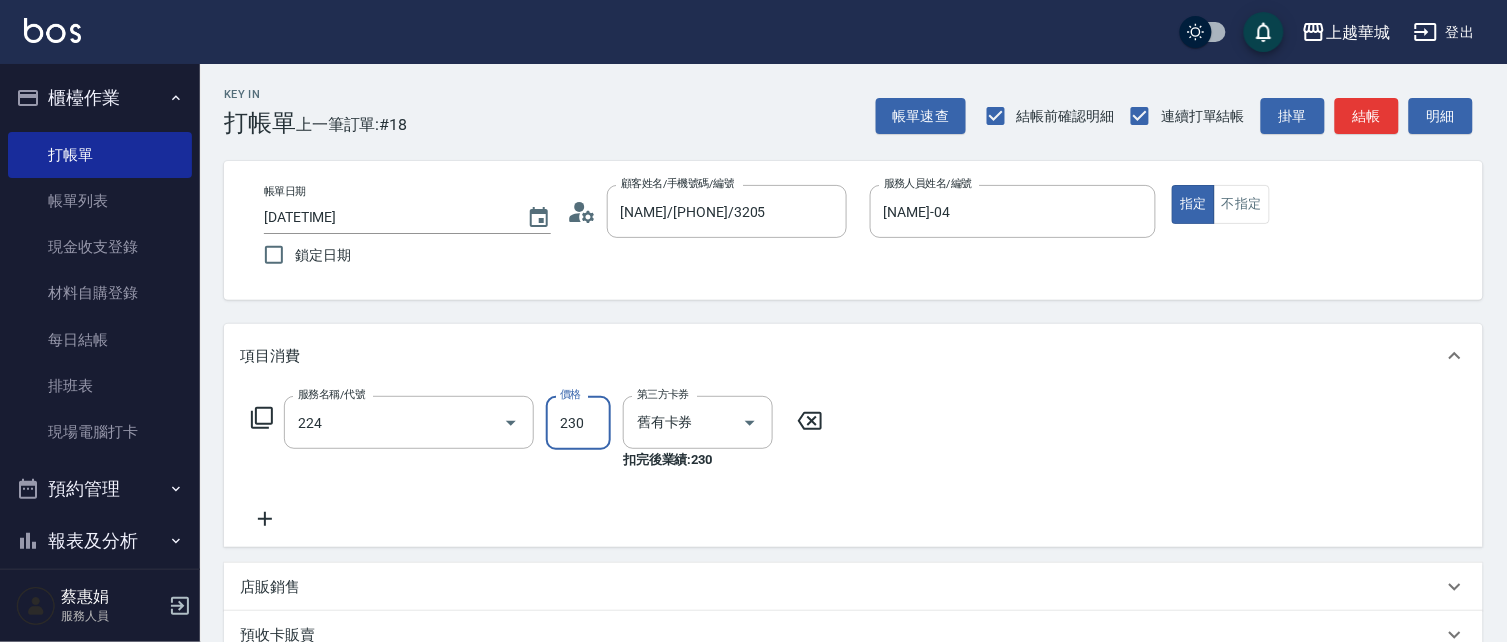 type on "洗髮(卡)230(224)" 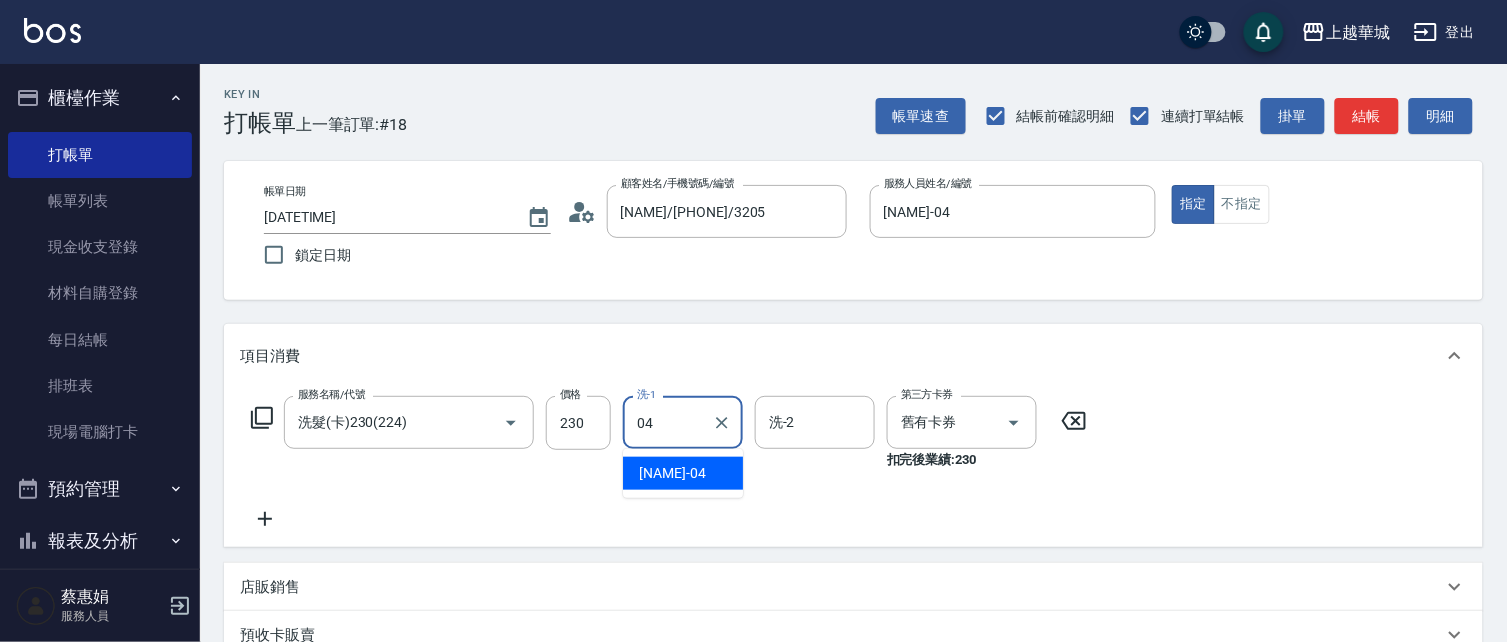 type on "[NAME]-04" 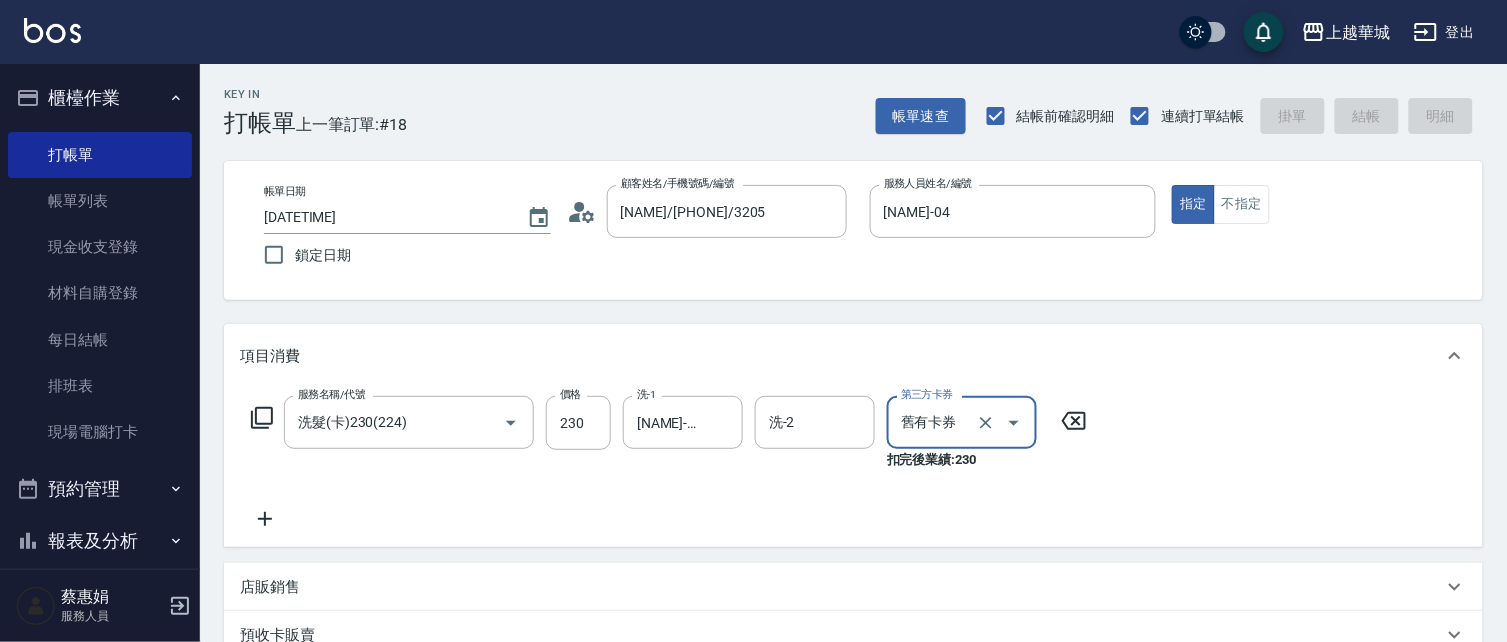 type 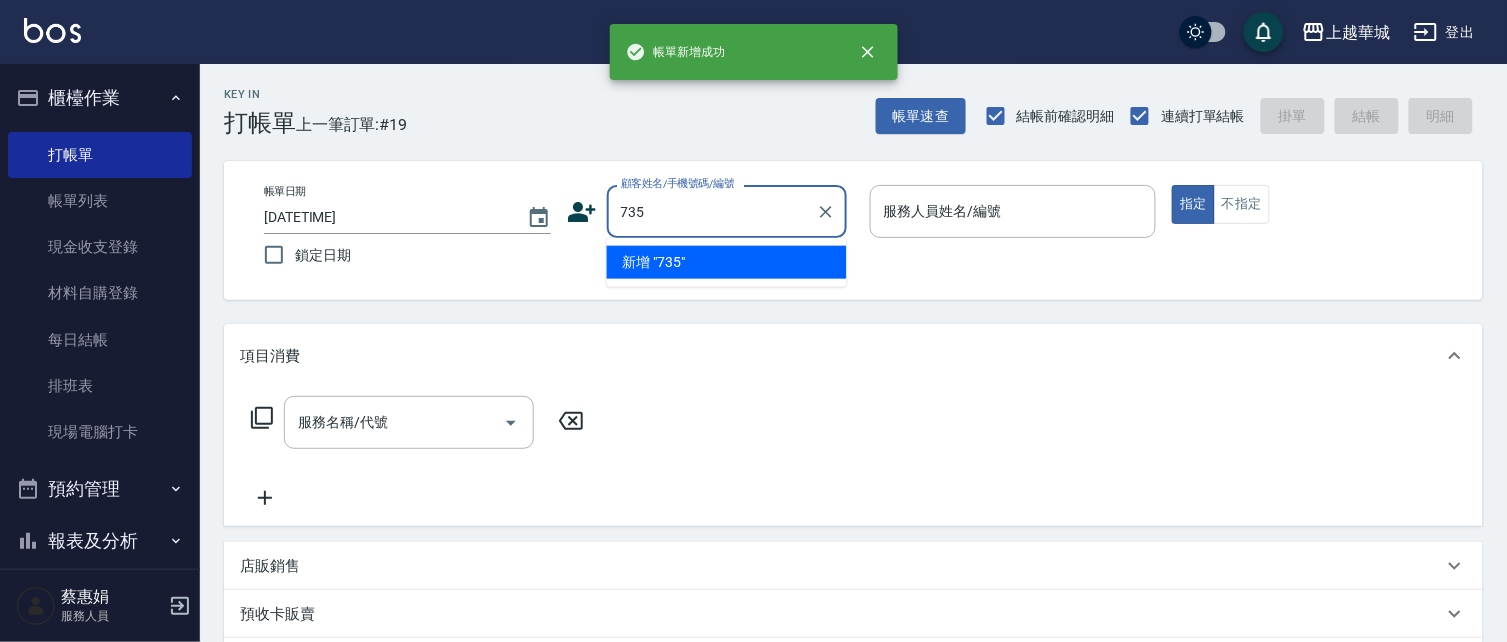type on "735" 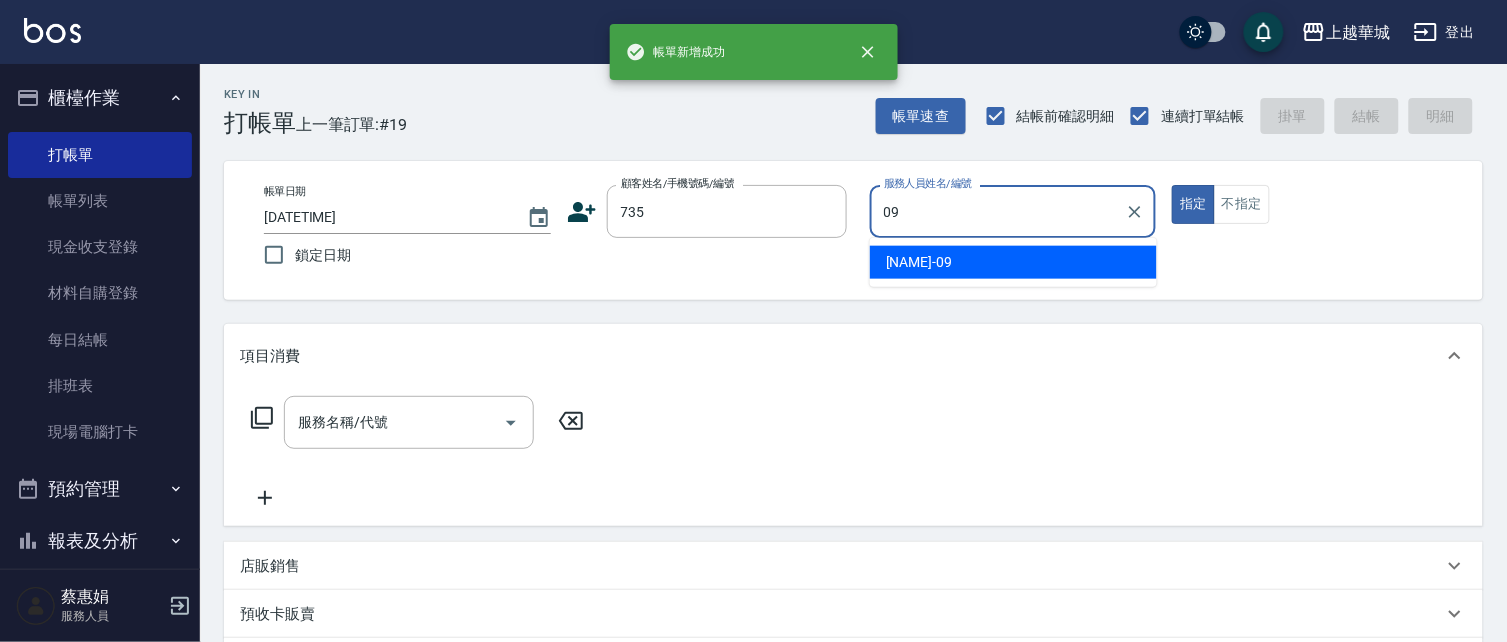 type on "[NAME]-09" 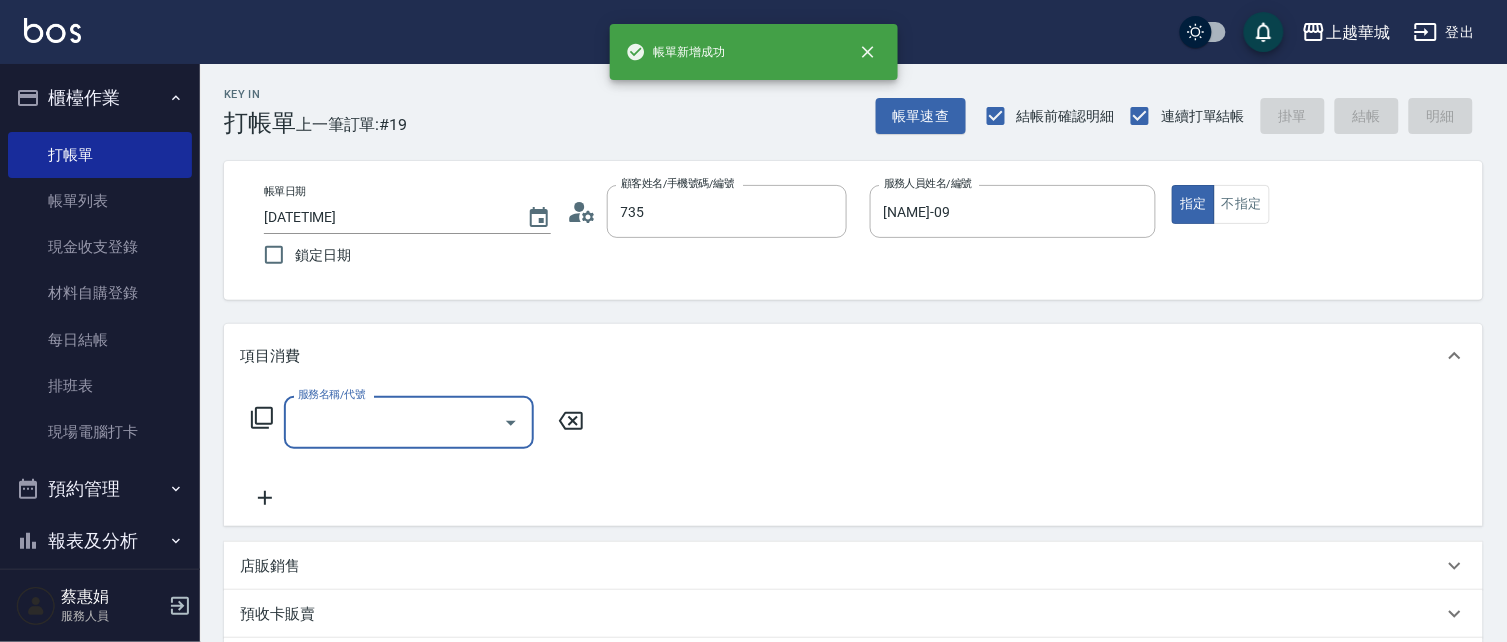 type on "[NAME]/ [PHONE]/735" 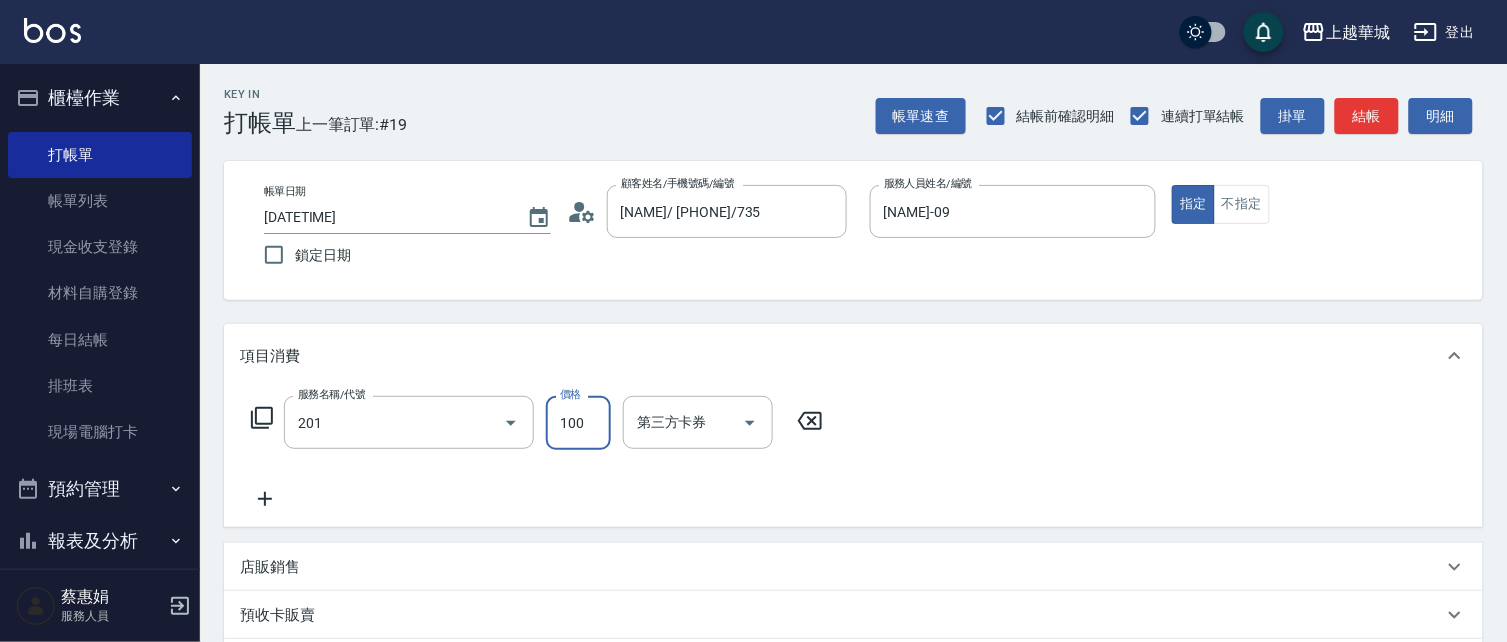 type on "洗髮[100](201)" 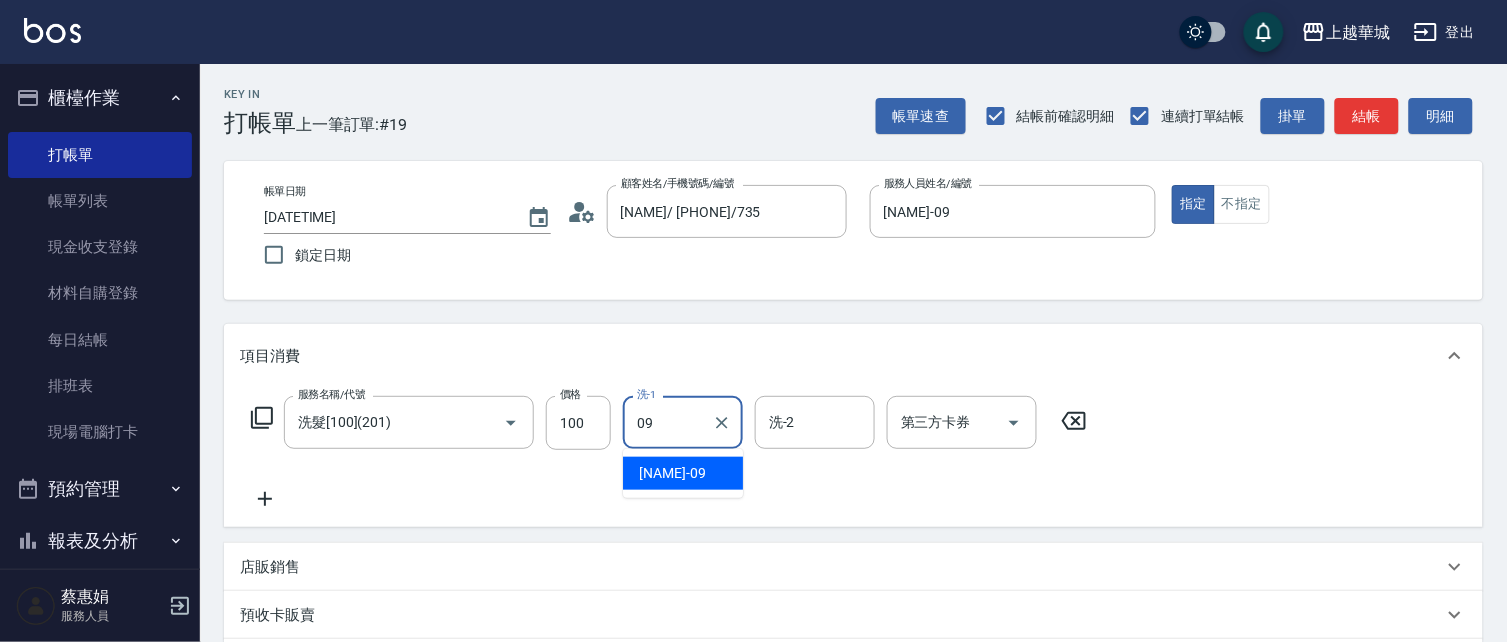 type on "[NAME]-09" 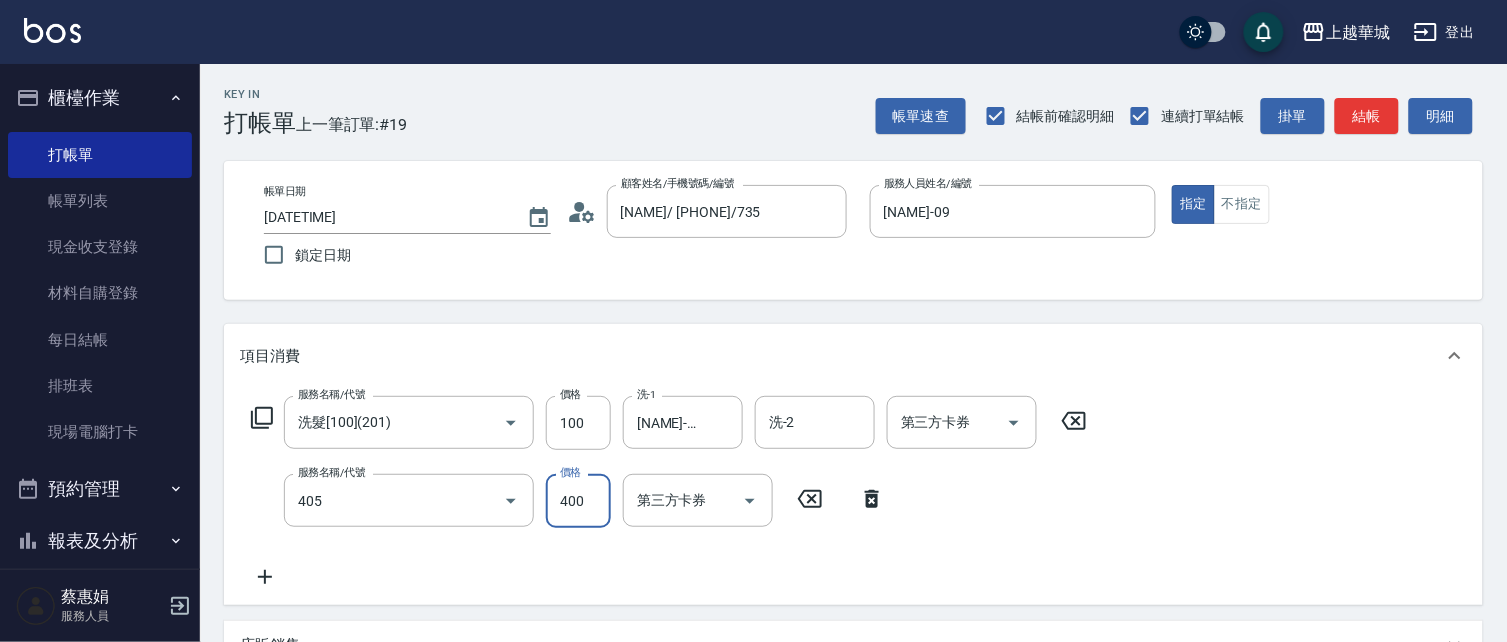 type on "剪髮(400)(405)" 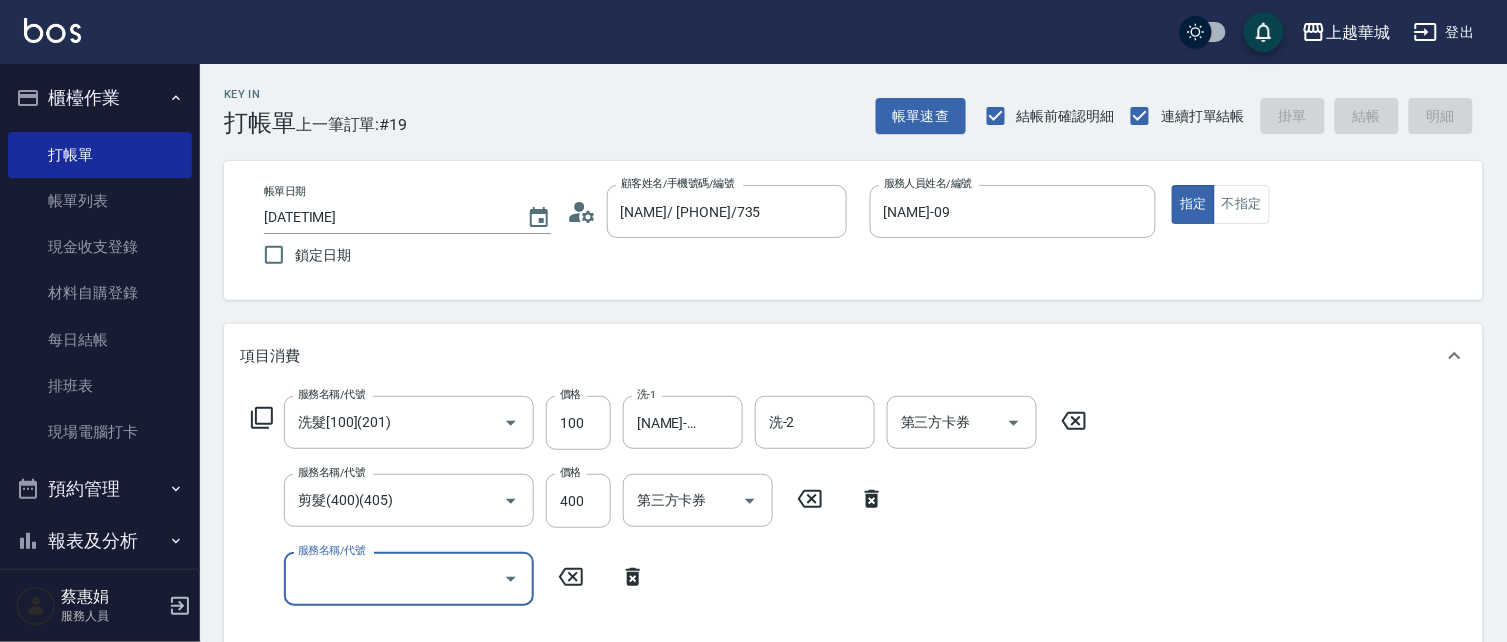 type 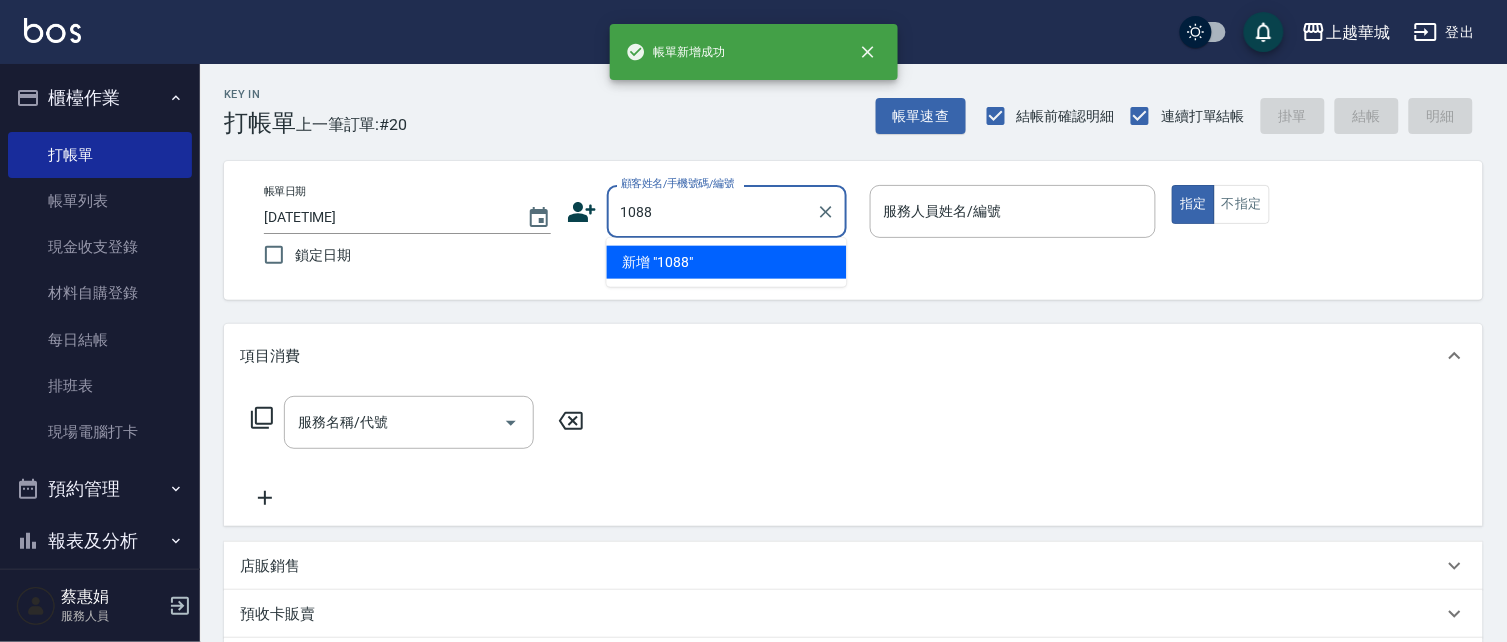 type on "1088" 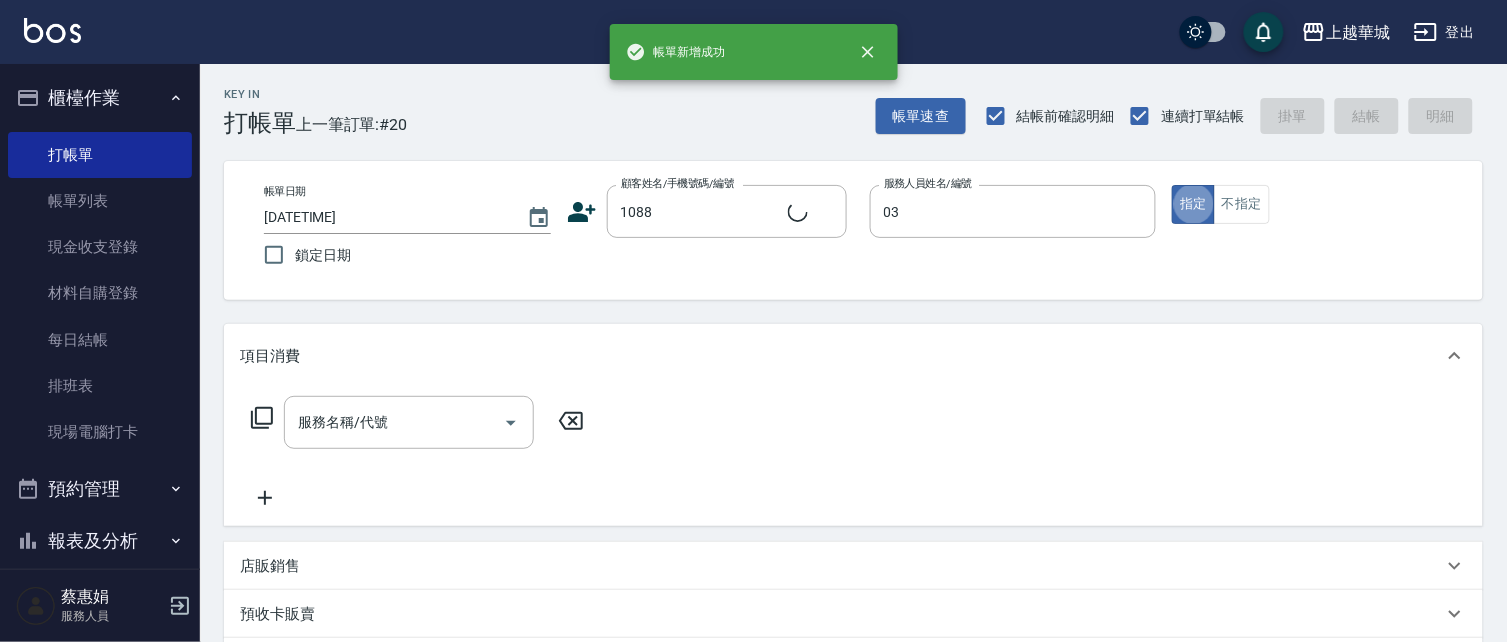type on "[NAME]-03" 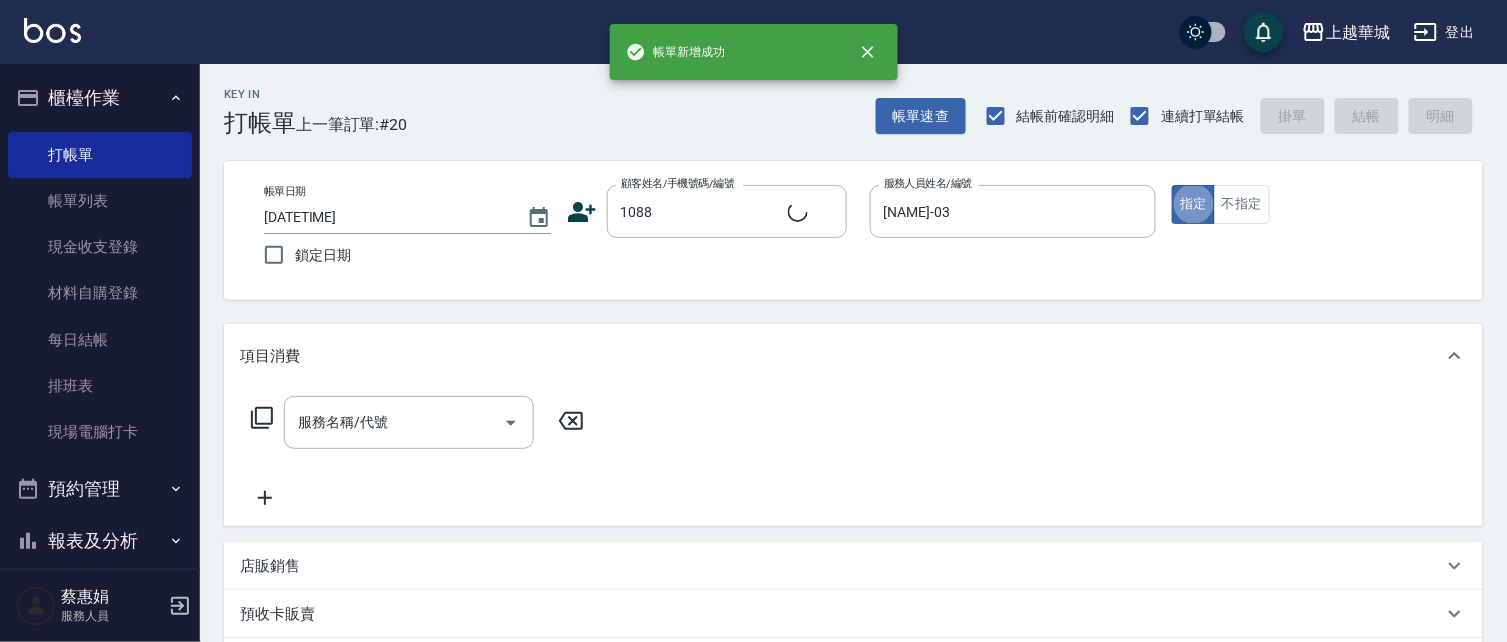 type on "[NAME]/1088_[NAME]/1088" 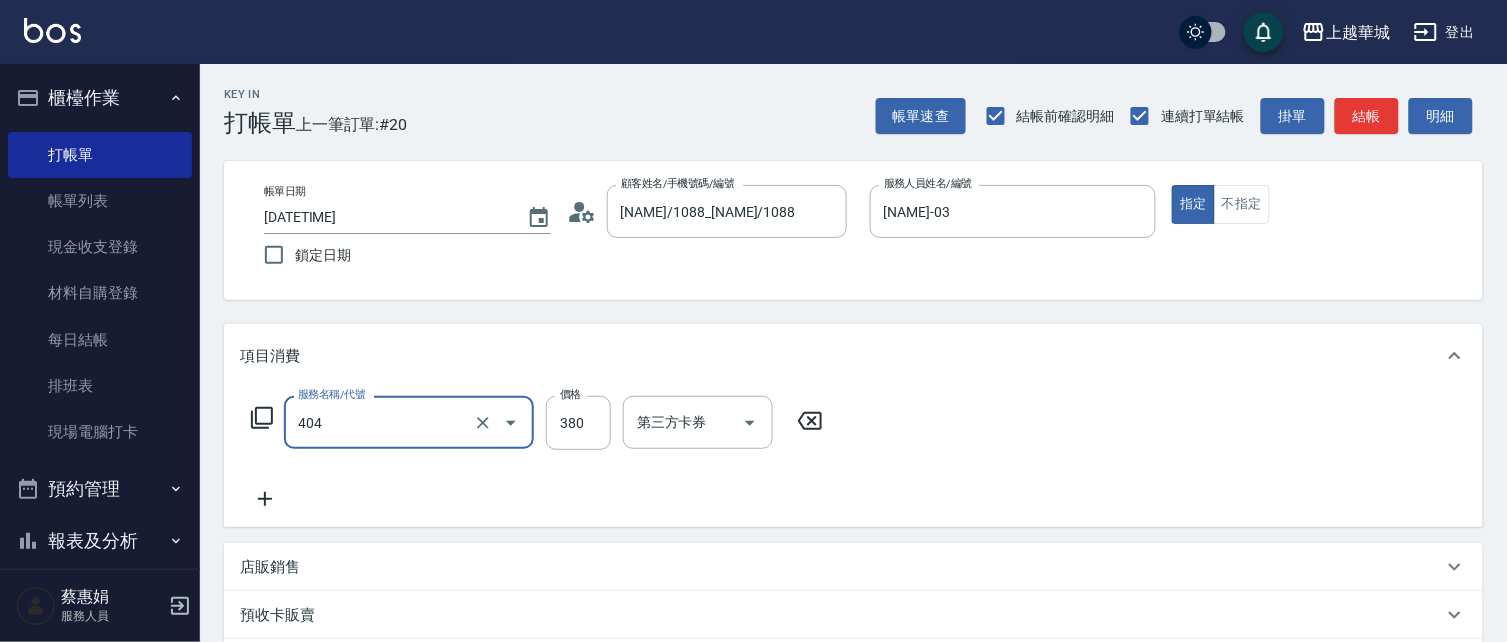 type on "剪髮(380)(404)" 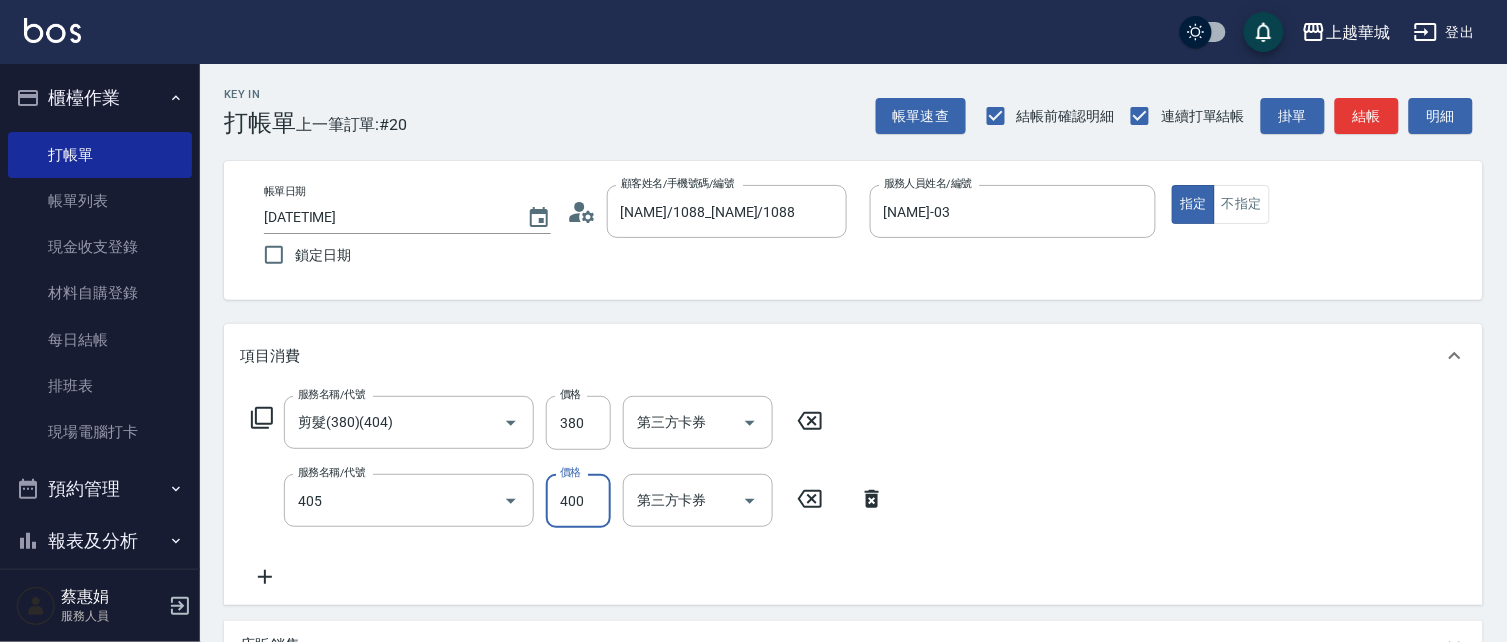 type on "剪髮(400)(405)" 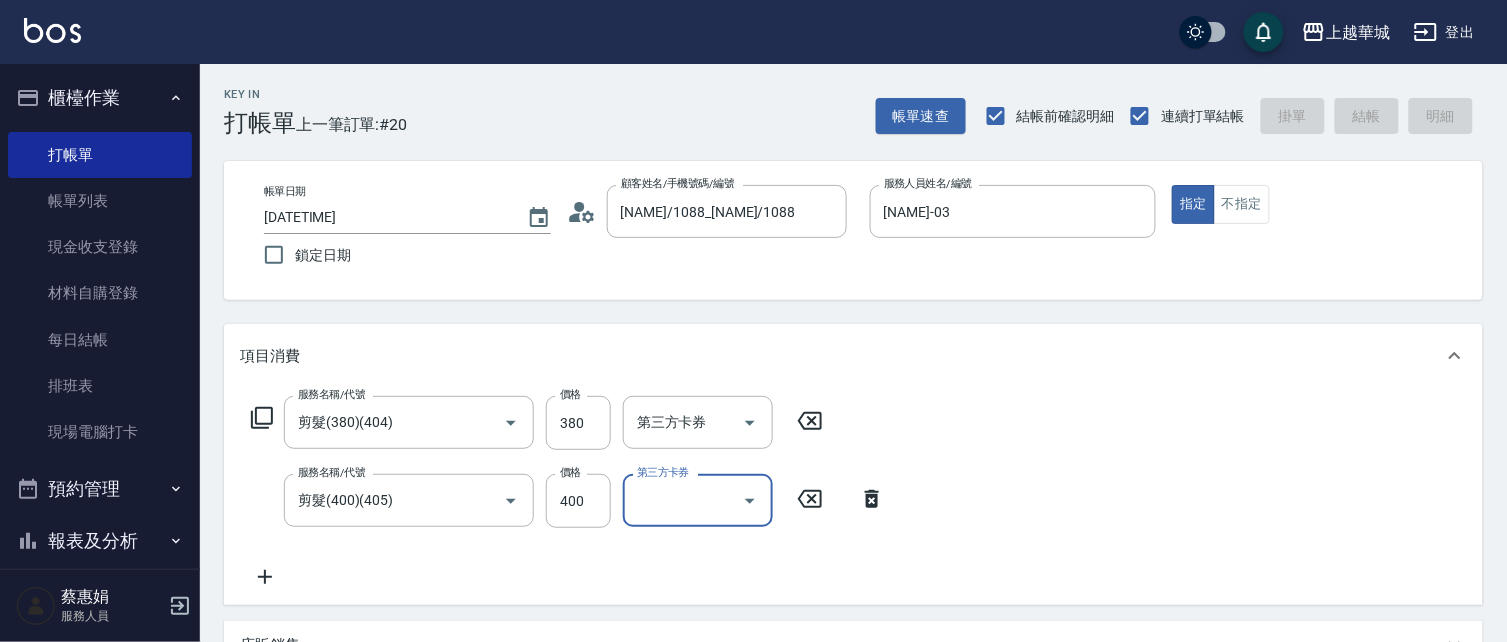 type 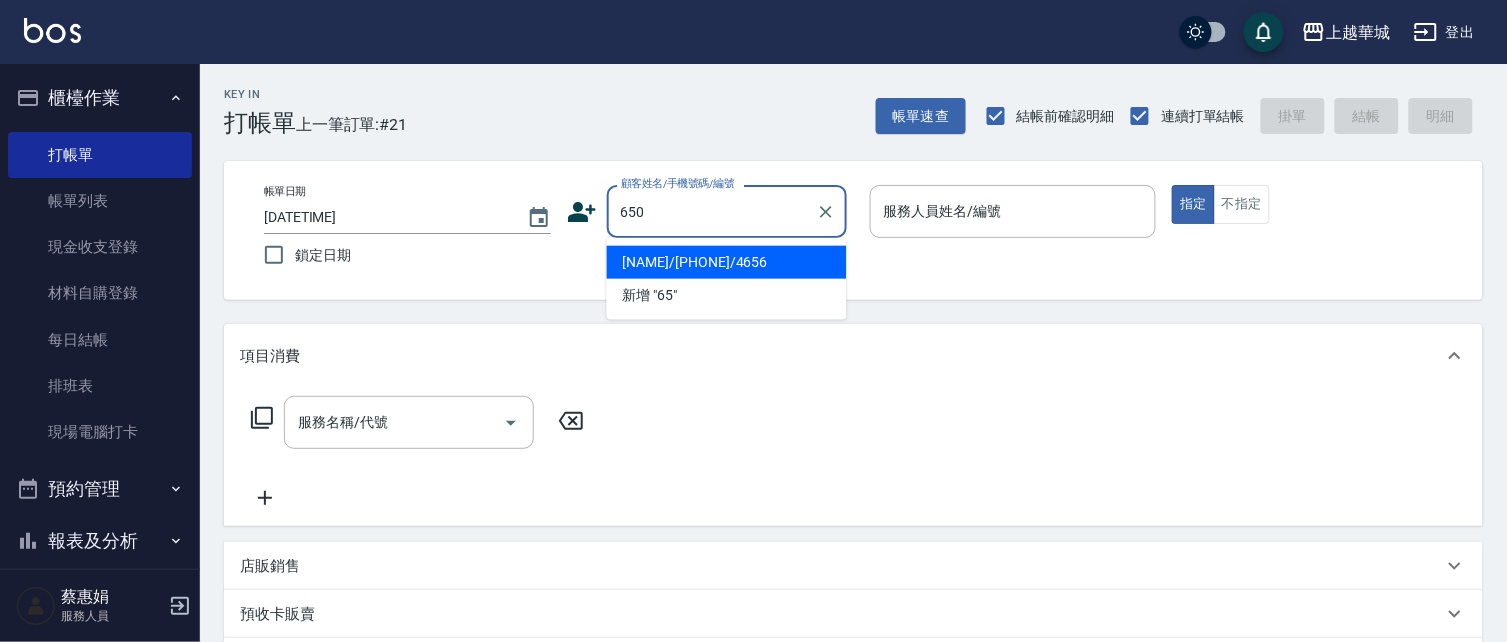type on "650" 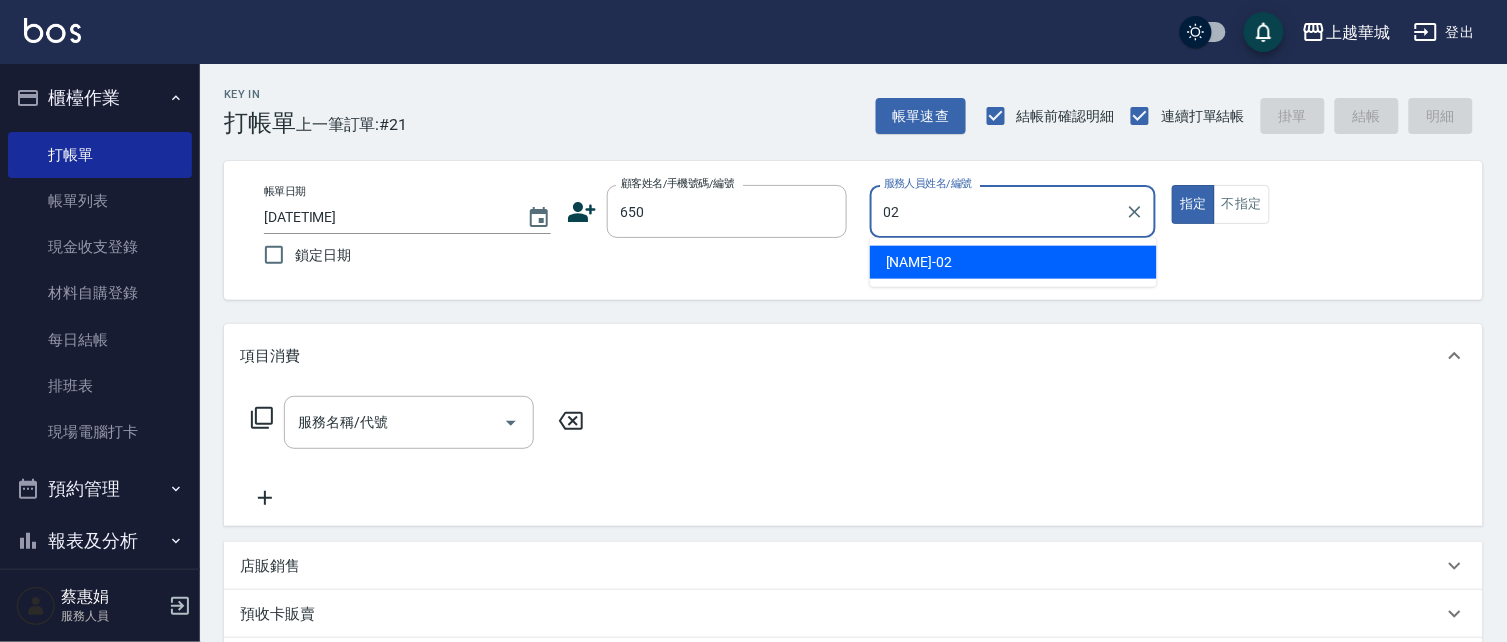 type on "[NAME]-02" 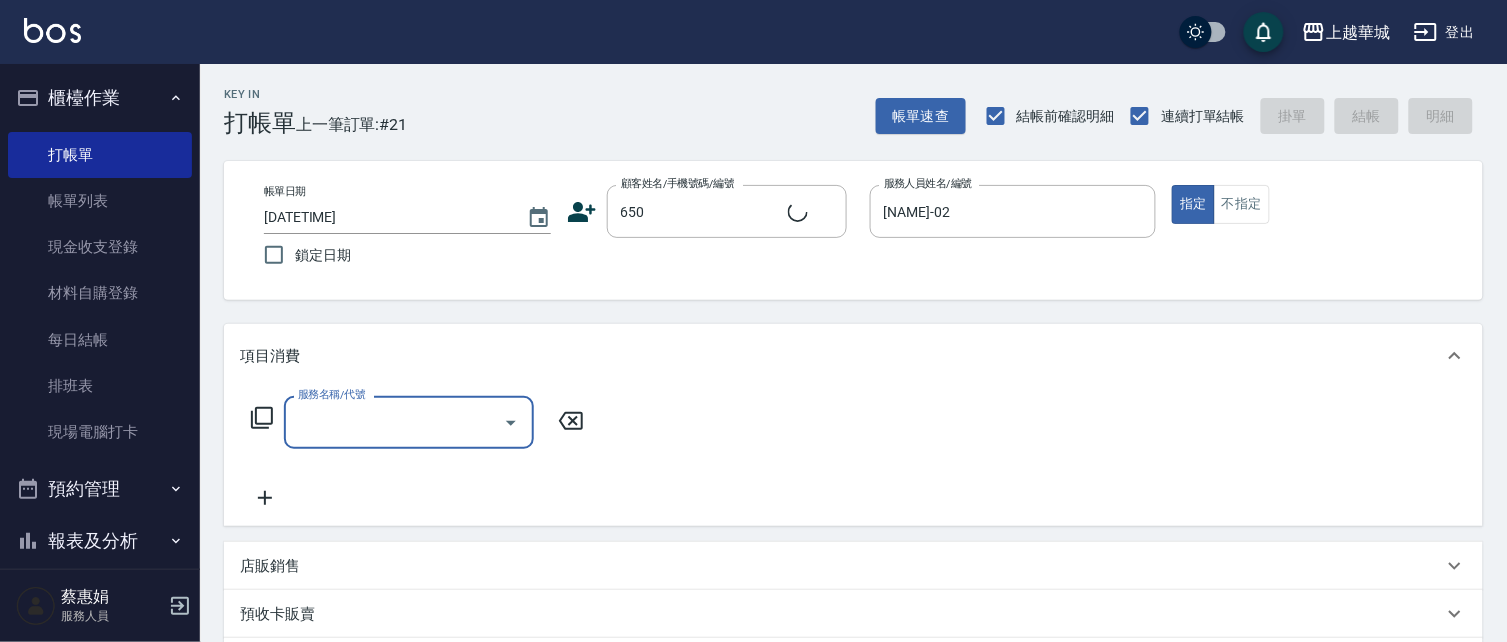 type on "[NAME]/[PHONE]/650" 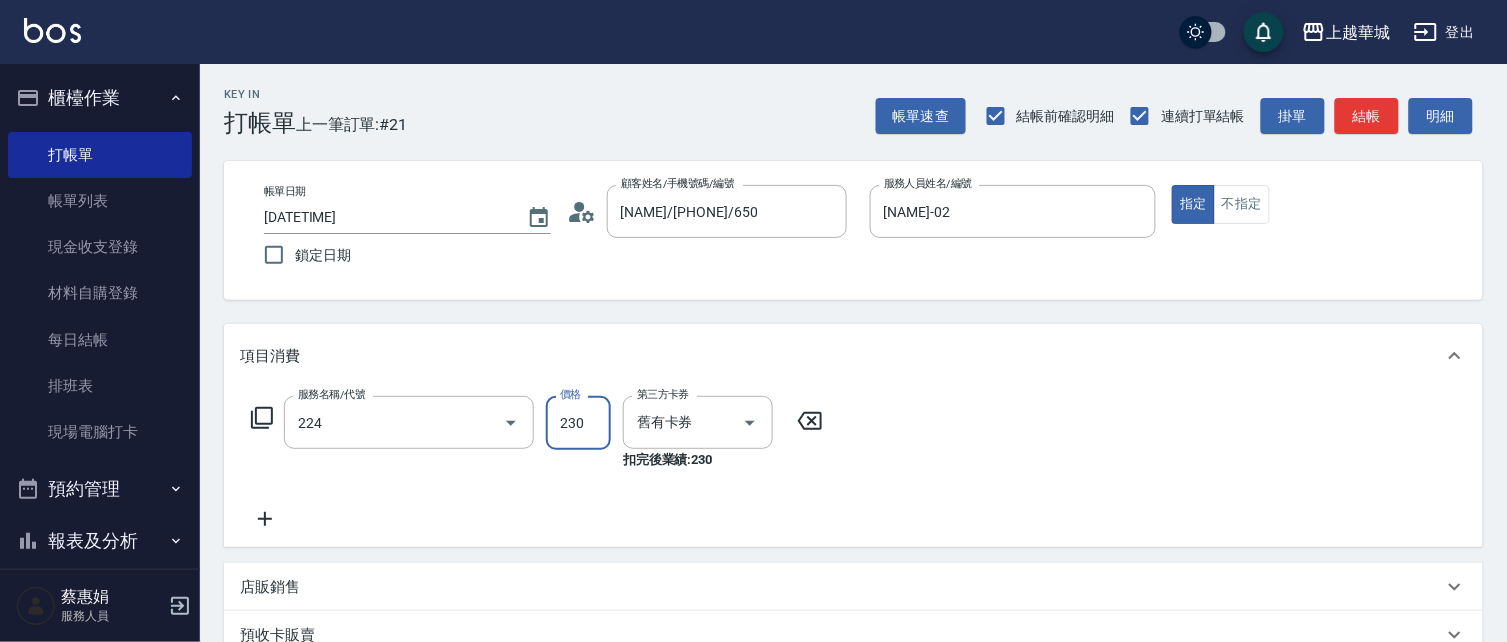 type on "洗髮(卡)230(224)" 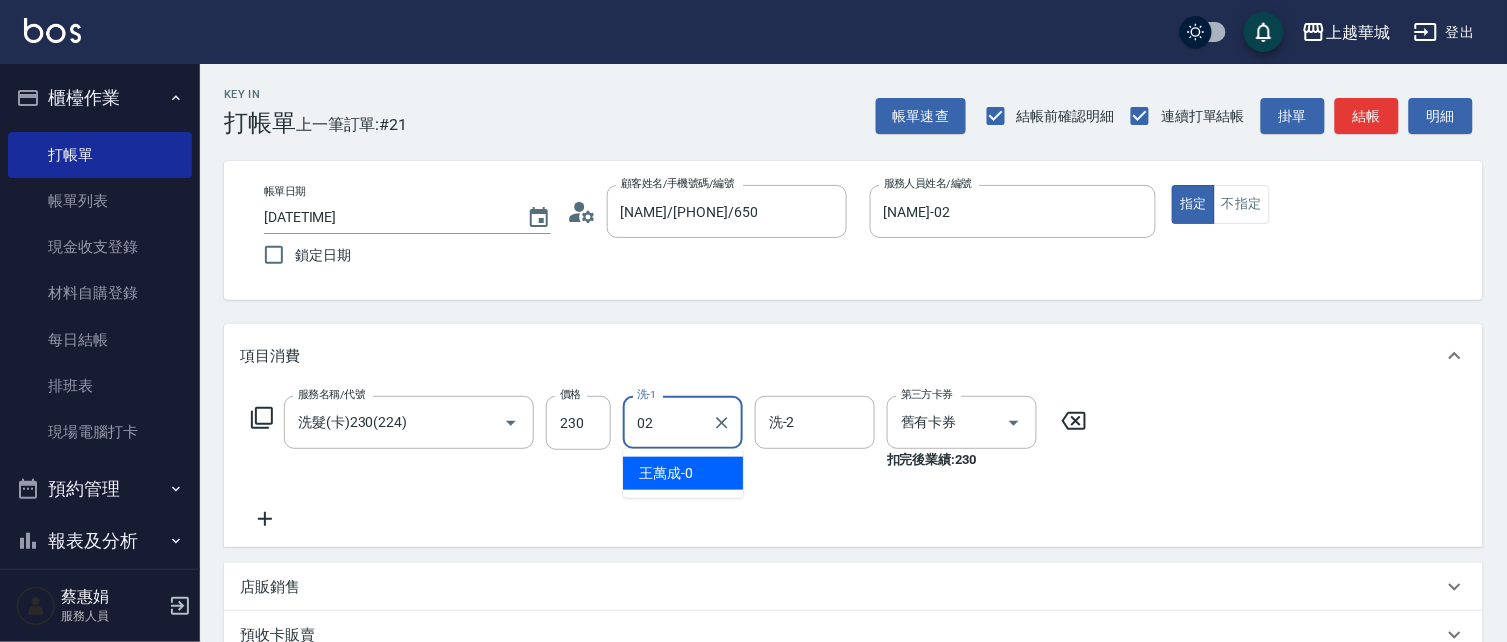 type on "[NAME]-02" 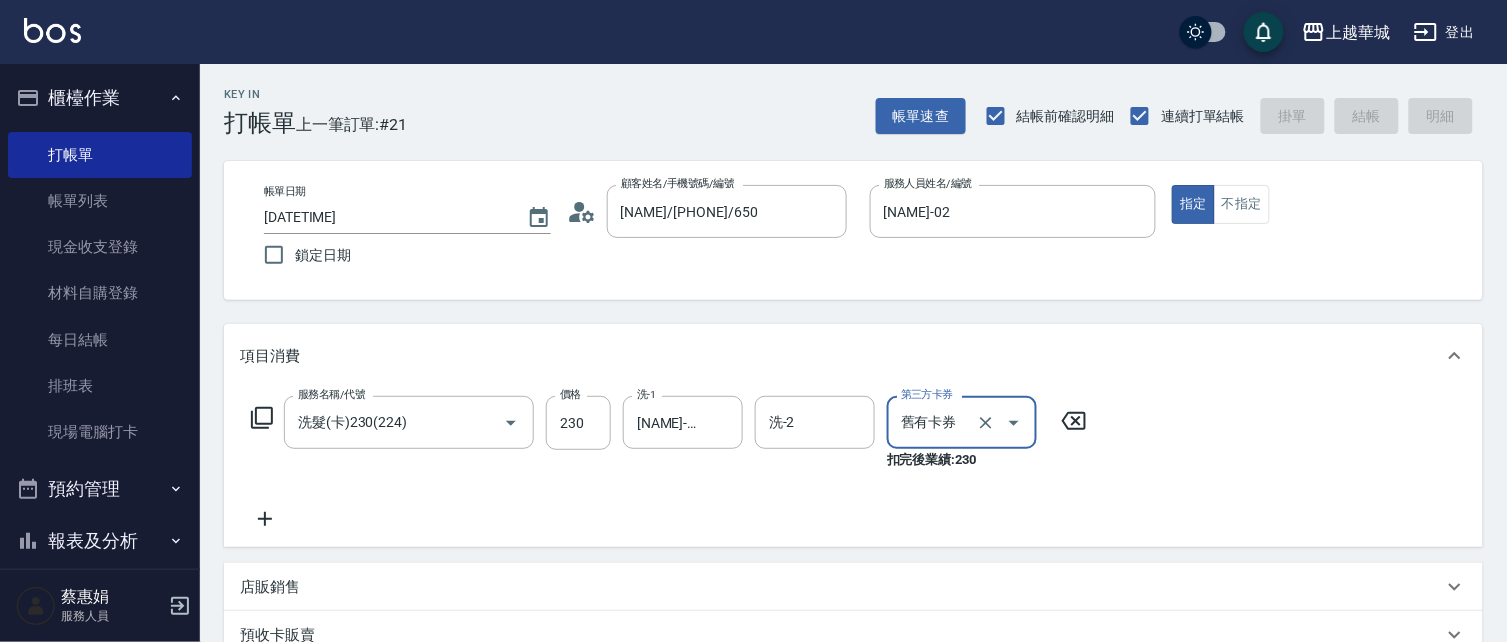 type 